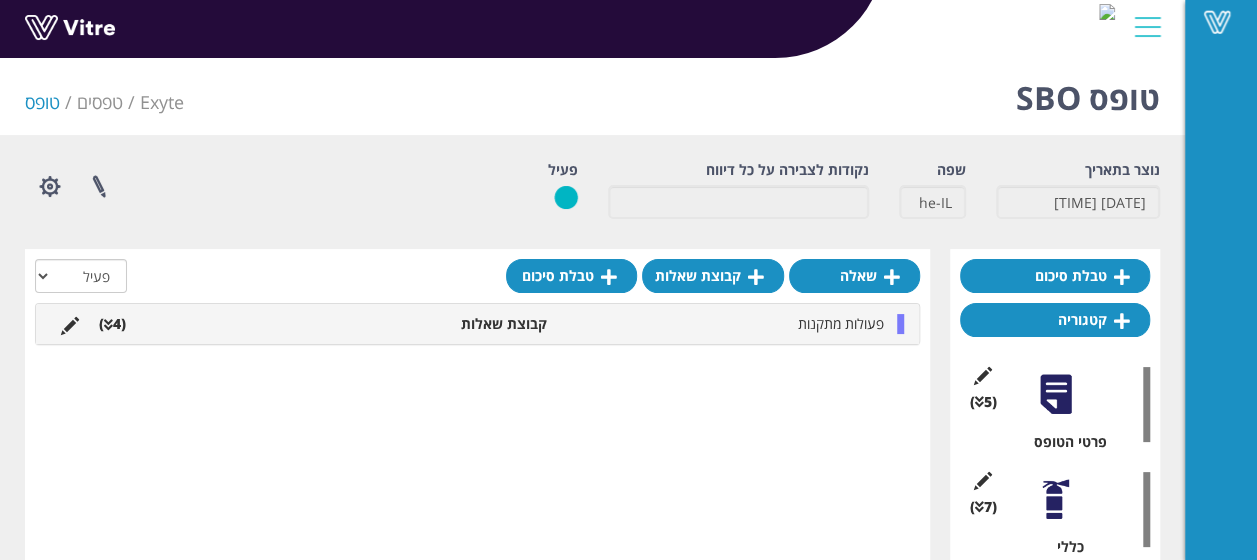 scroll, scrollTop: 100, scrollLeft: 0, axis: vertical 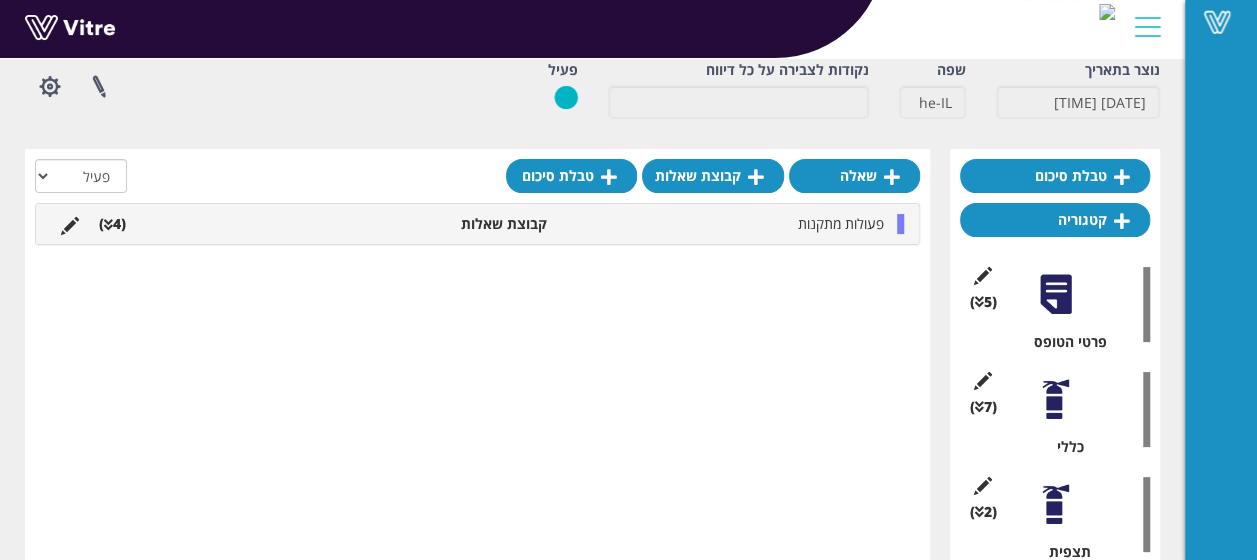 click at bounding box center [1055, 399] 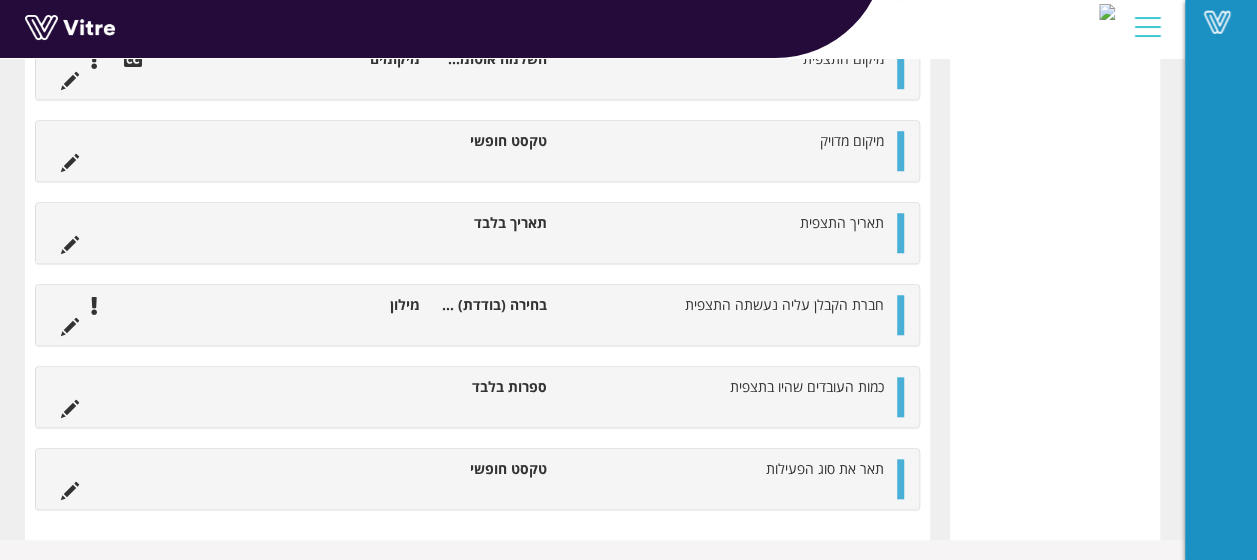 scroll, scrollTop: 772, scrollLeft: 0, axis: vertical 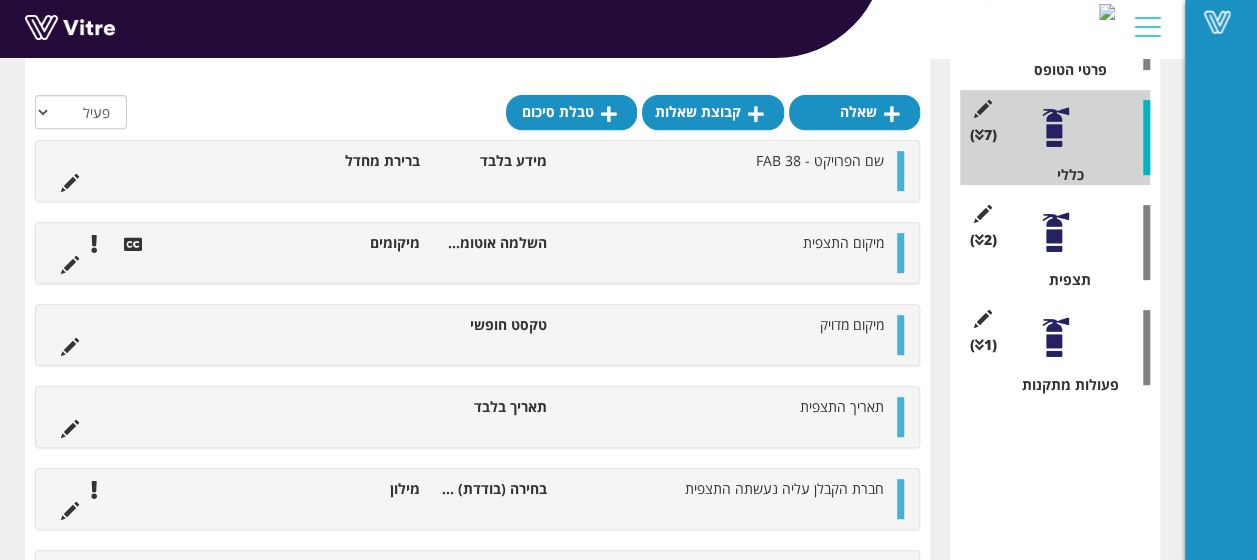 click at bounding box center (1055, 232) 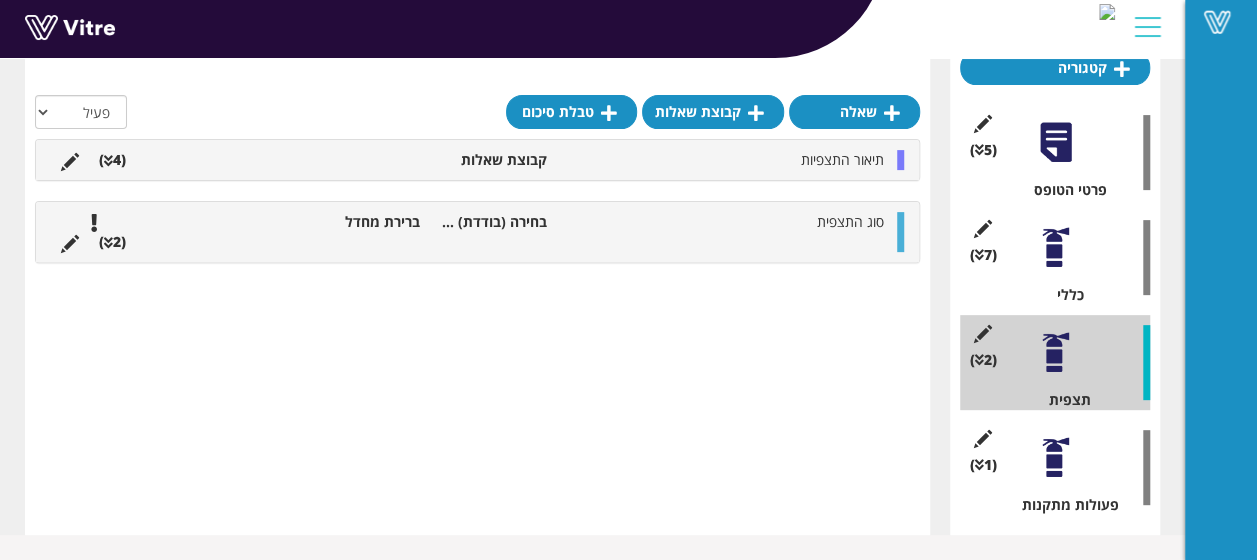 click on "סוג התצפית בחירה (בודדת) מתוך רשימה ברירת מחדל                   (2 )" at bounding box center [477, 232] 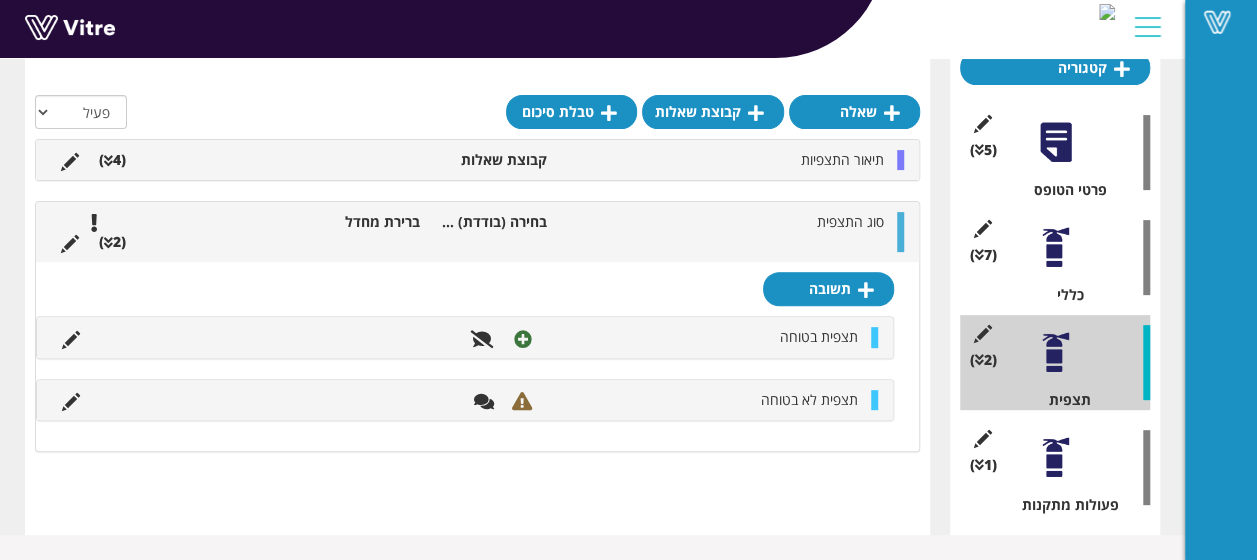 click at bounding box center [900, 232] 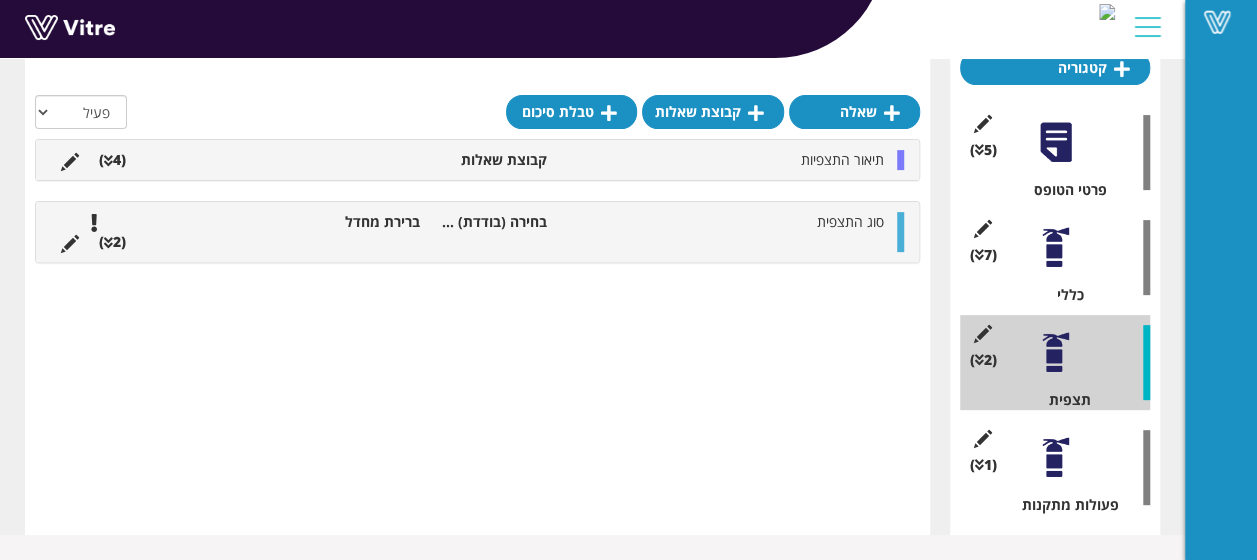 click at bounding box center (1055, 457) 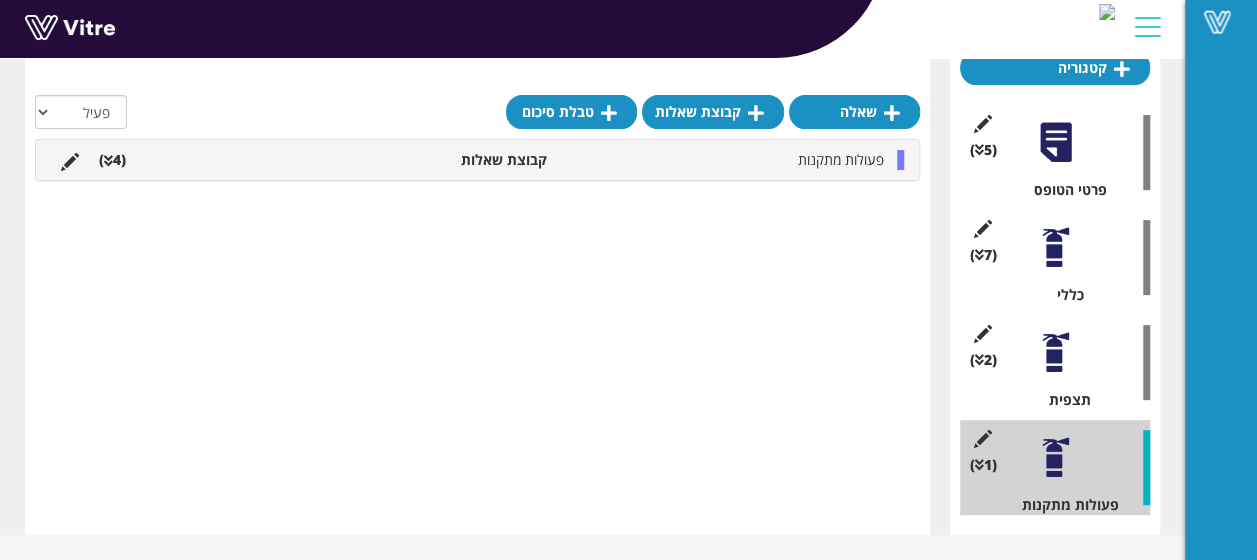 click at bounding box center [1055, 247] 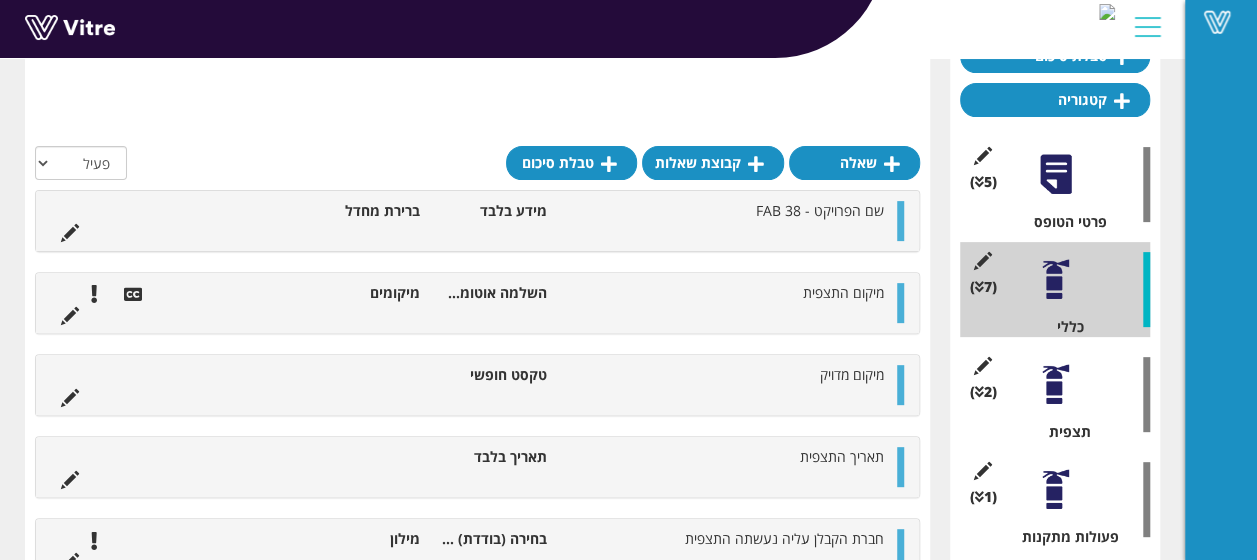 scroll, scrollTop: 272, scrollLeft: 0, axis: vertical 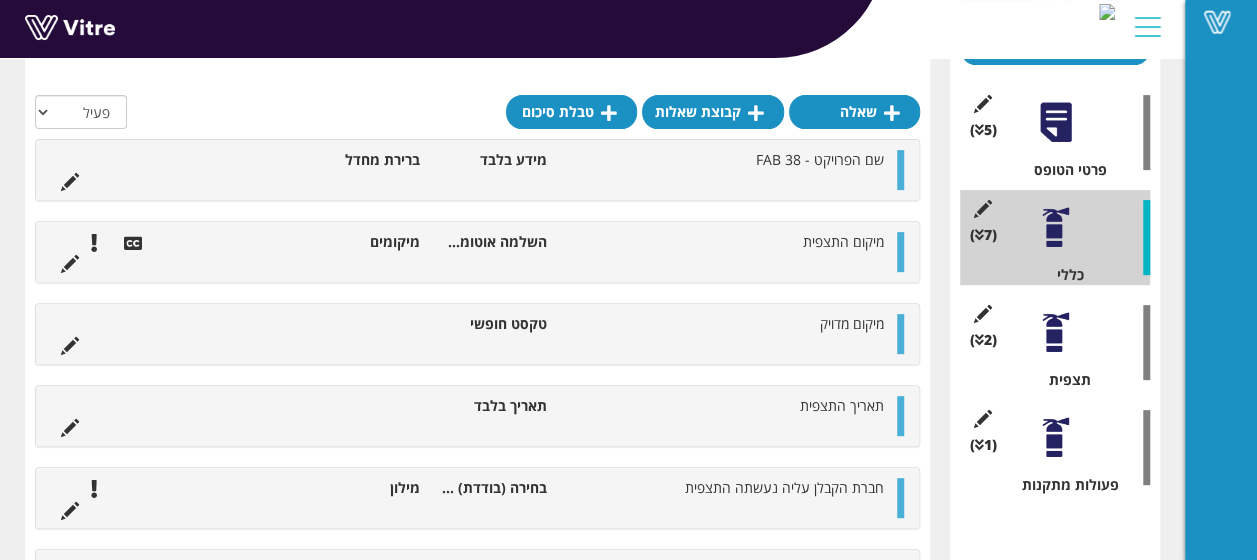 click on "(2 ) תצפית" at bounding box center (1055, 342) 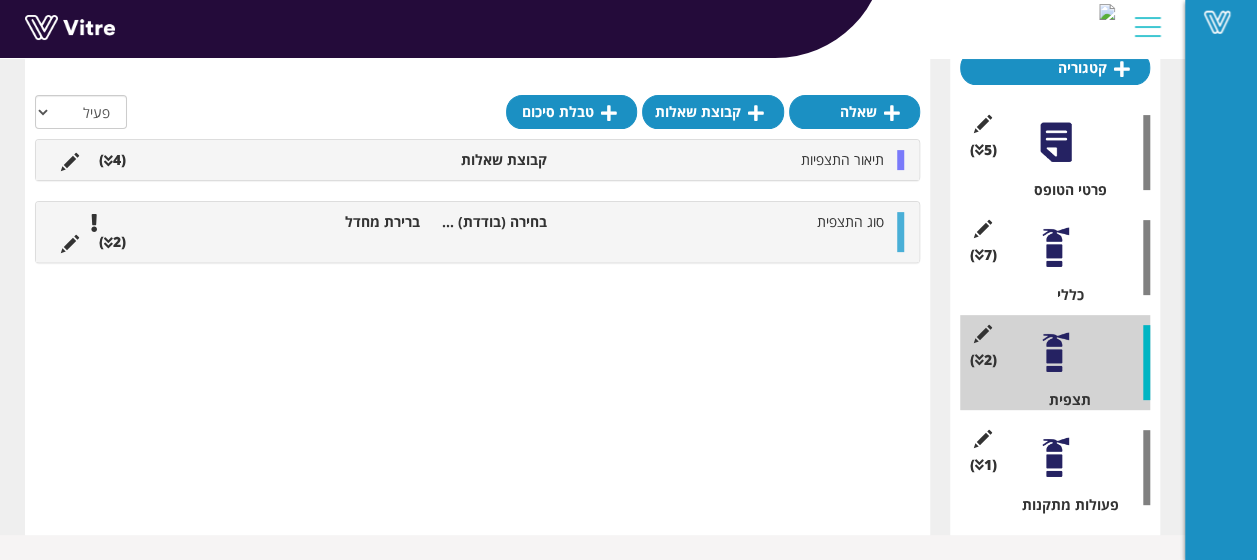 click at bounding box center [900, 232] 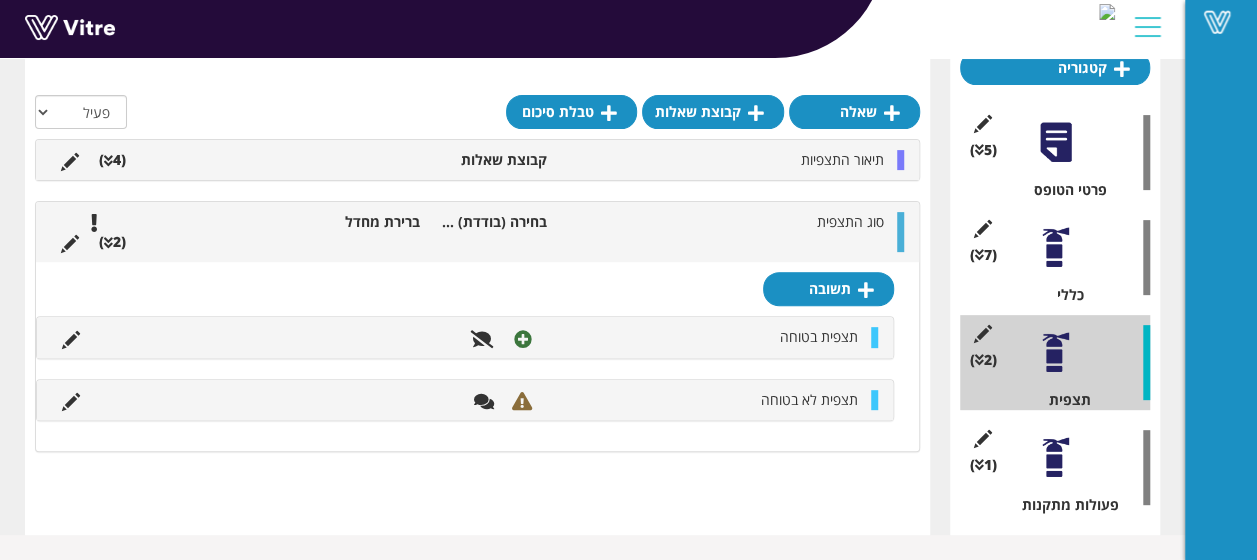 click at bounding box center [900, 160] 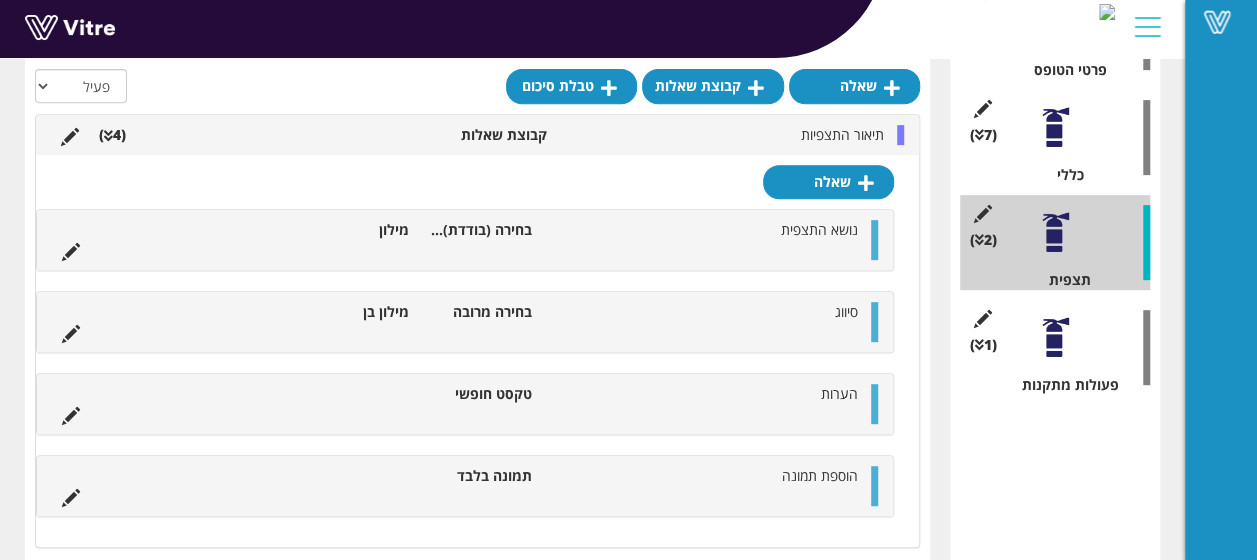 scroll, scrollTop: 272, scrollLeft: 0, axis: vertical 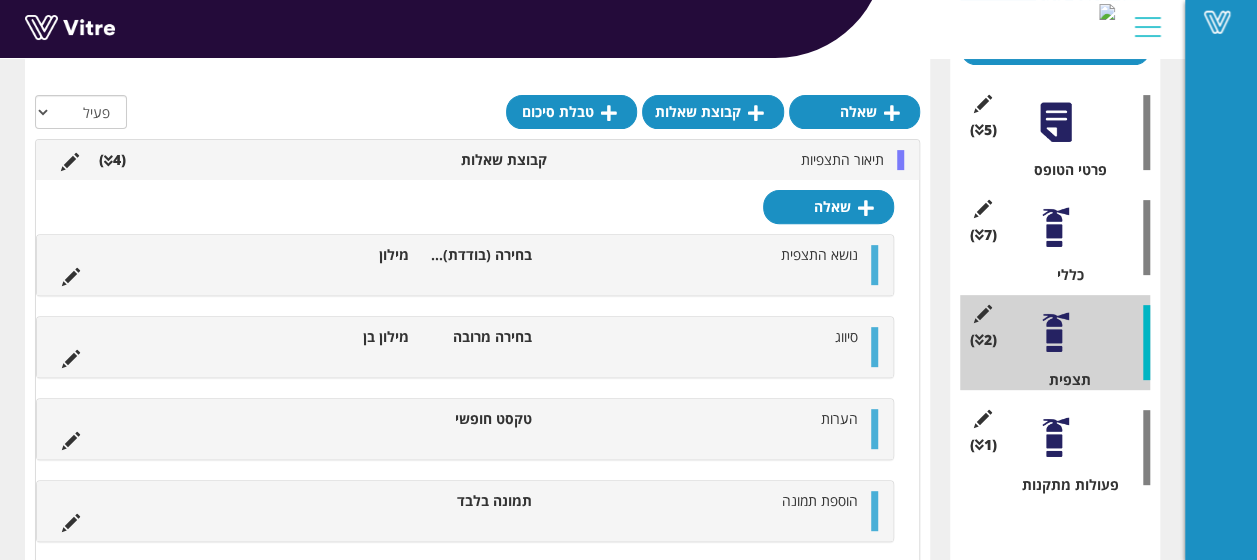 click on "שאלה קבוצת שאלות   טבלת סיכום הכל פעיל לא פעיל
תיאור התצפיות קבוצת שאלות (4 ) שאלה נושא התצפית בחירה (בודדת) מתוך רשימה מילון                     סיווג בחירה מרובה מילון בן                     הערות טקסט חופשי                     הוספת תמונה תמונה בלבד                     סוג התצפית בחירה (בודדת) מתוך רשימה ברירת מחדל                   (2 ) תשובה תצפית בטוחה       תצפית לא בטוחה" at bounding box center [477, 425] 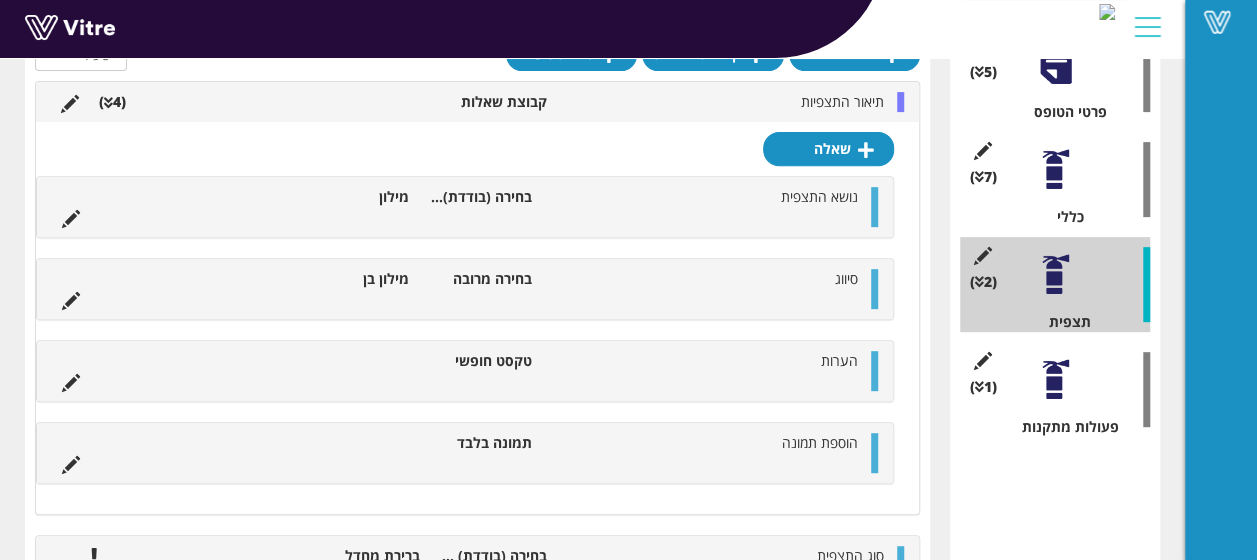 scroll, scrollTop: 372, scrollLeft: 0, axis: vertical 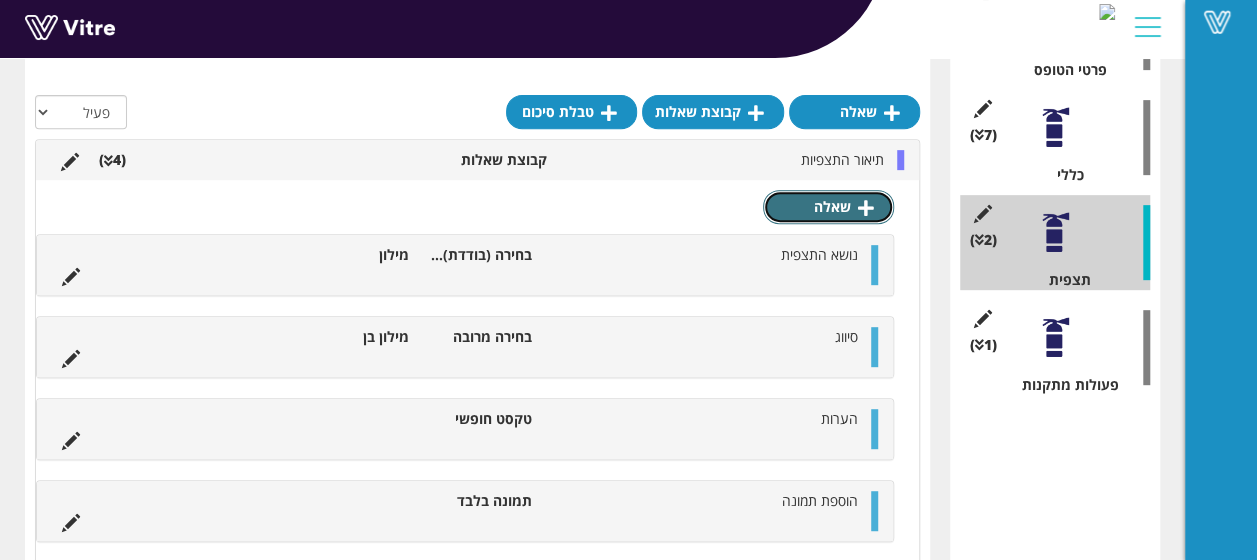 click on "שאלה" at bounding box center [828, 207] 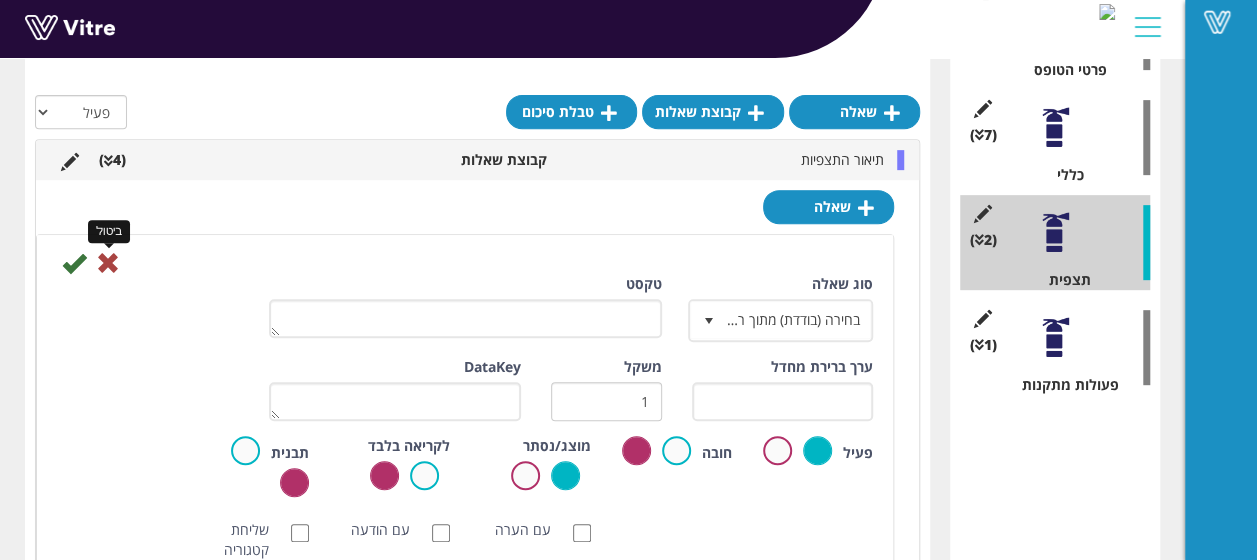 click at bounding box center (108, 263) 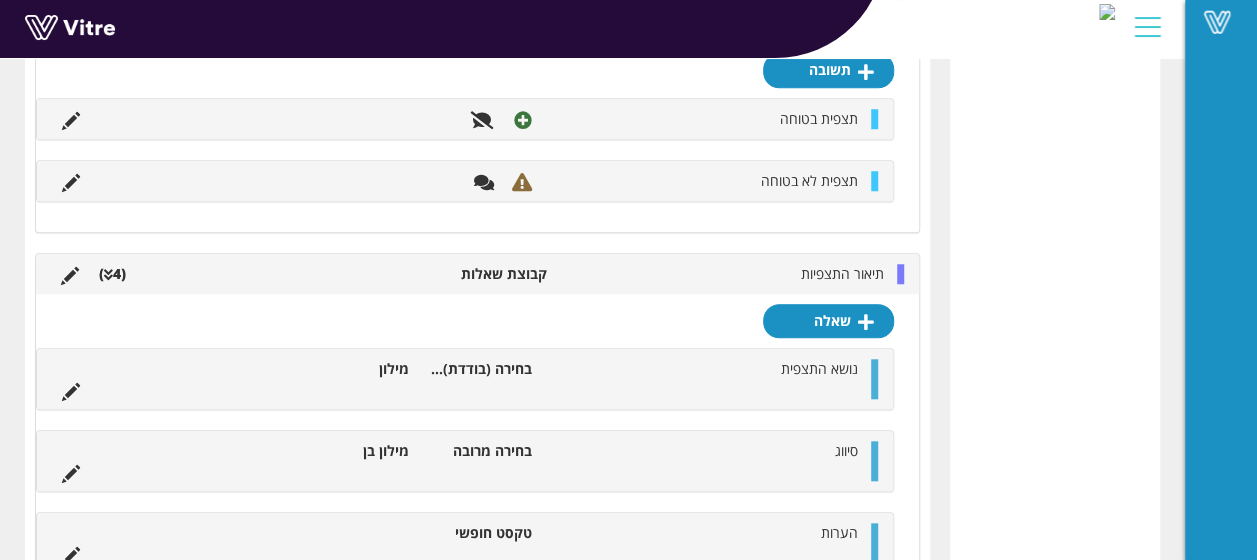 scroll, scrollTop: 919, scrollLeft: 0, axis: vertical 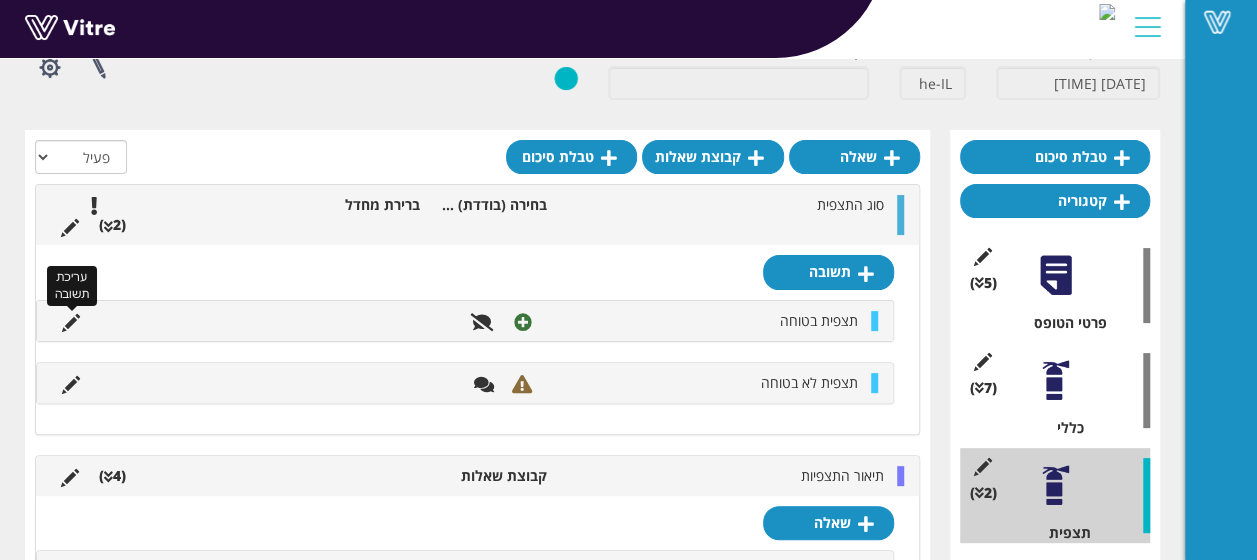 click at bounding box center (71, 323) 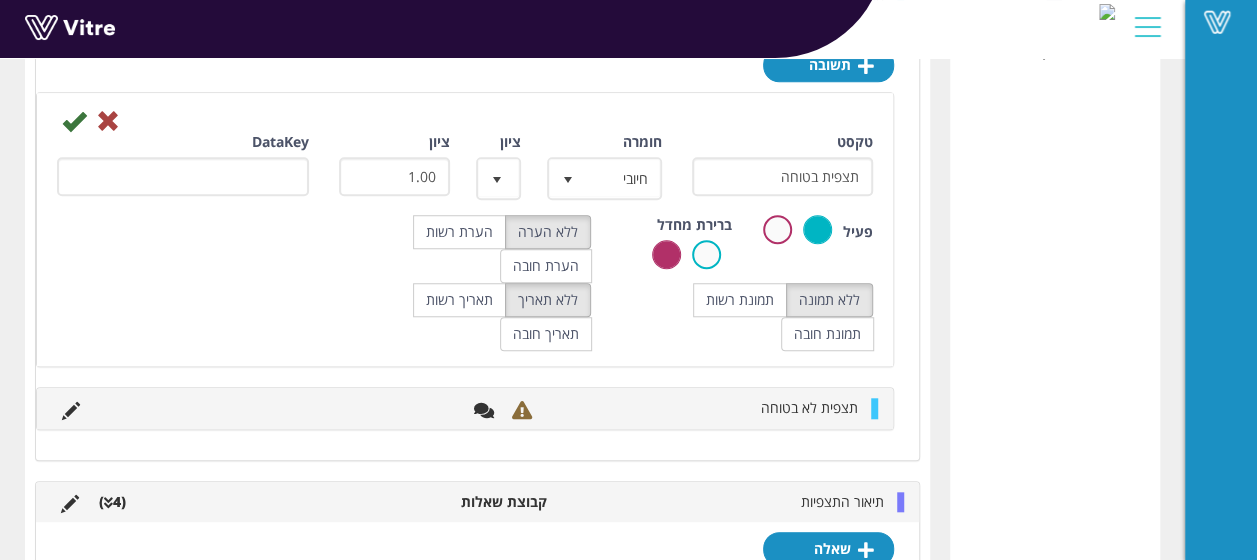 scroll, scrollTop: 619, scrollLeft: 0, axis: vertical 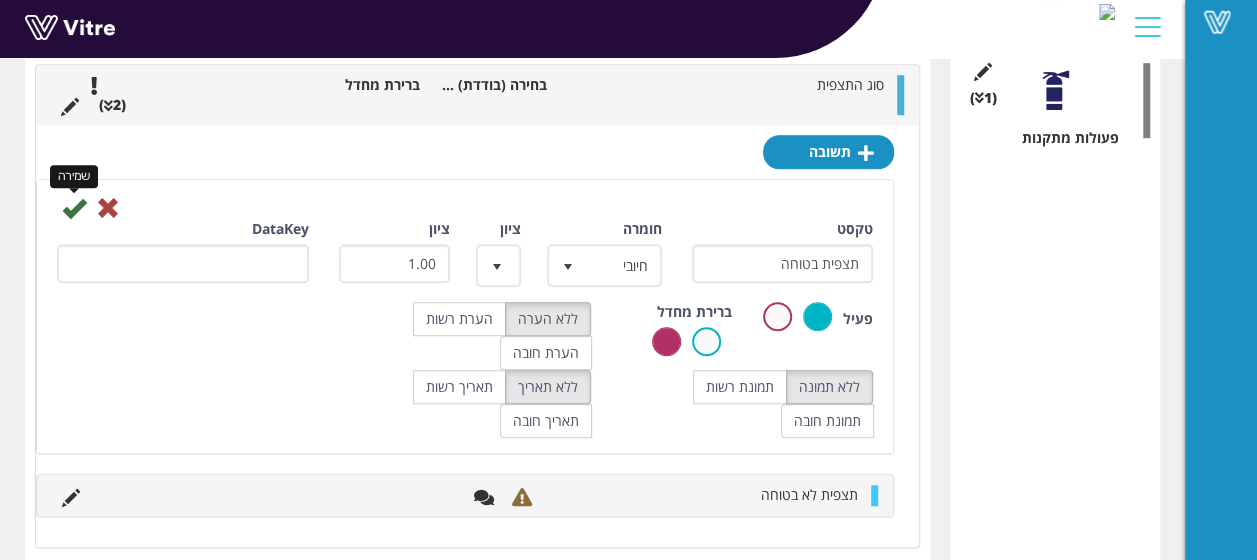 click at bounding box center (74, 208) 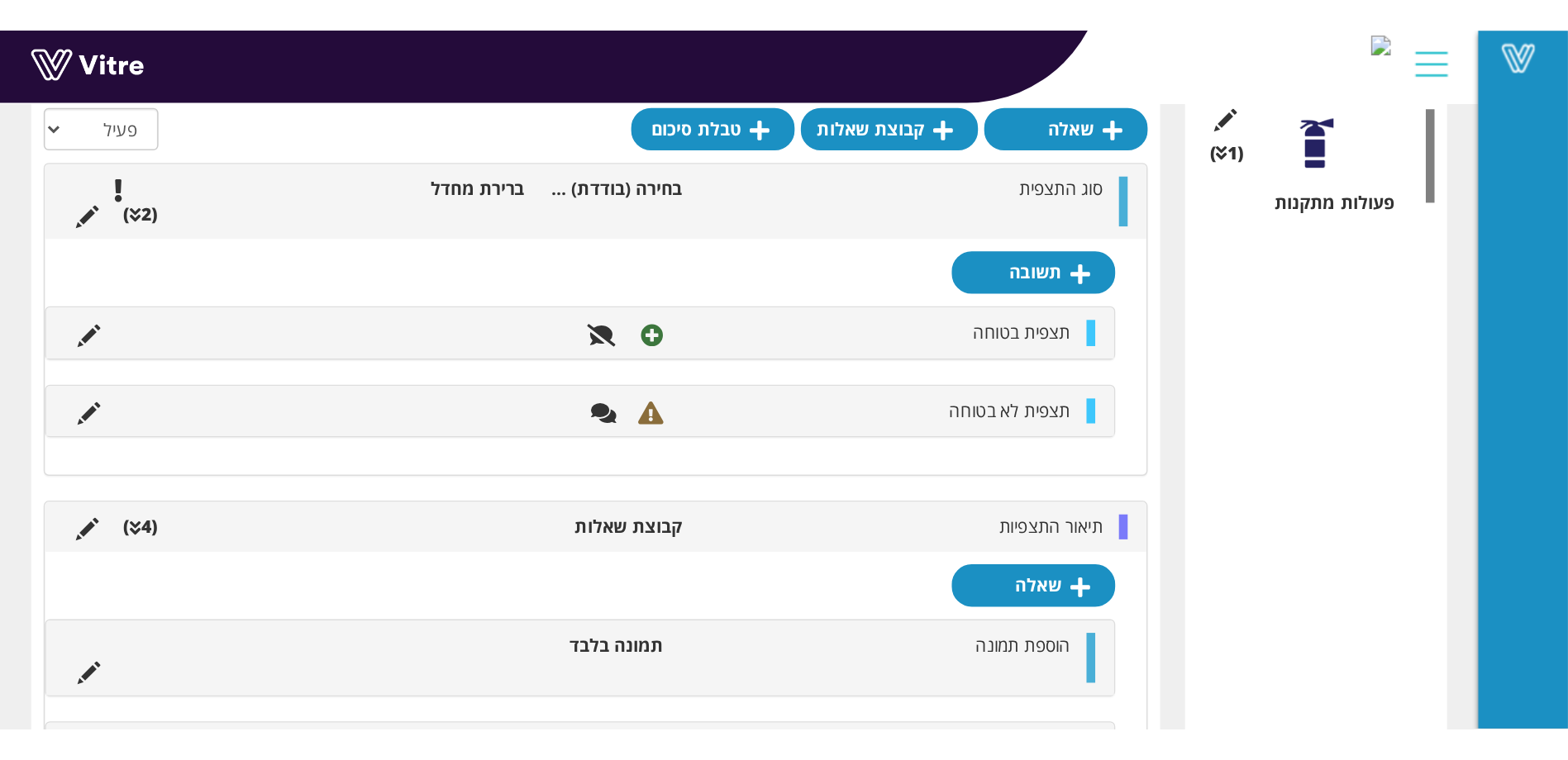 scroll, scrollTop: 36, scrollLeft: 0, axis: vertical 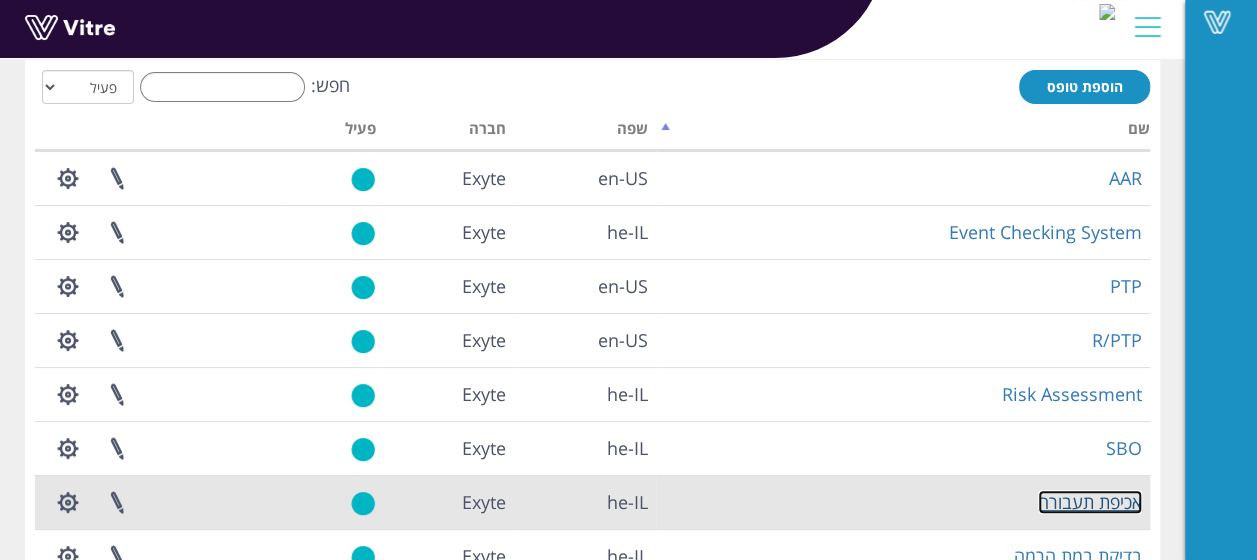 click on "אכיפת תעבורה" at bounding box center [1090, 502] 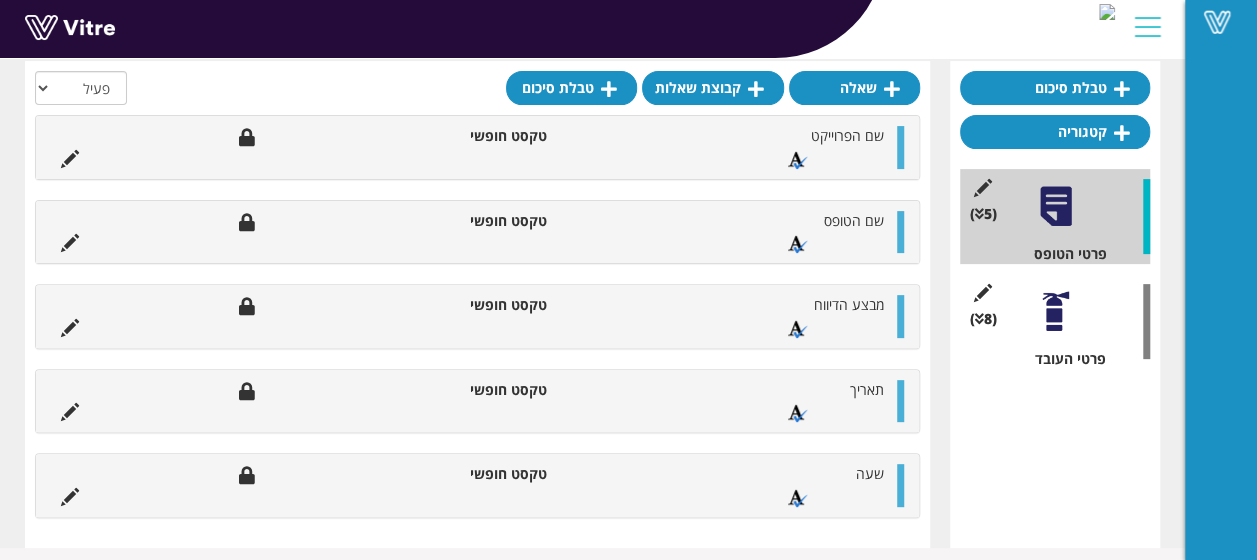 scroll, scrollTop: 200, scrollLeft: 0, axis: vertical 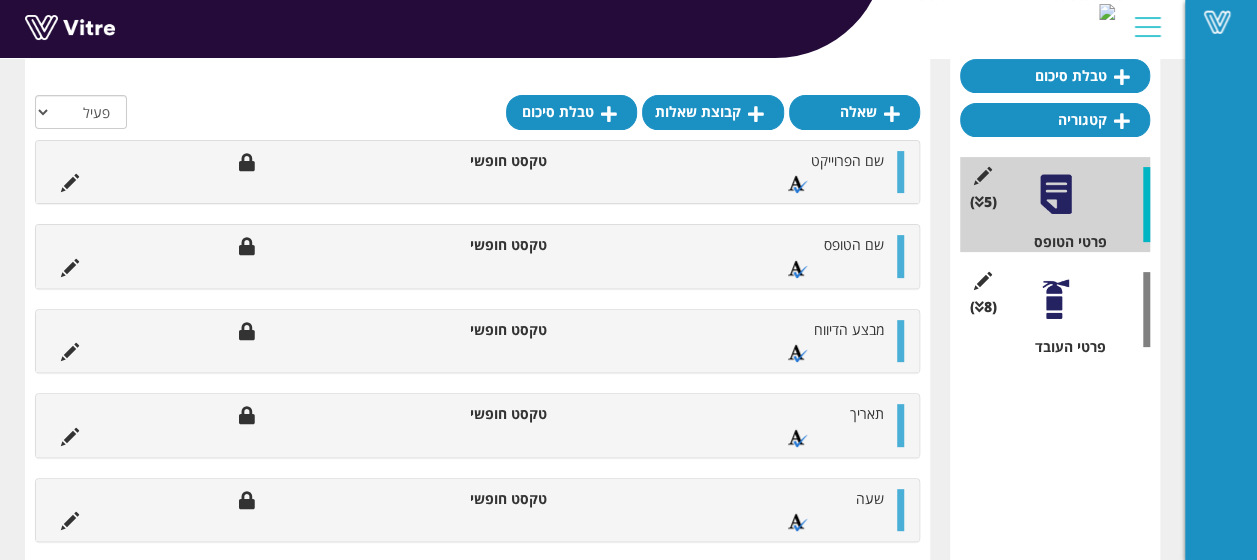 click at bounding box center (1055, 299) 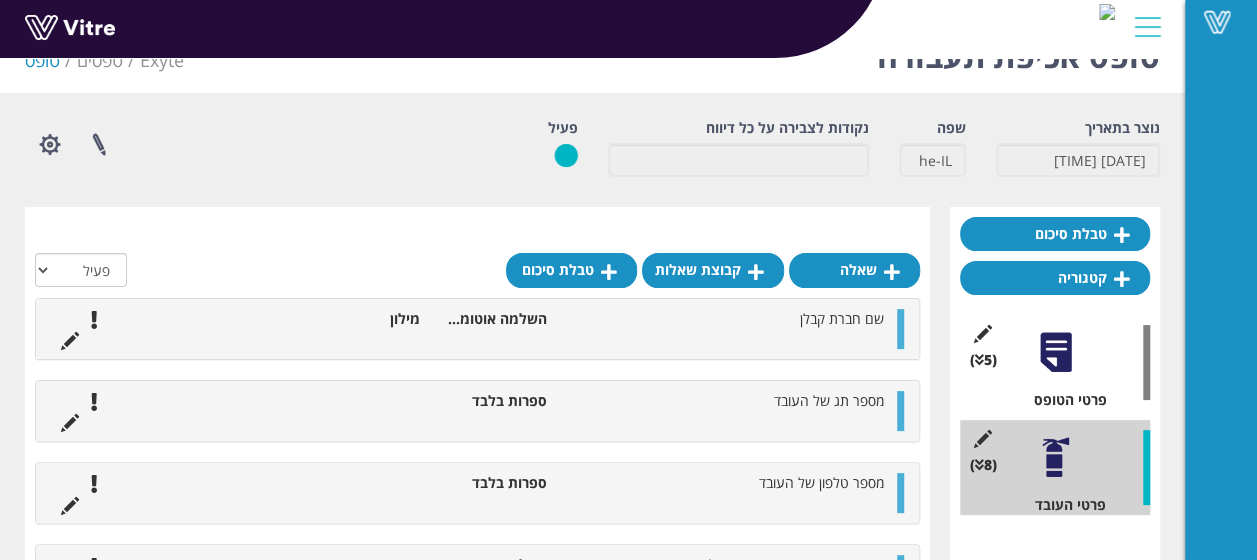 scroll, scrollTop: 200, scrollLeft: 0, axis: vertical 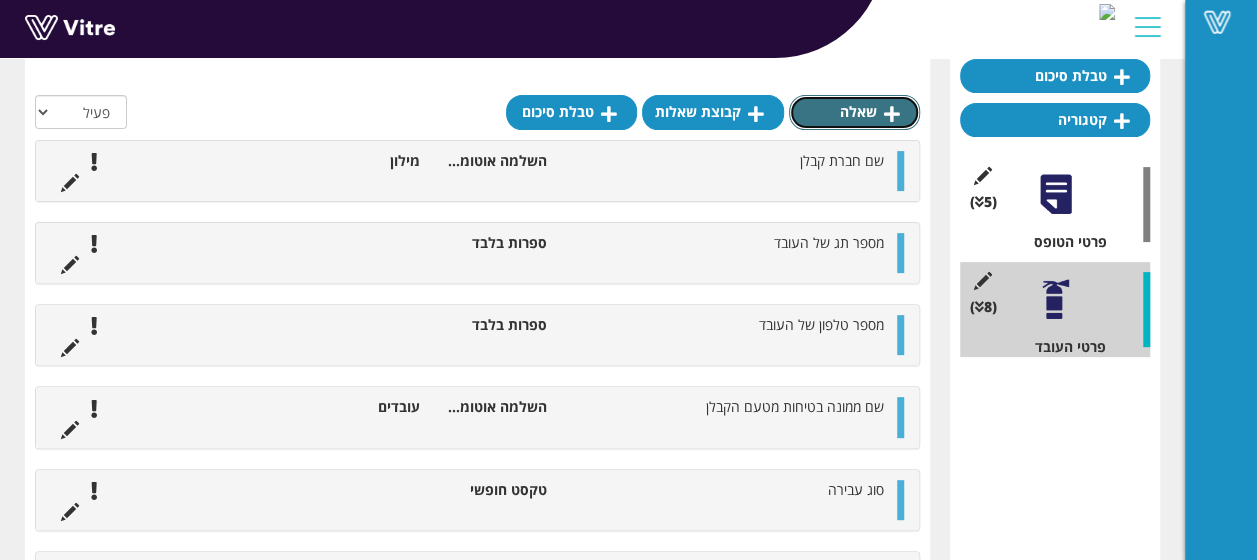 click on "שאלה" at bounding box center [854, 112] 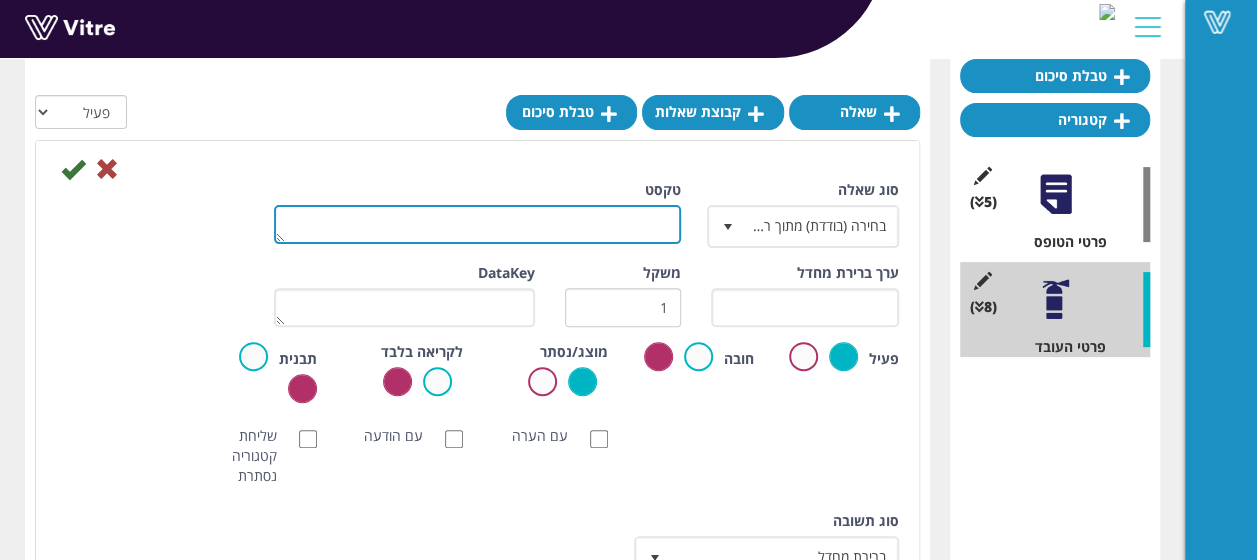 click on "טקסט" at bounding box center [477, 224] 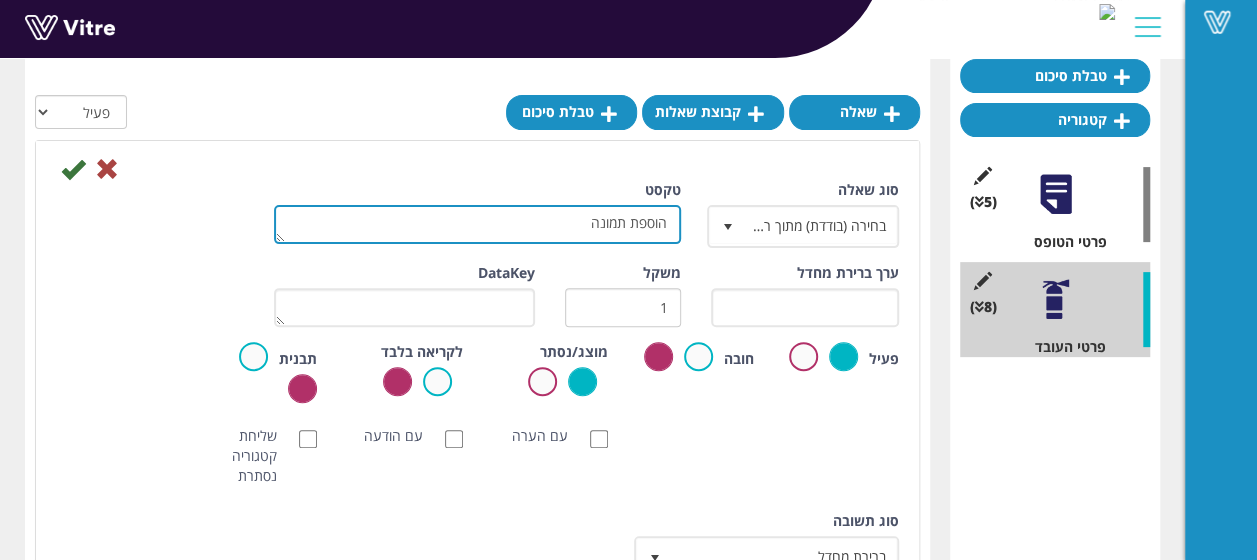 type on "הוספת תמונה" 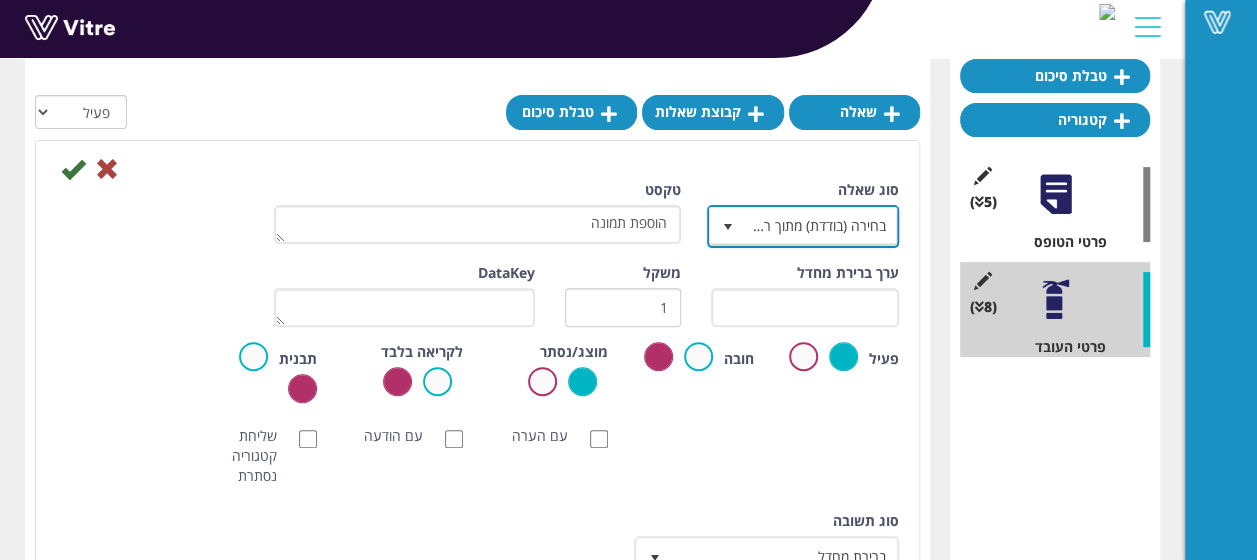 click at bounding box center (728, 227) 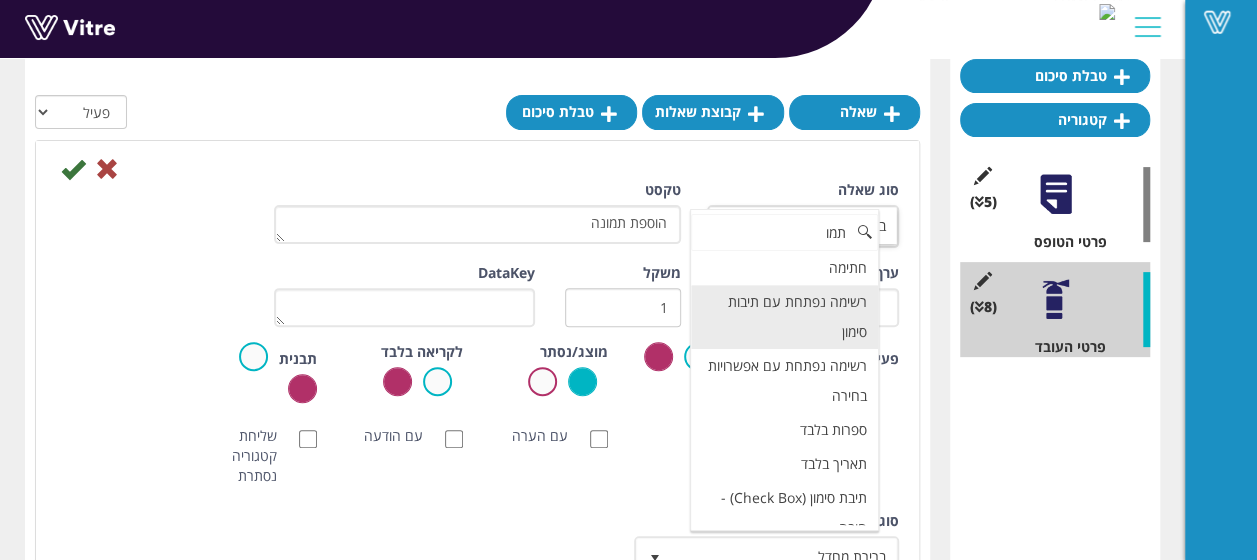 scroll, scrollTop: 0, scrollLeft: 0, axis: both 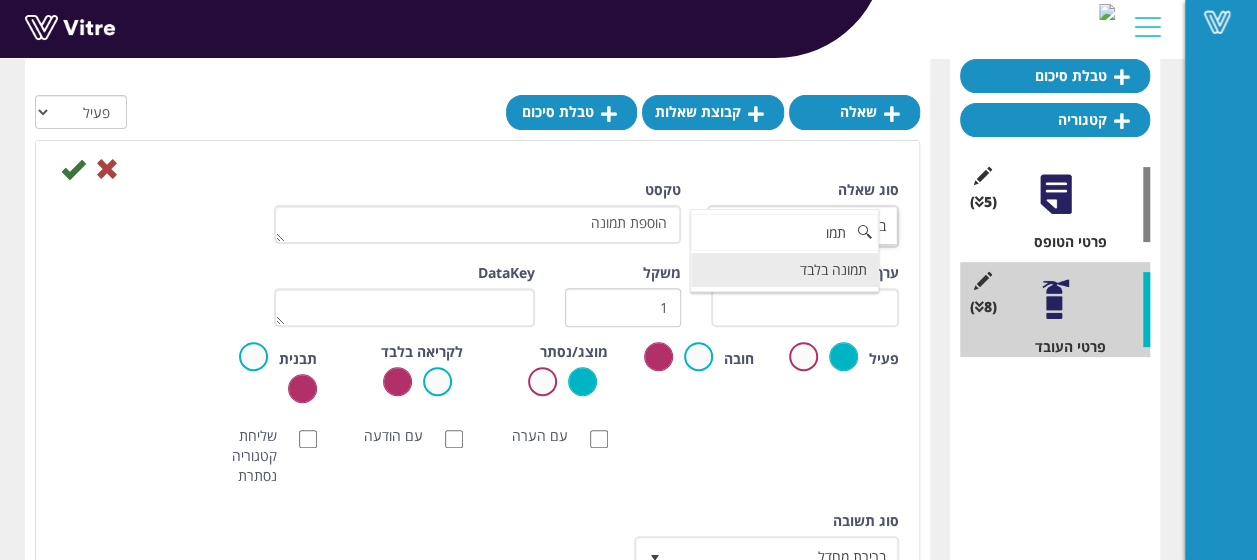 click on "תמונה בלבד" at bounding box center [784, 270] 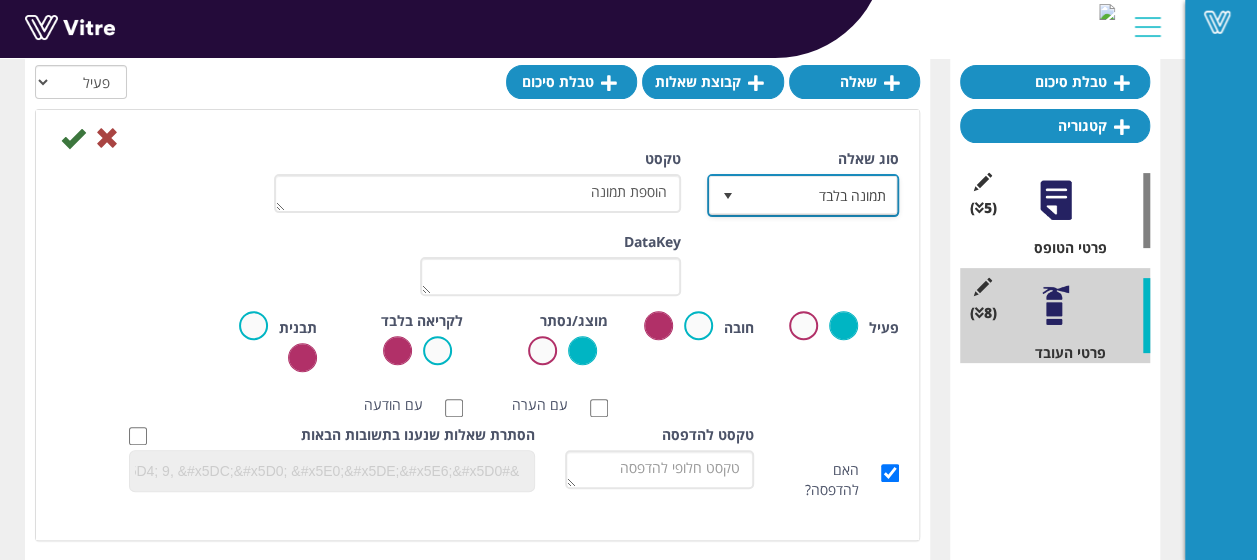 scroll, scrollTop: 100, scrollLeft: 0, axis: vertical 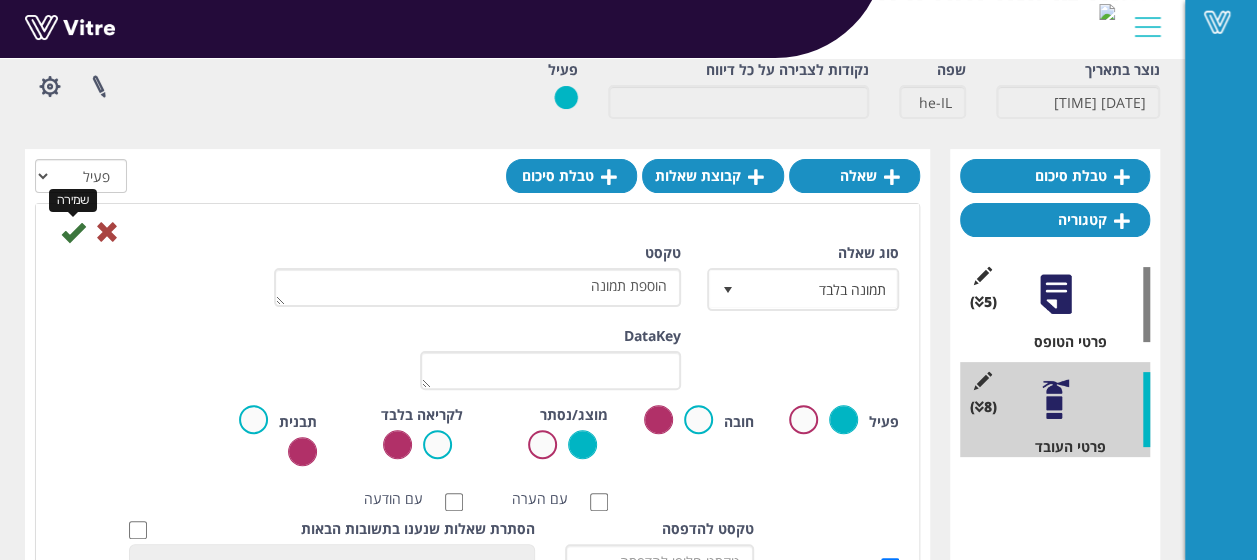 click at bounding box center [73, 232] 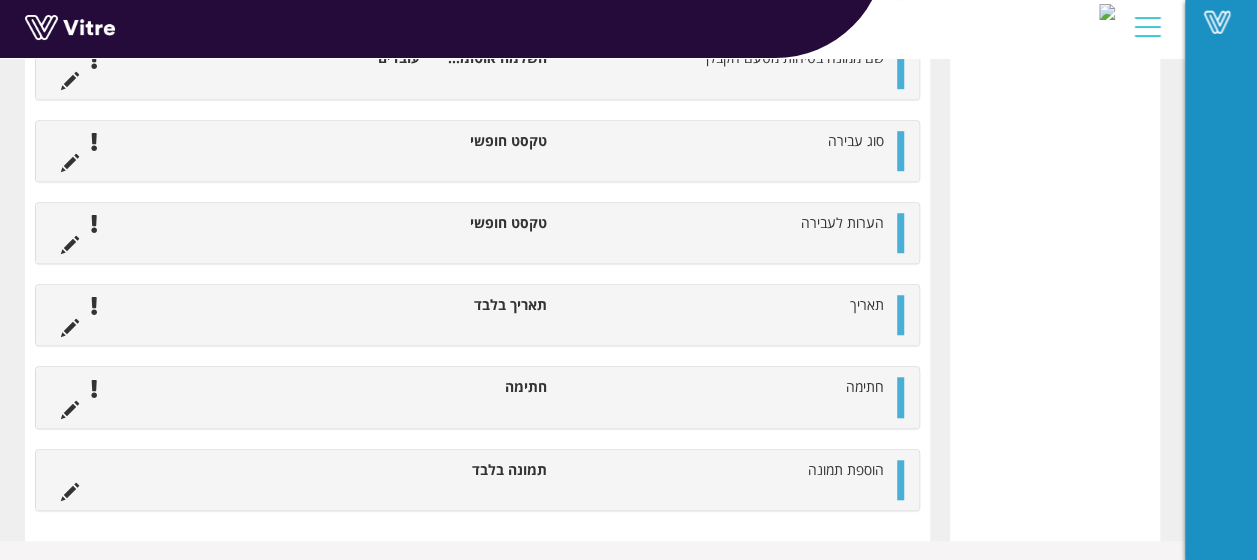 scroll, scrollTop: 683, scrollLeft: 0, axis: vertical 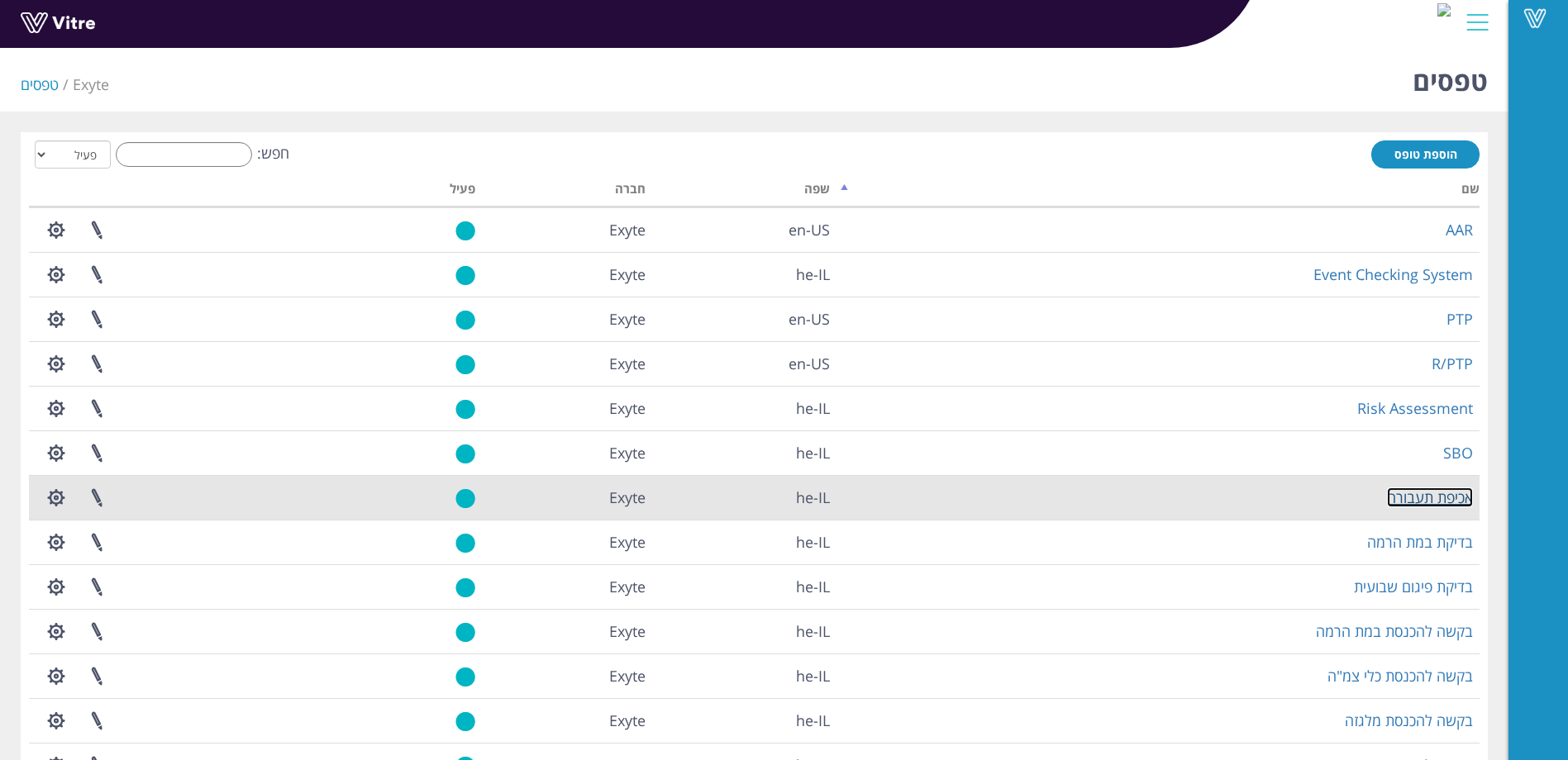 click on "אכיפת תעבורה" at bounding box center (1430, 497) 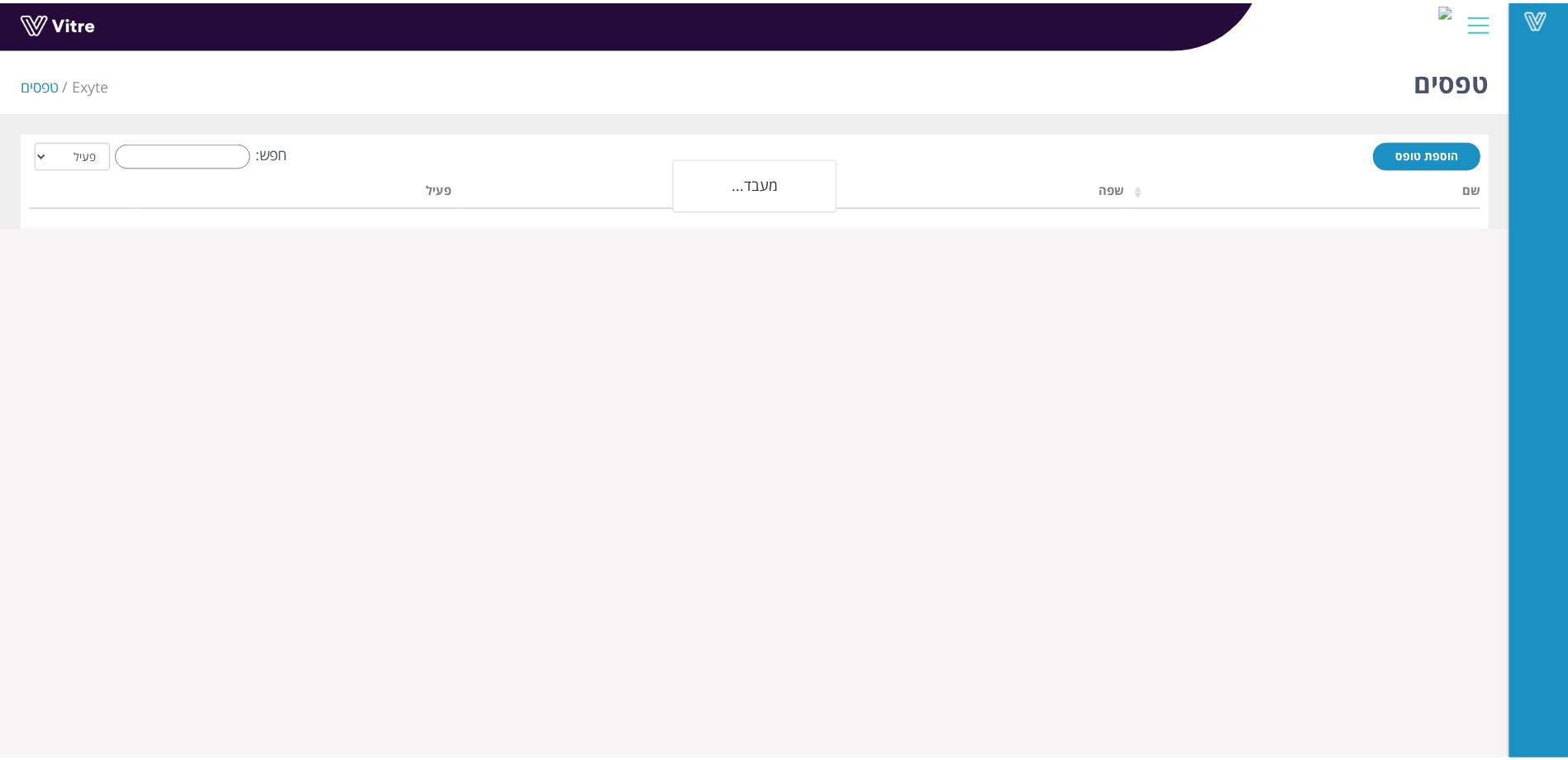 scroll, scrollTop: 0, scrollLeft: 0, axis: both 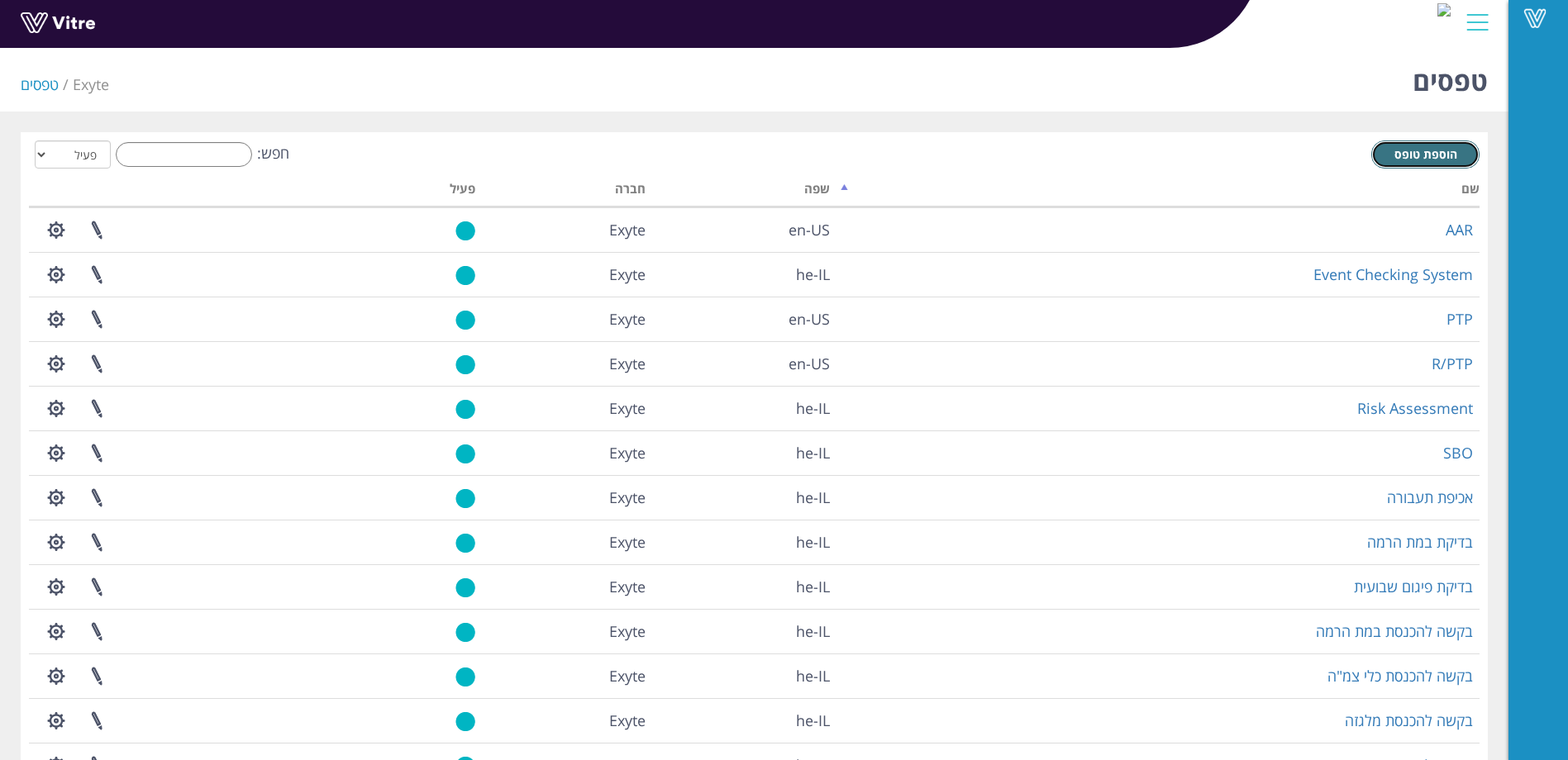 click on "הוספת טופס" at bounding box center [1426, 154] 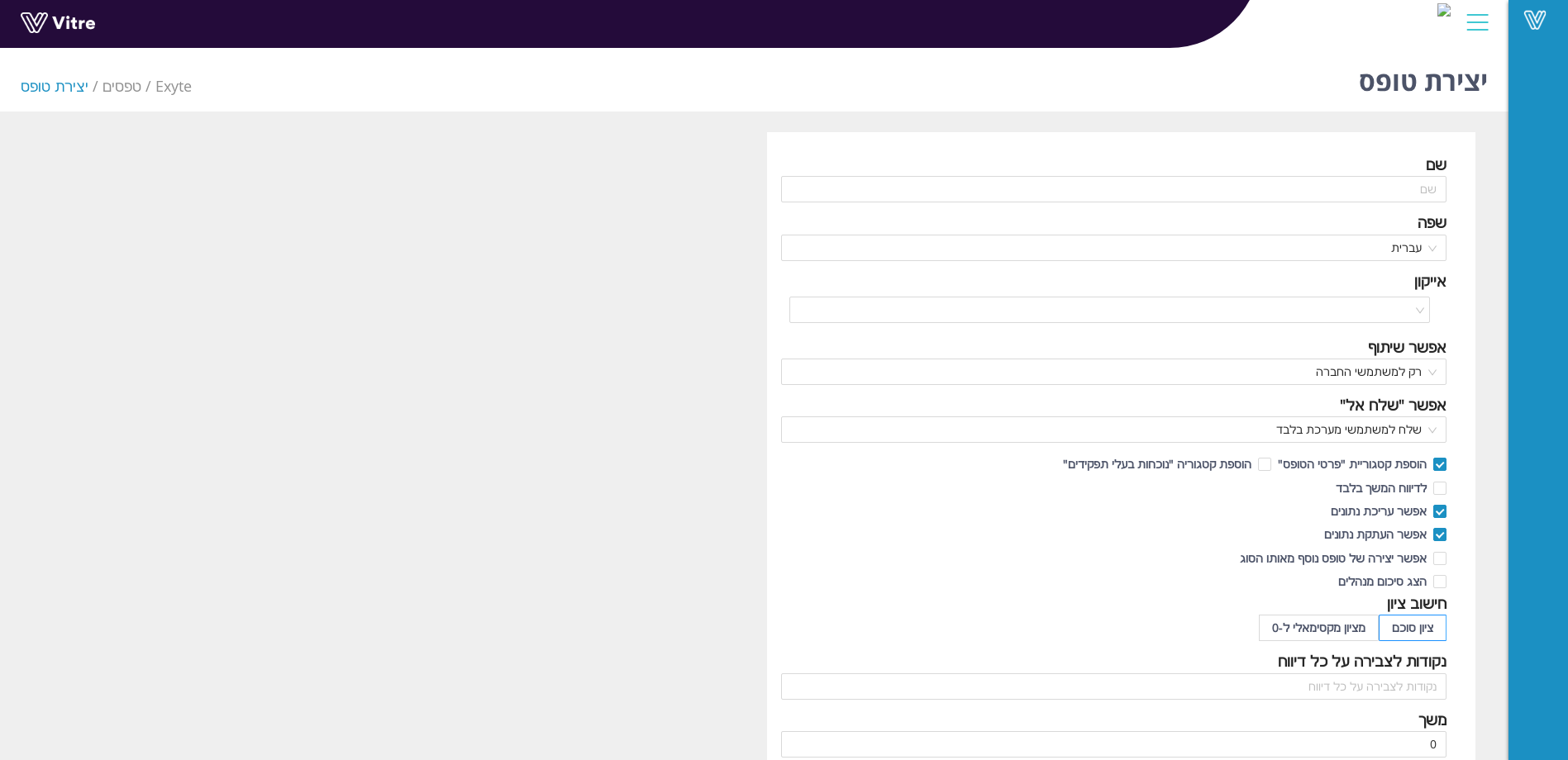 scroll, scrollTop: 0, scrollLeft: 0, axis: both 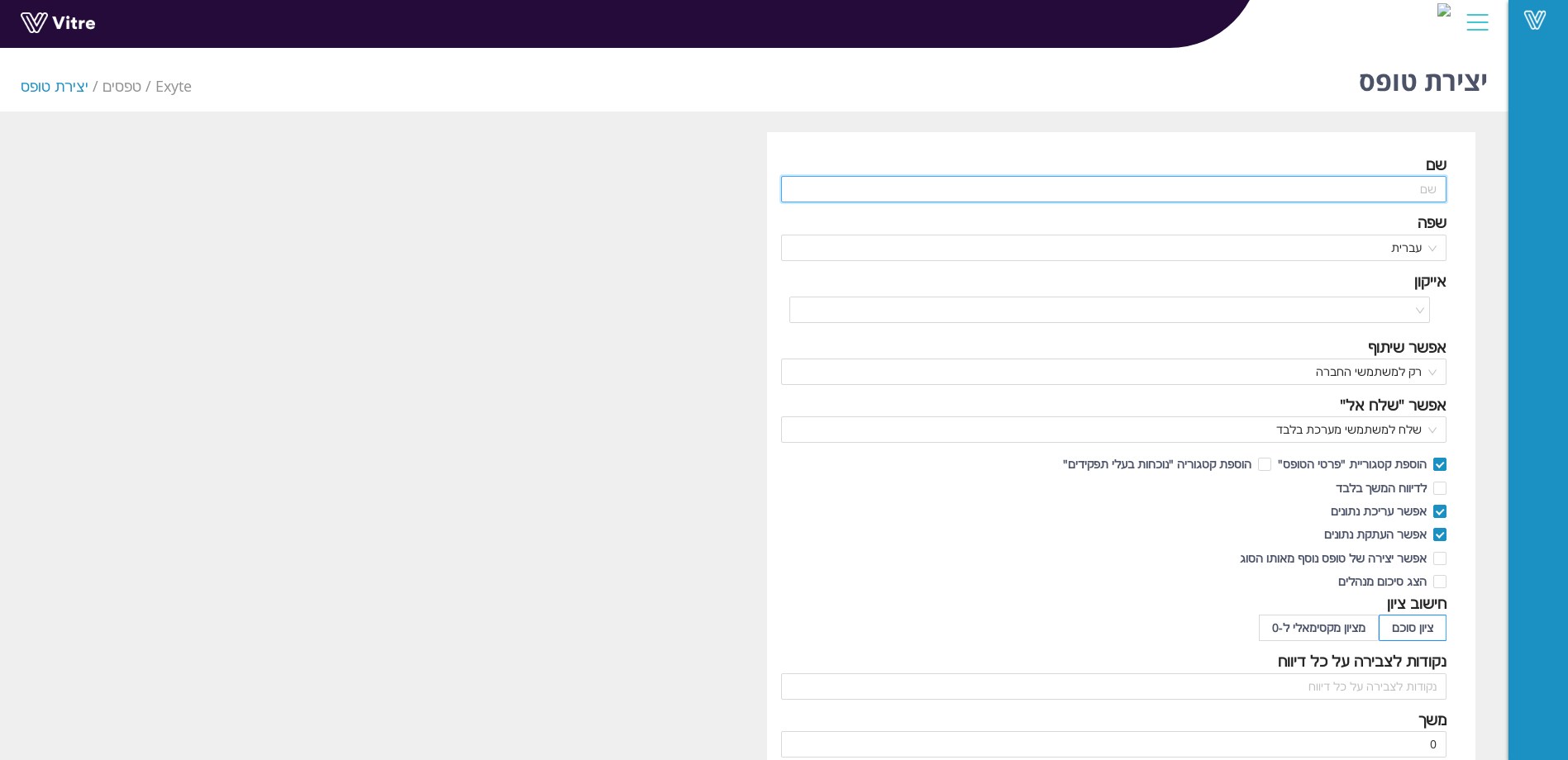click at bounding box center (1114, 189) 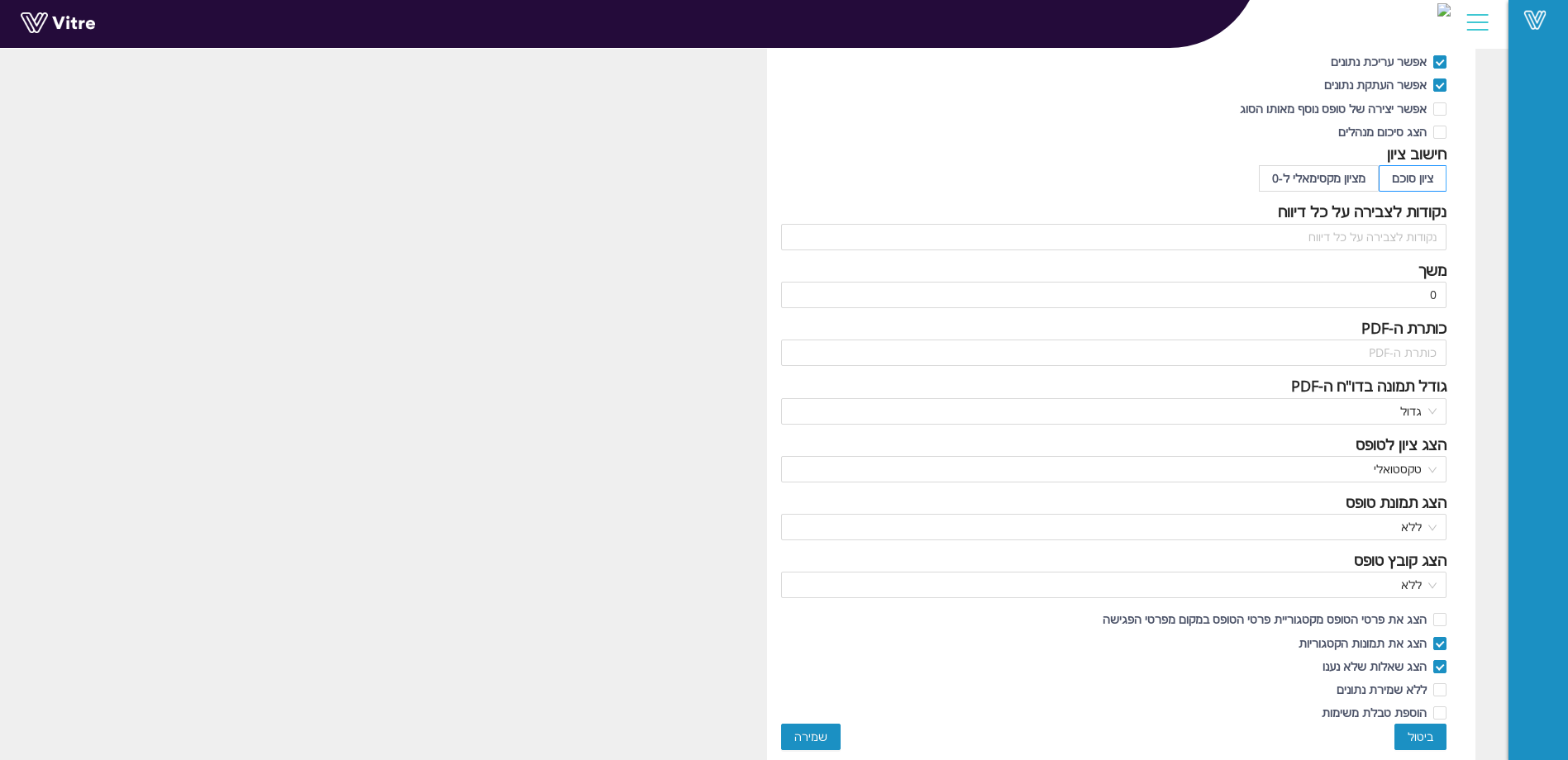 type on "טופס נוכחות ישיבת צוות EXYTE" 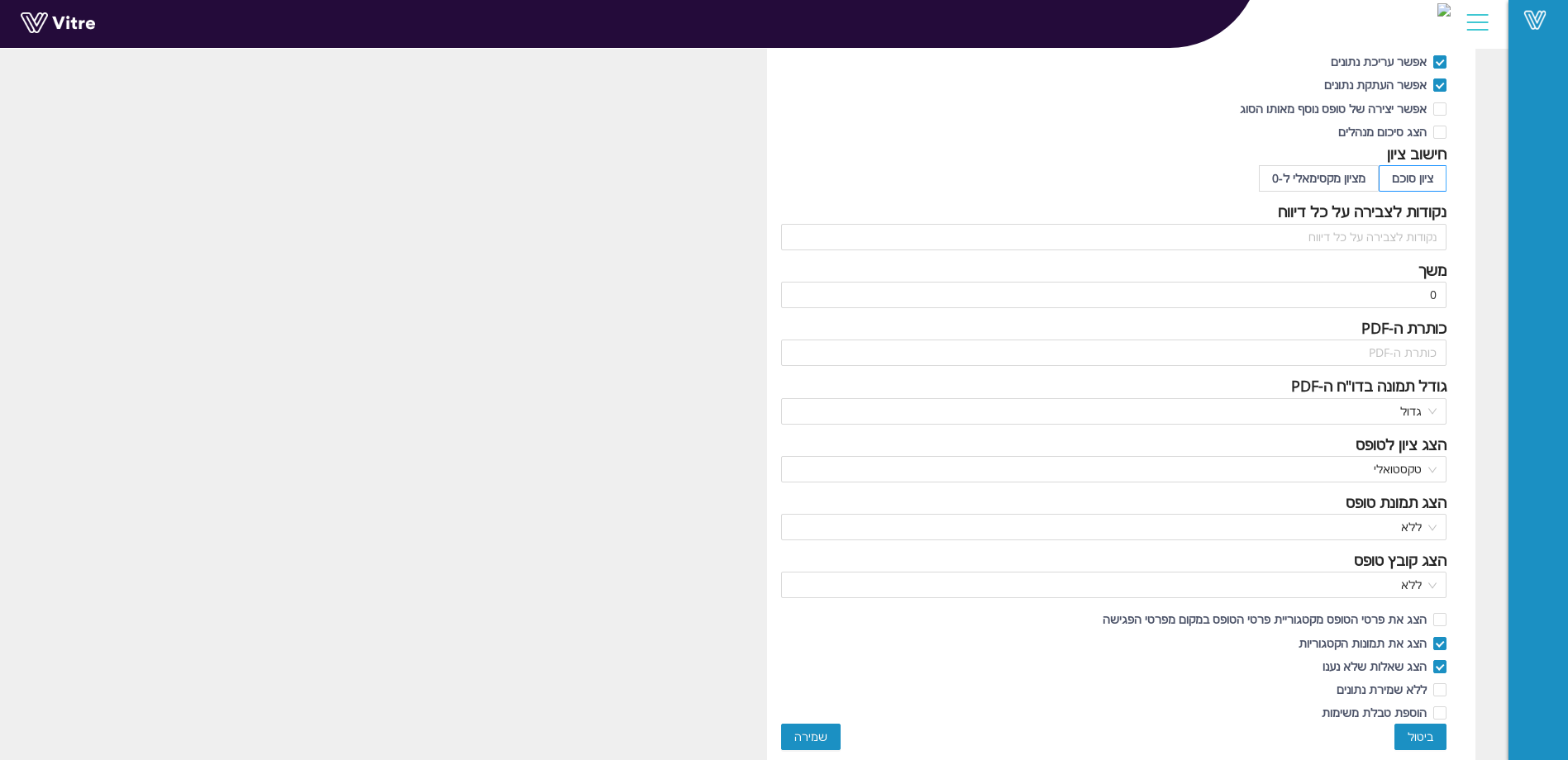 click on "שמירה" at bounding box center (811, 737) 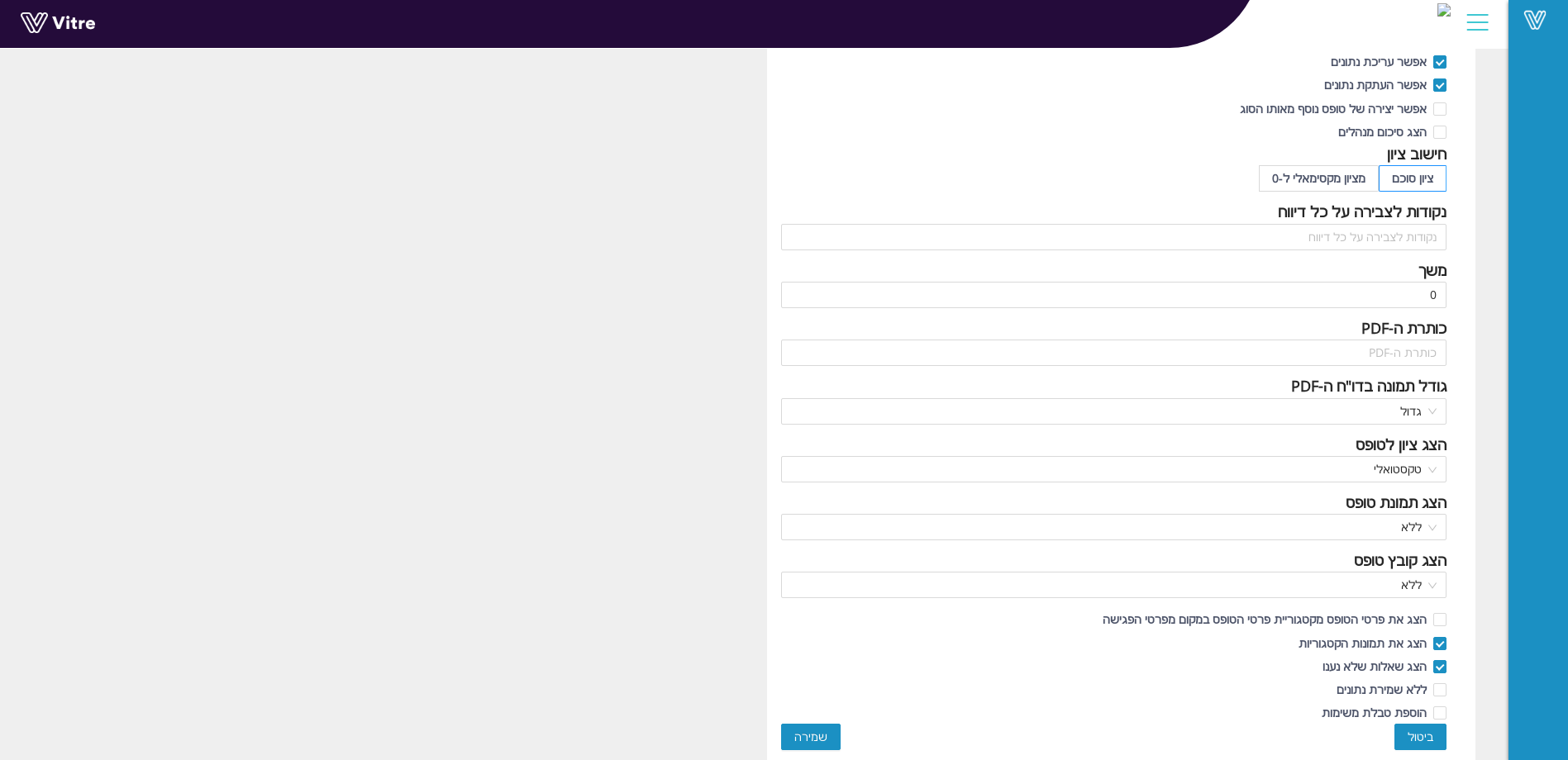 scroll, scrollTop: 41, scrollLeft: 0, axis: vertical 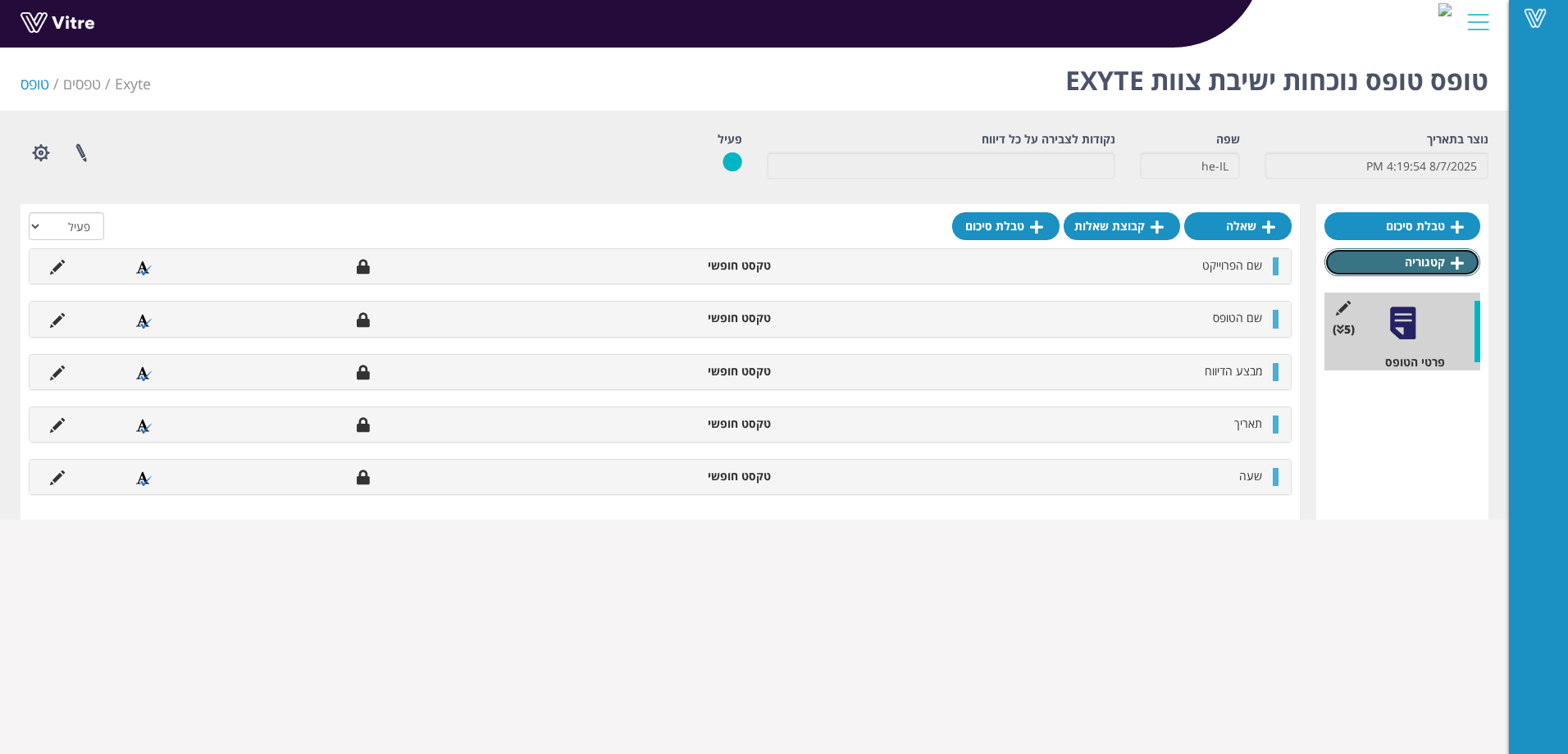 click on "קטגוריה" at bounding box center (1402, 262) 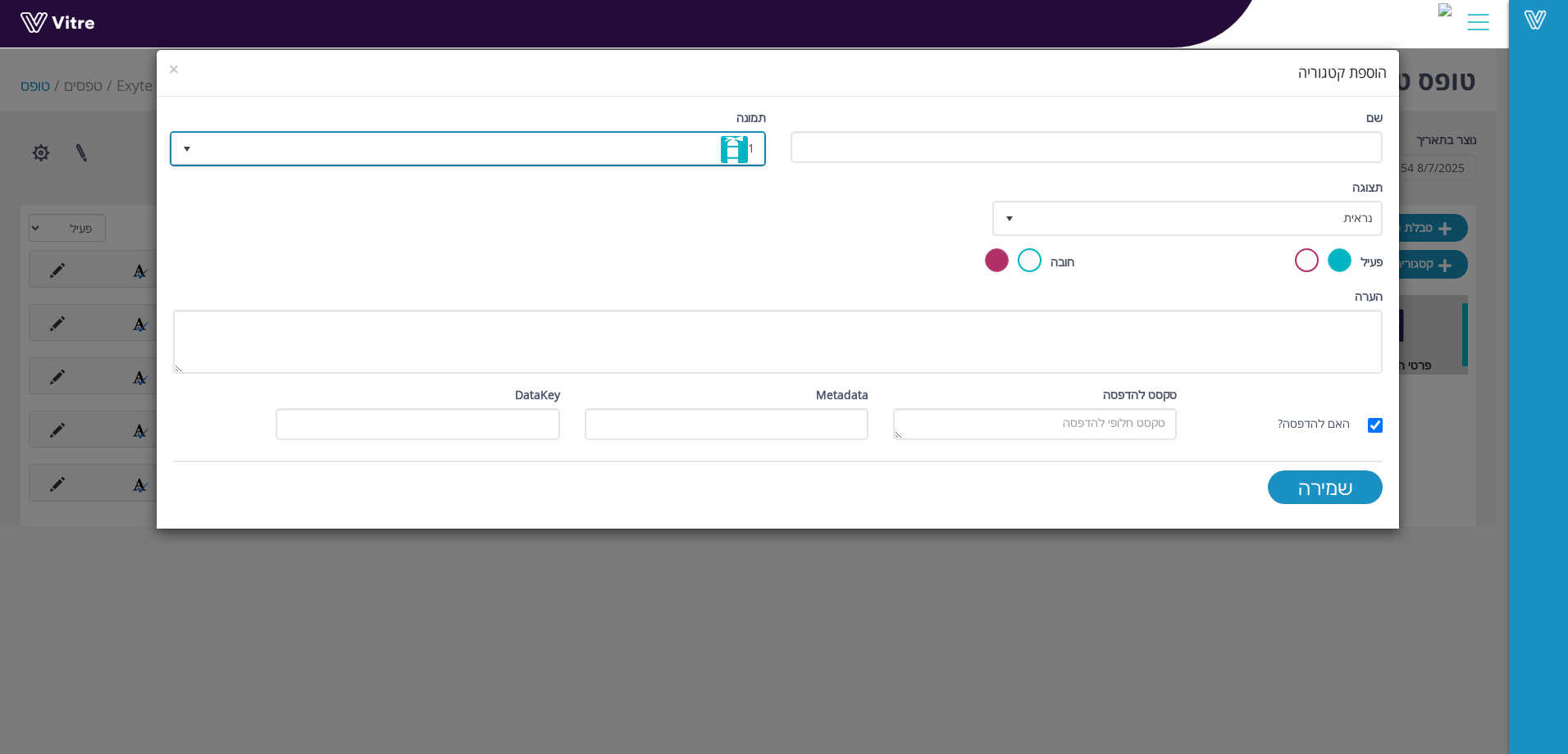 click at bounding box center (734, 149) 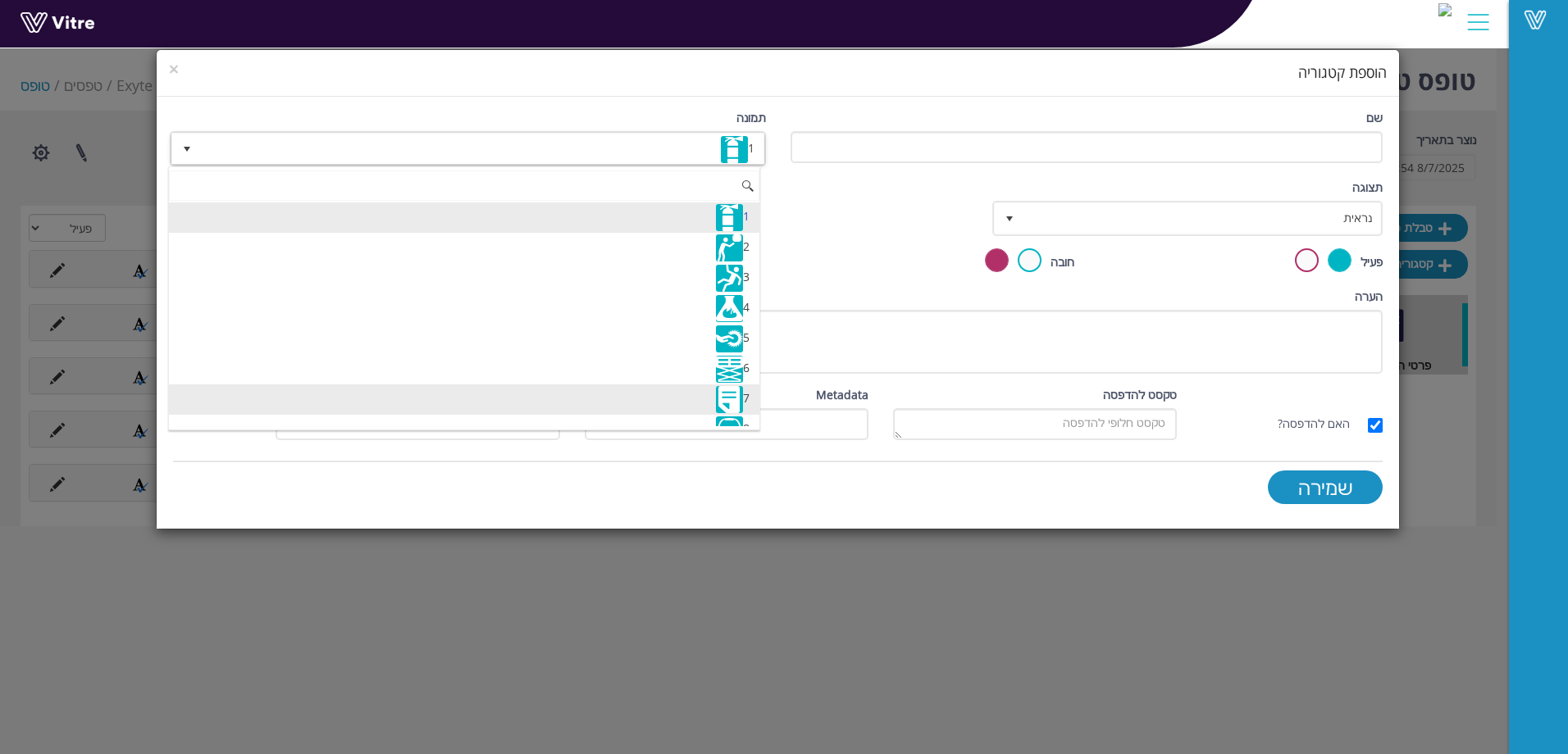 click at bounding box center [729, 399] 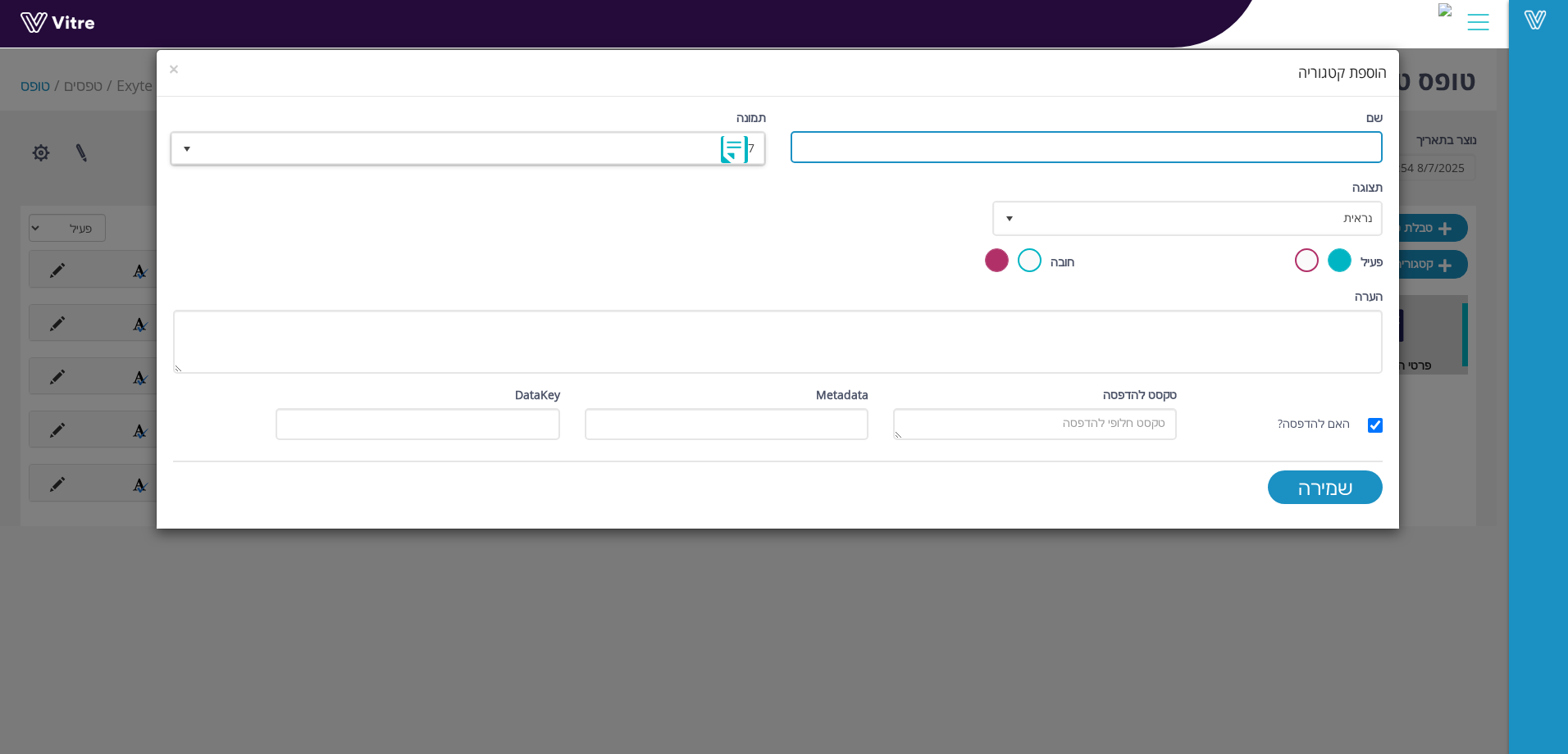 click on "שם" at bounding box center (1087, 147) 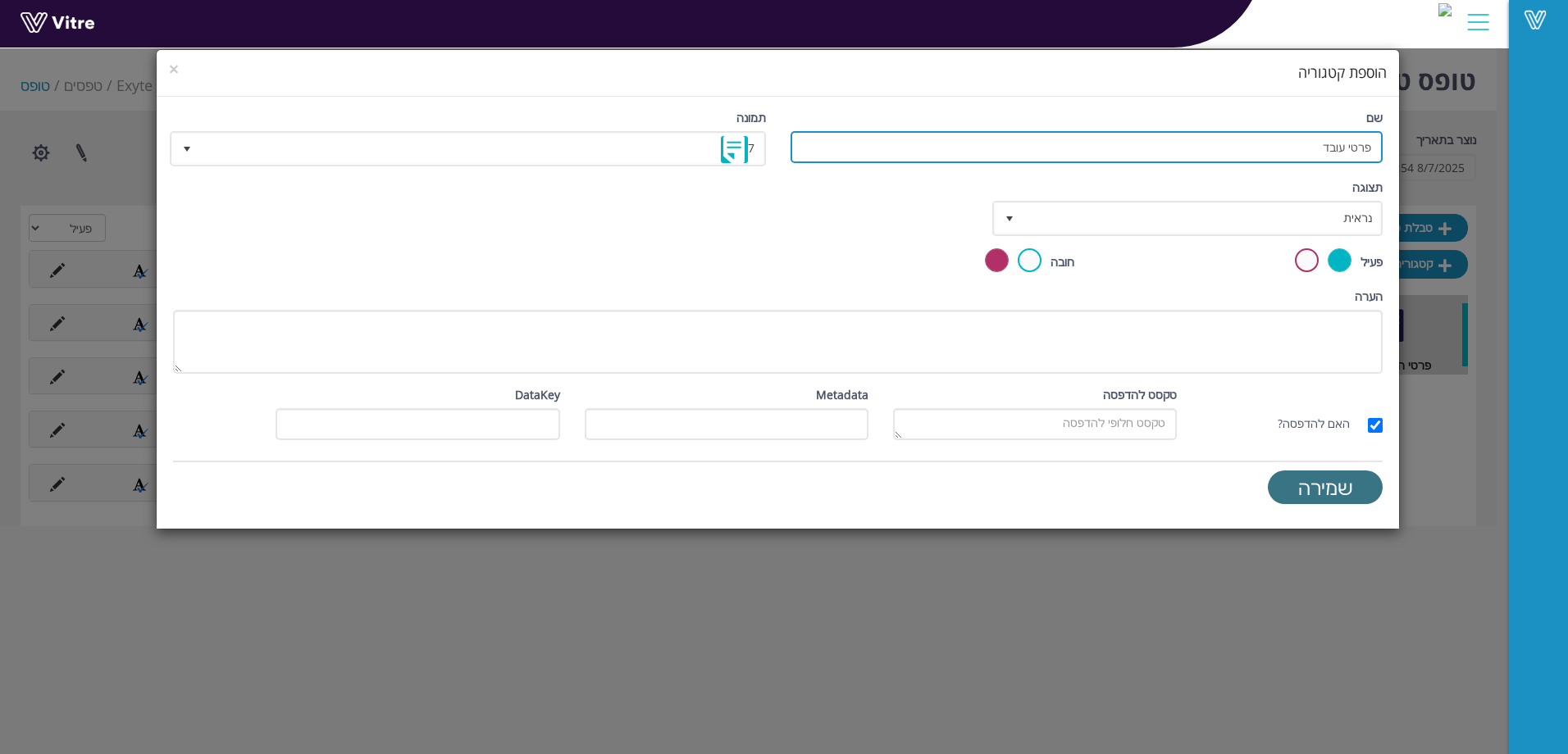 type on "פרטי עובד" 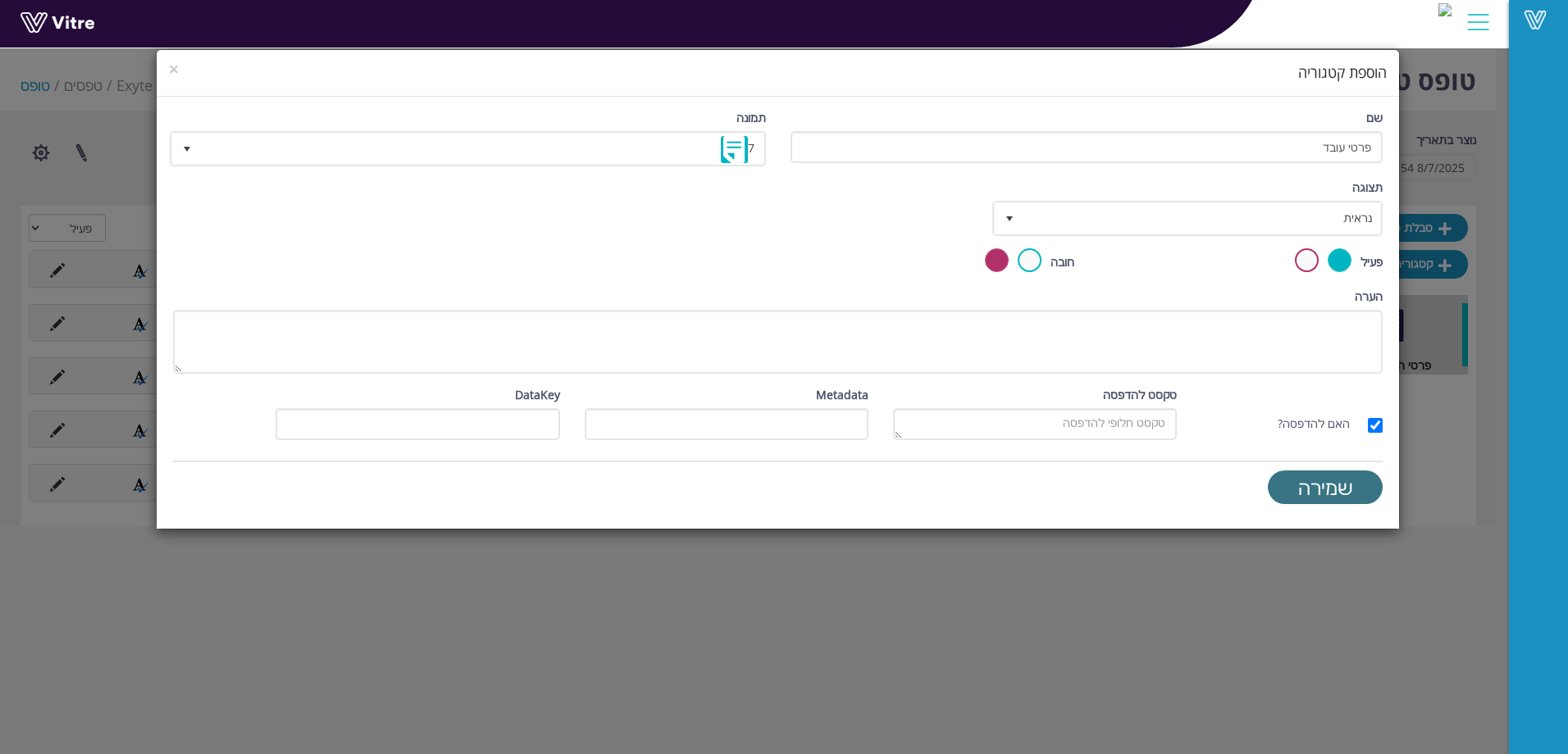click on "שמירה" at bounding box center [1325, 487] 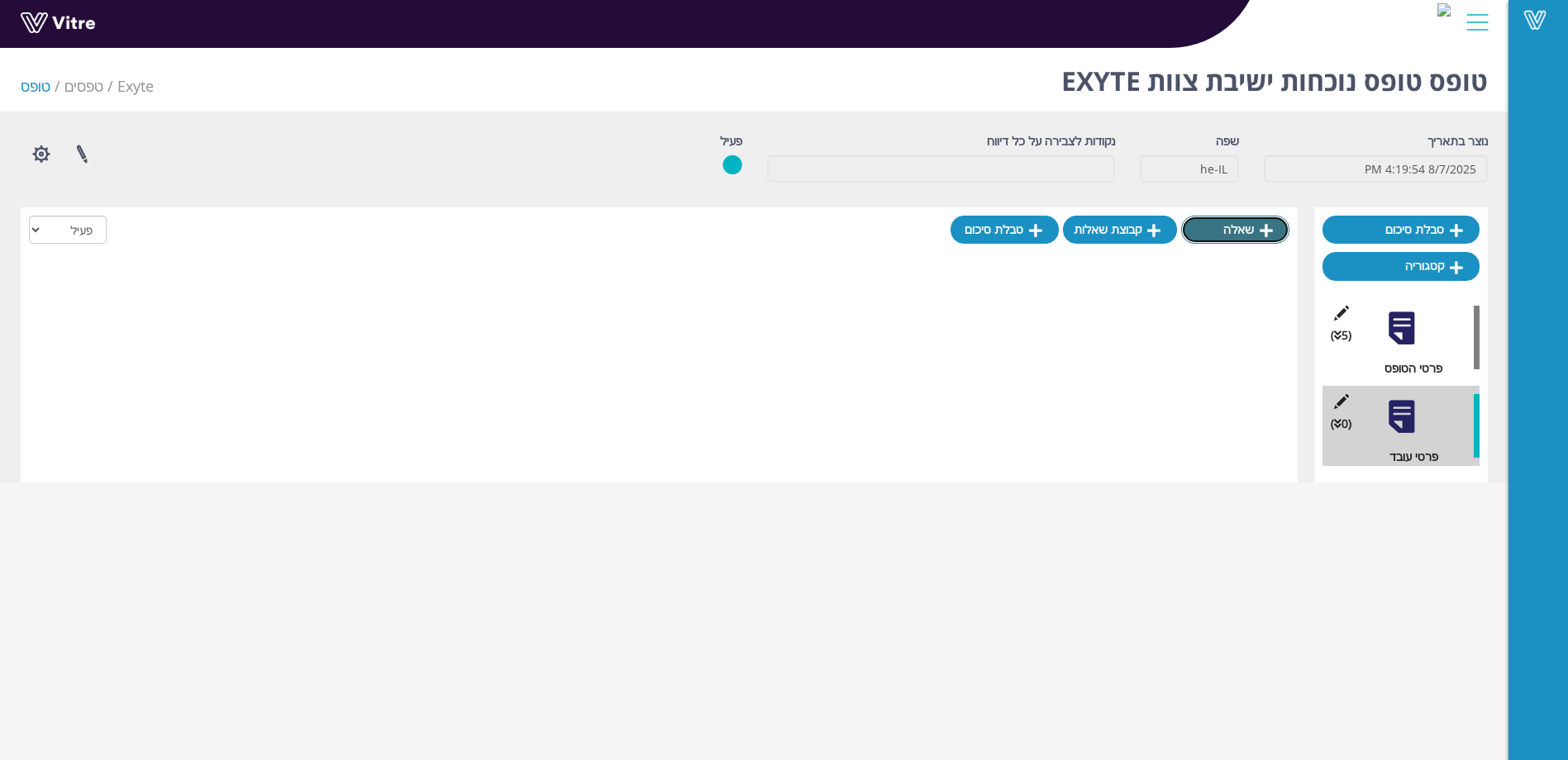 click on "שאלה" at bounding box center (1235, 230) 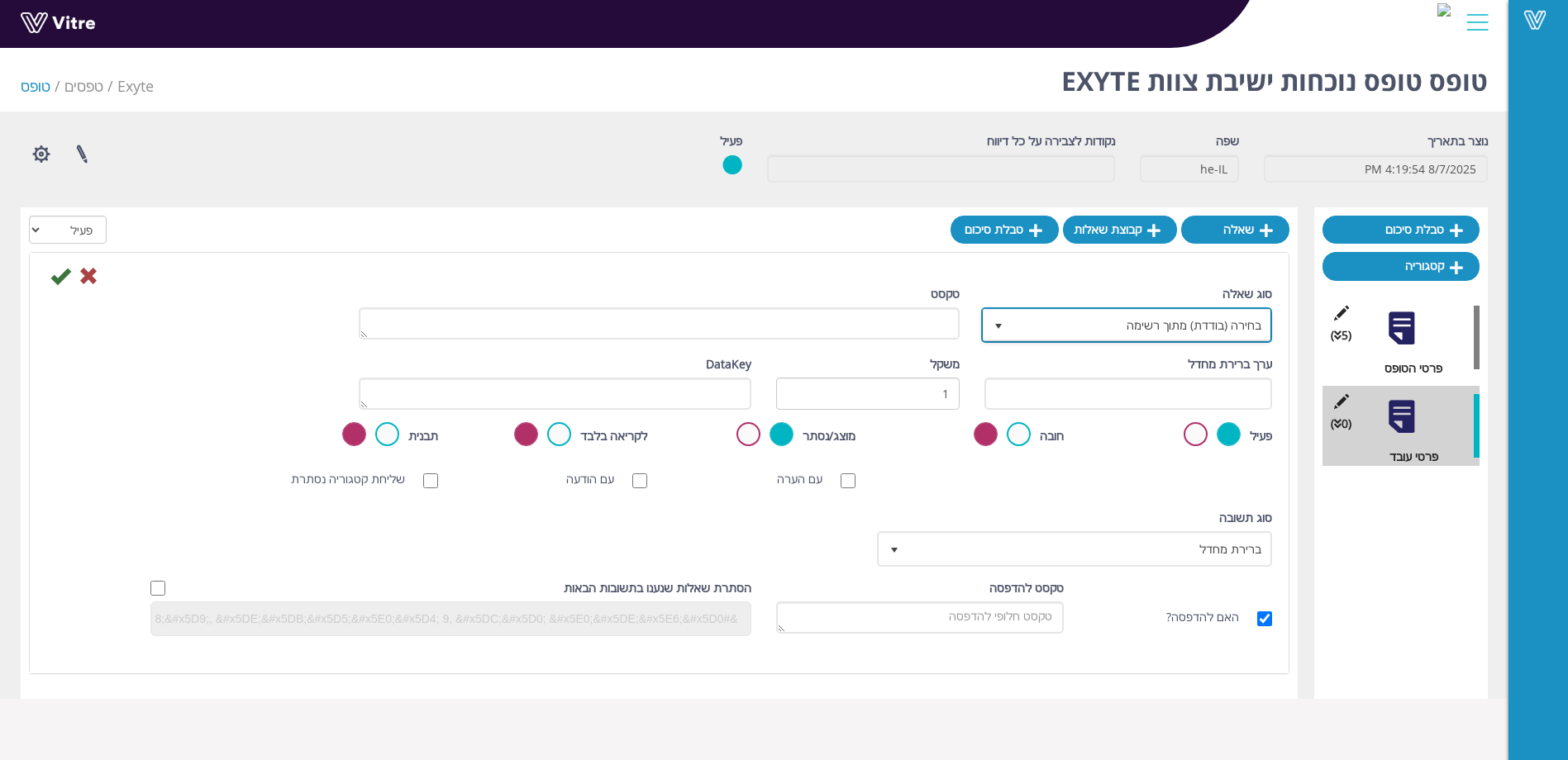 click on "בחירה (בודדת) מתוך רשימה" at bounding box center [1141, 325] 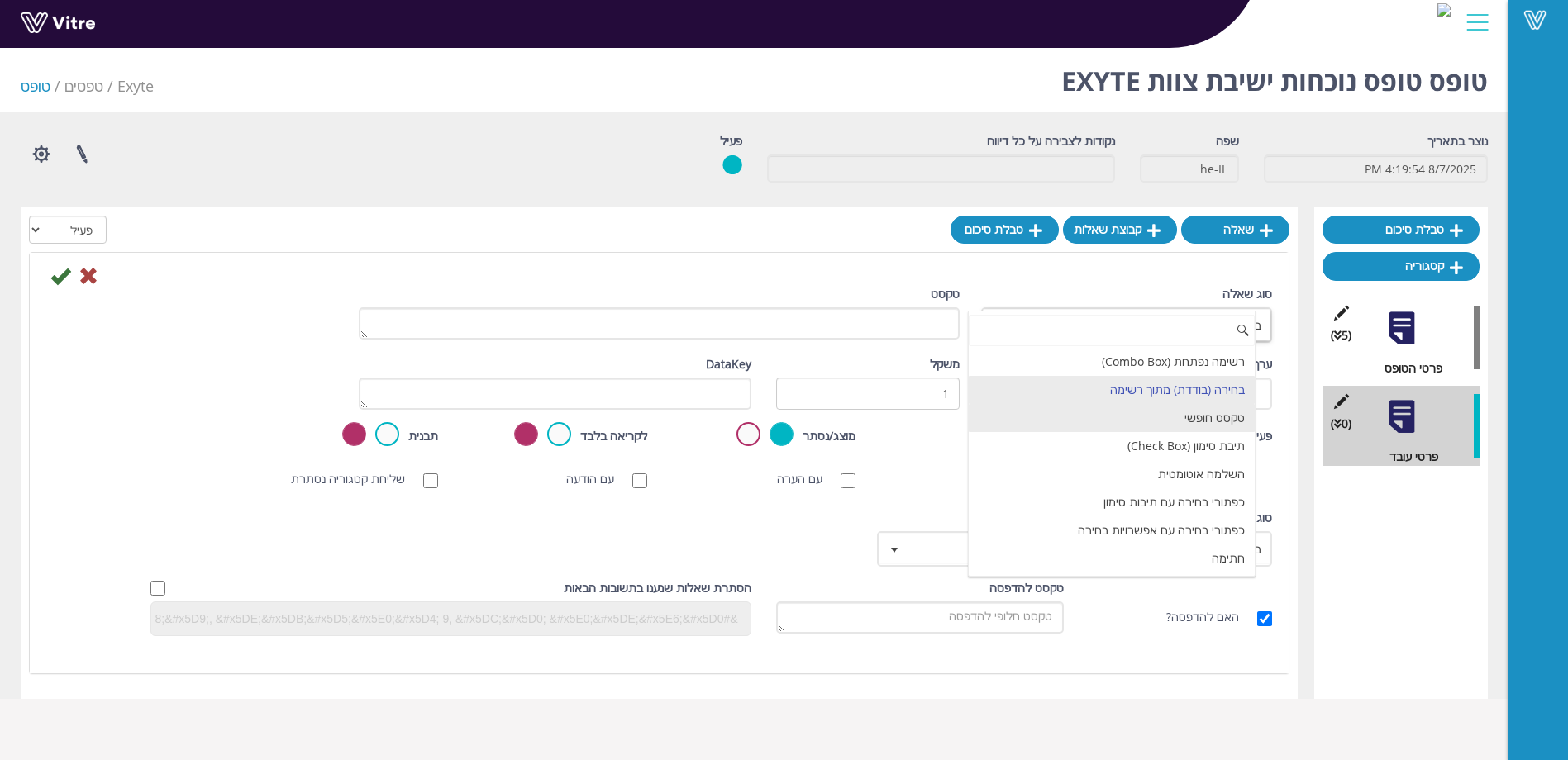 click on "טקסט חופשי" at bounding box center [1112, 418] 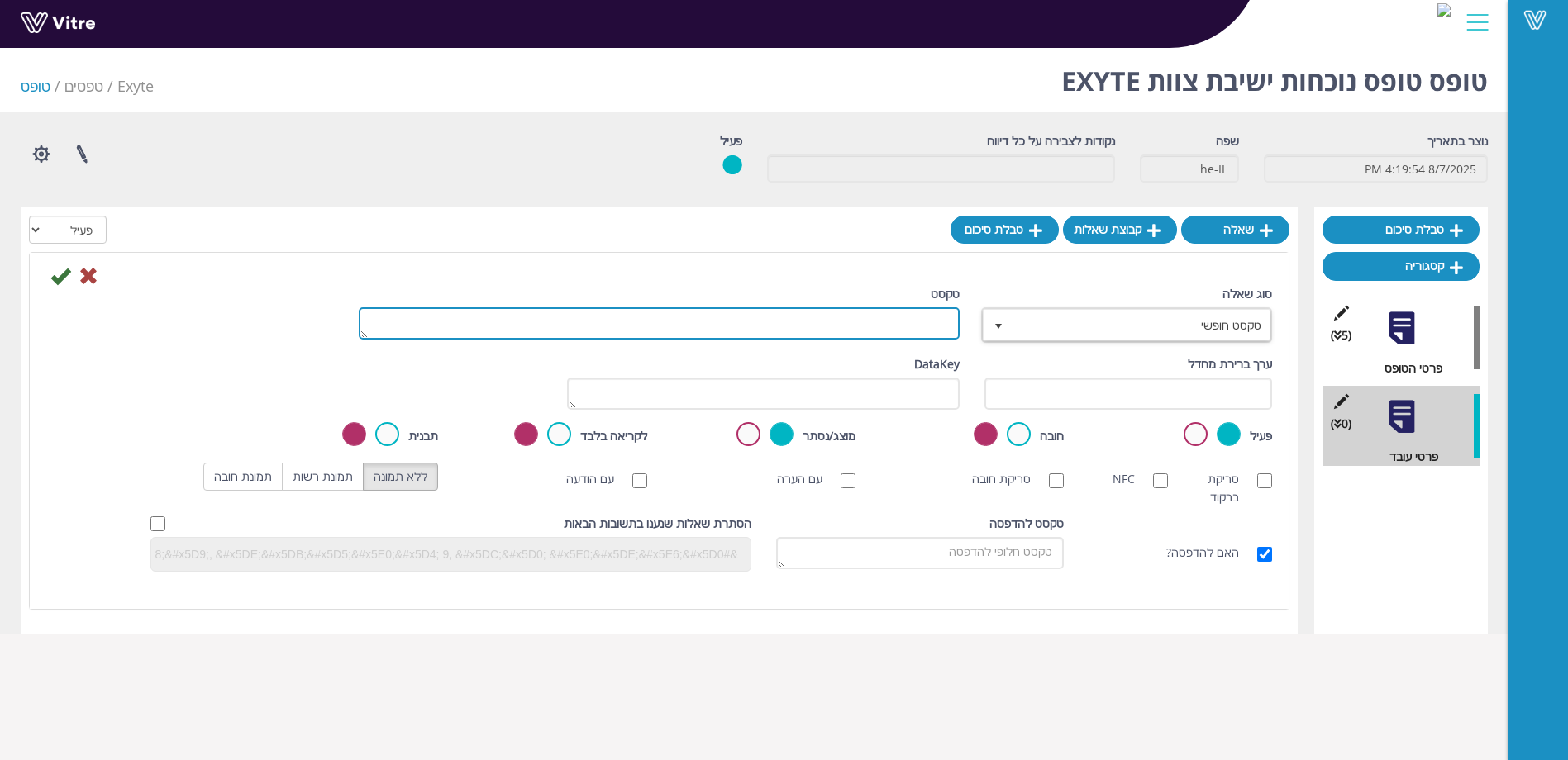 click on "טקסט" at bounding box center (659, 323) 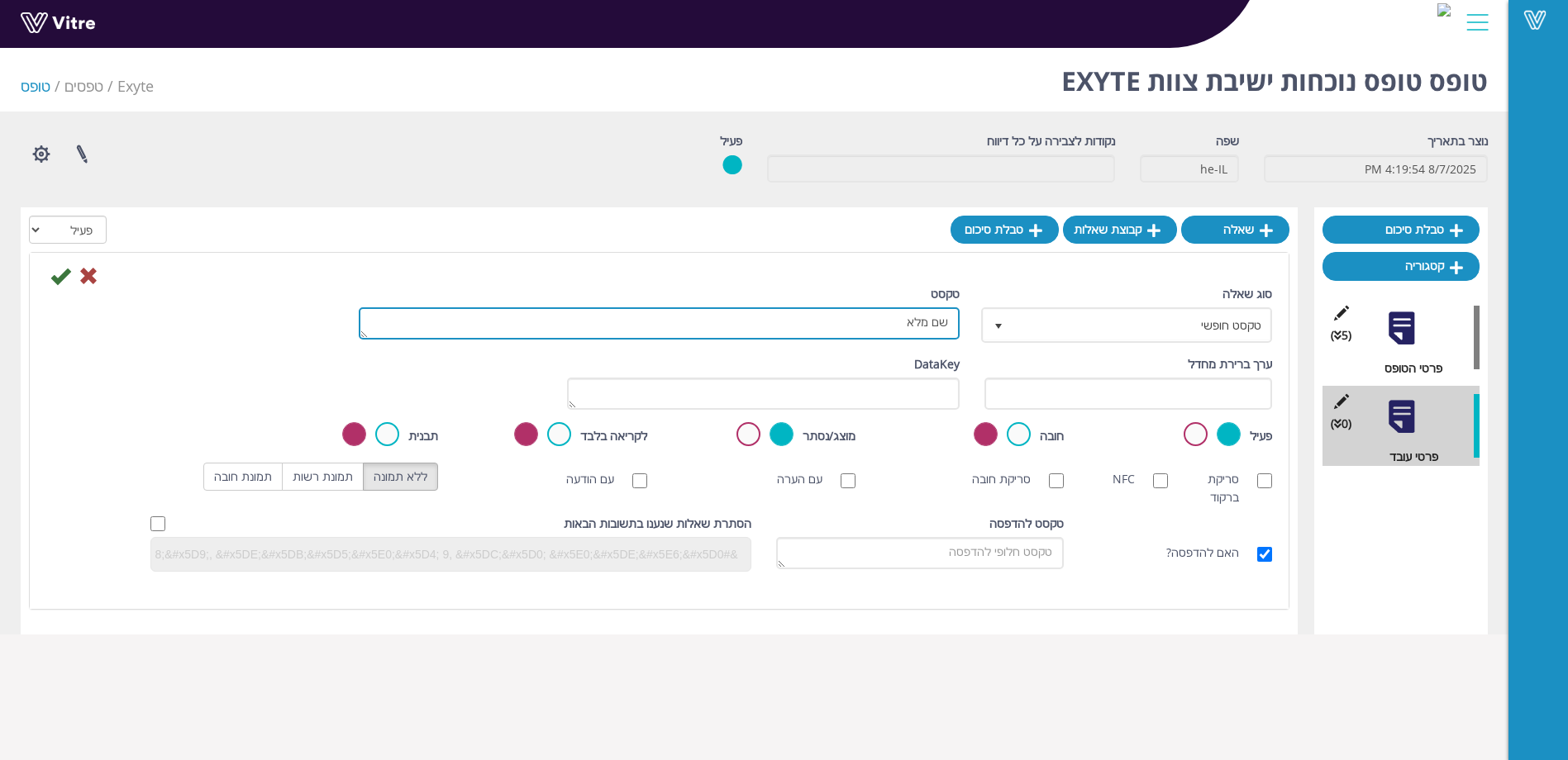 type on "שם מלא" 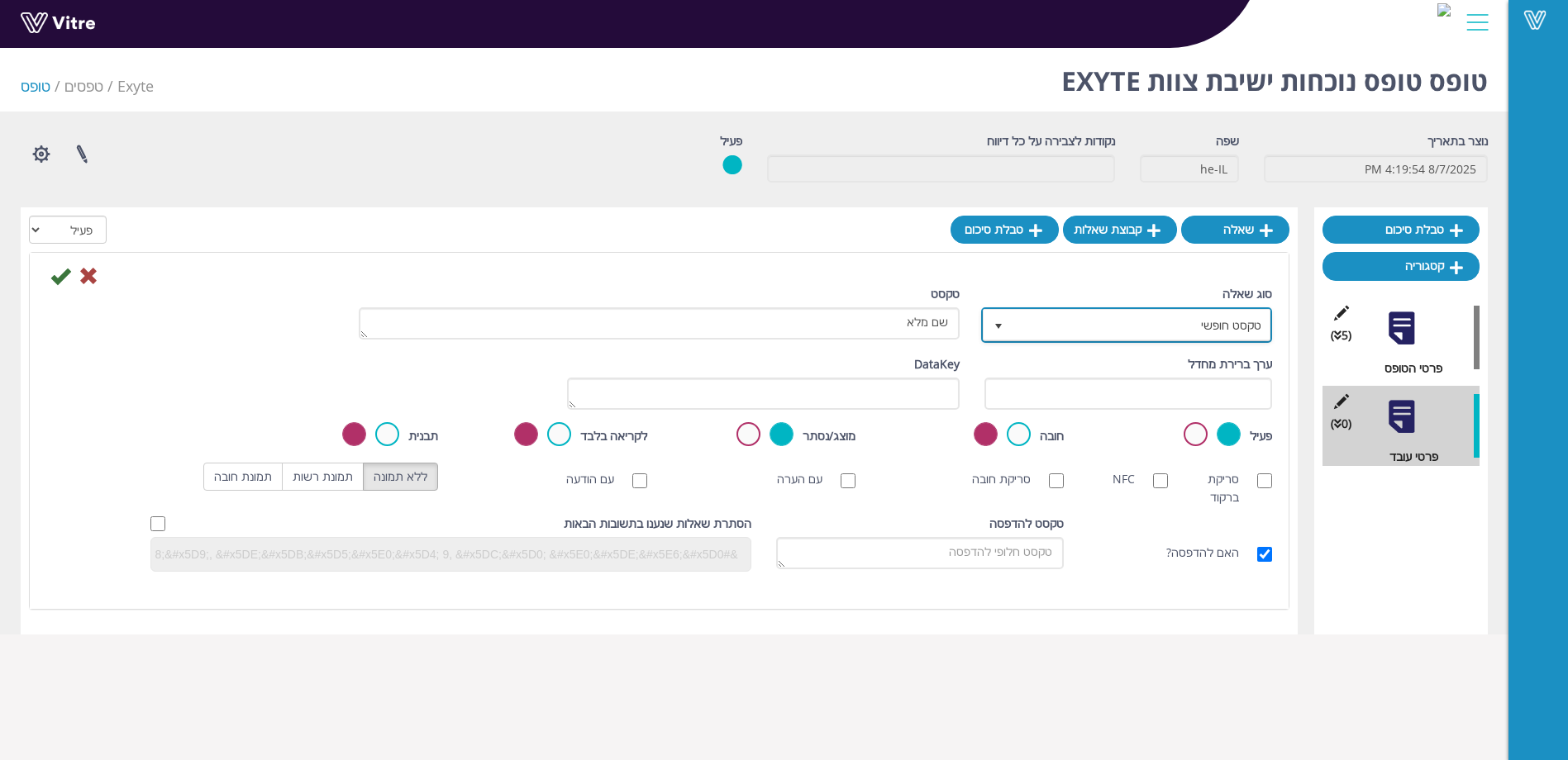 click on "טקסט חופשי" at bounding box center [1141, 325] 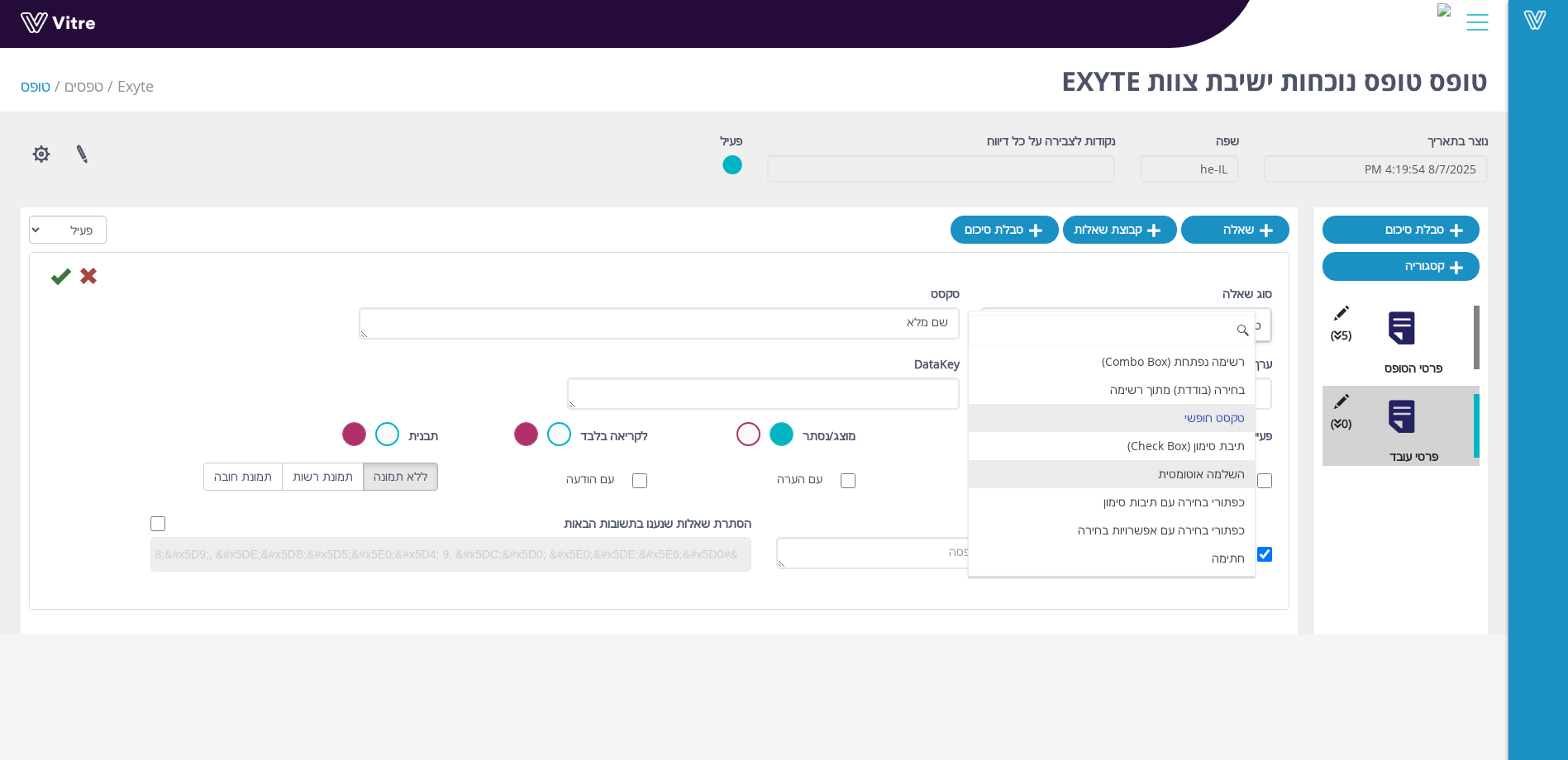 click on "השלמה אוטומטית" at bounding box center [1112, 474] 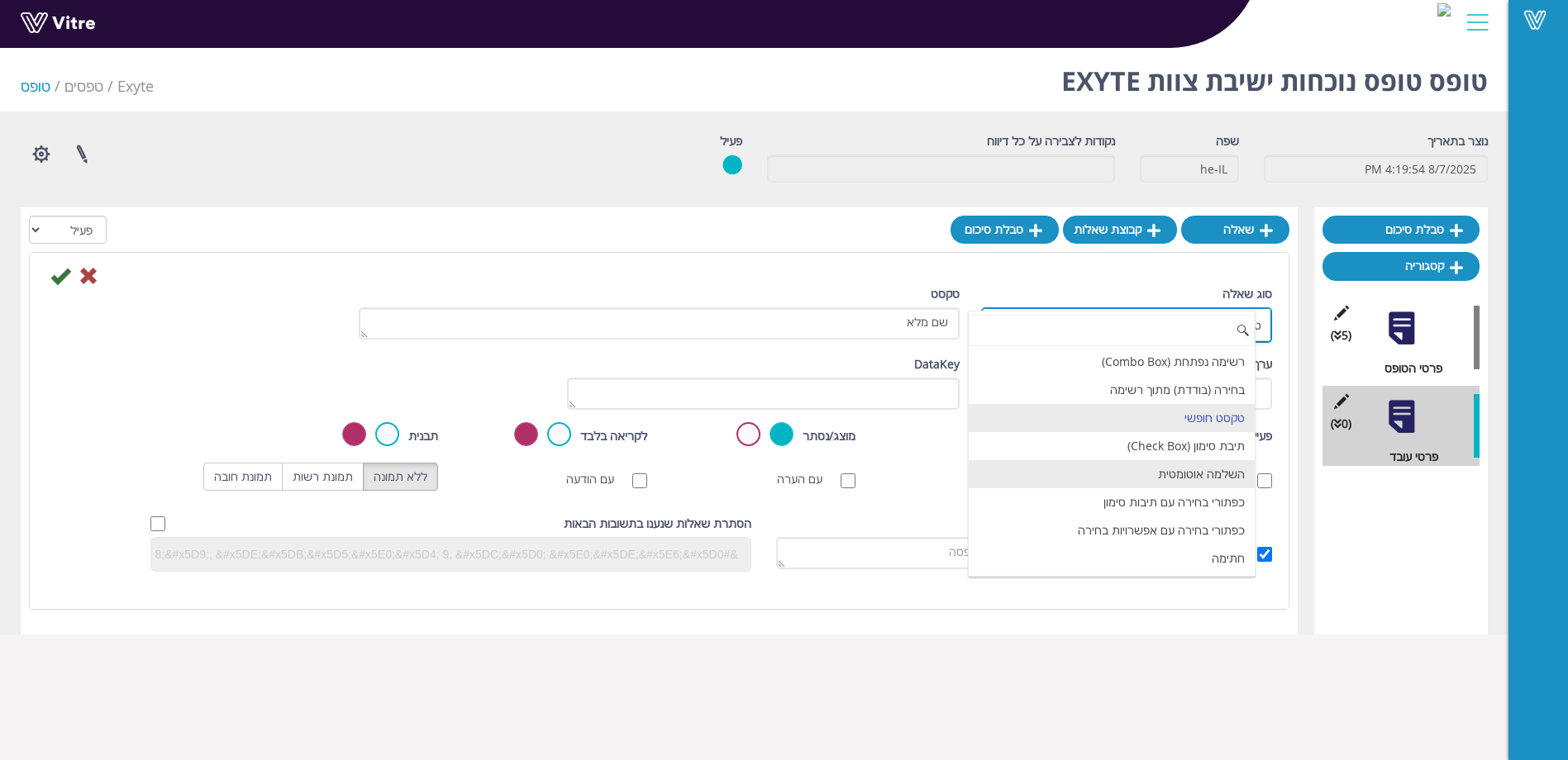 type on "1" 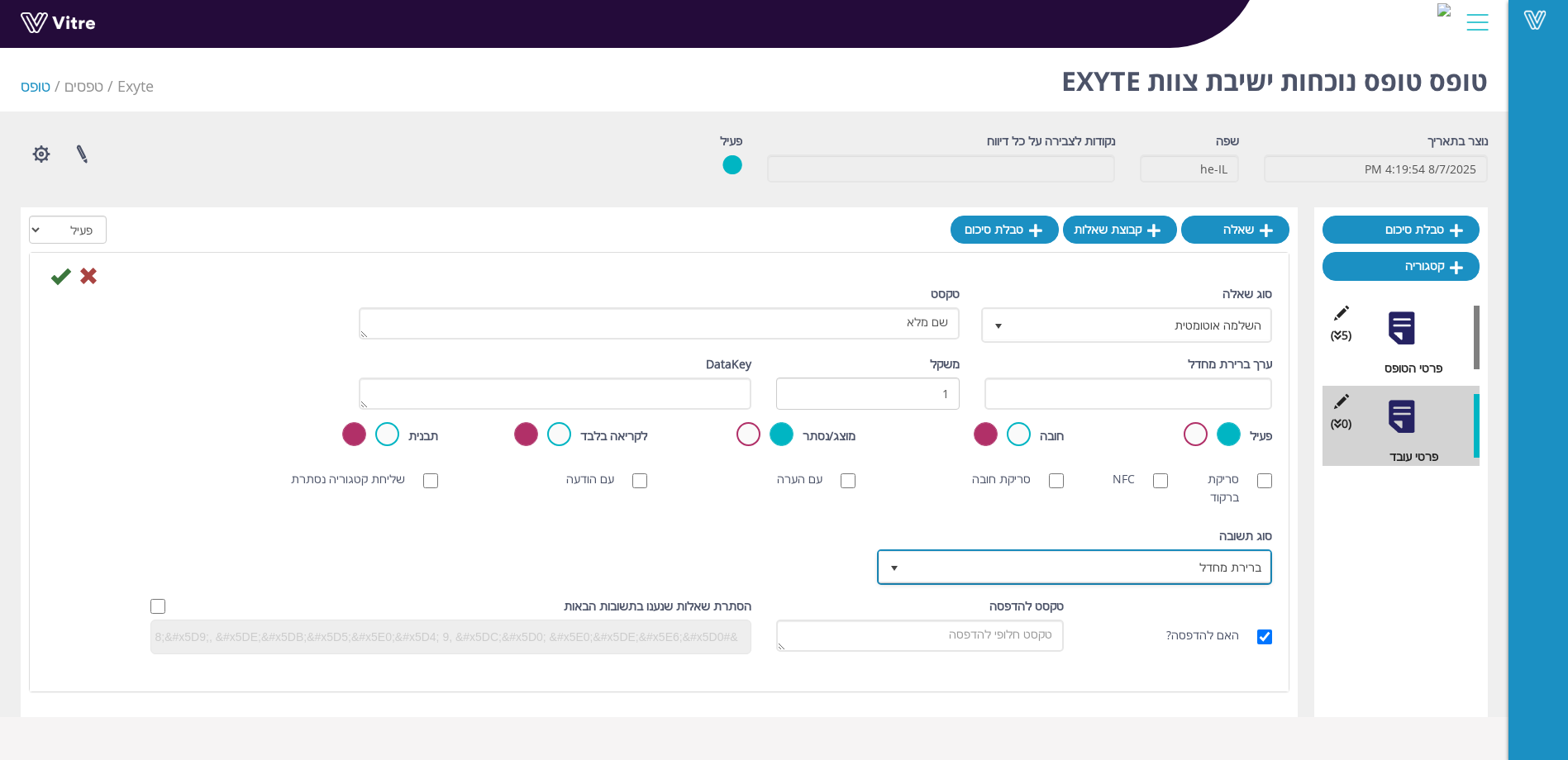 click on "ברירת מחדל" at bounding box center (1089, 567) 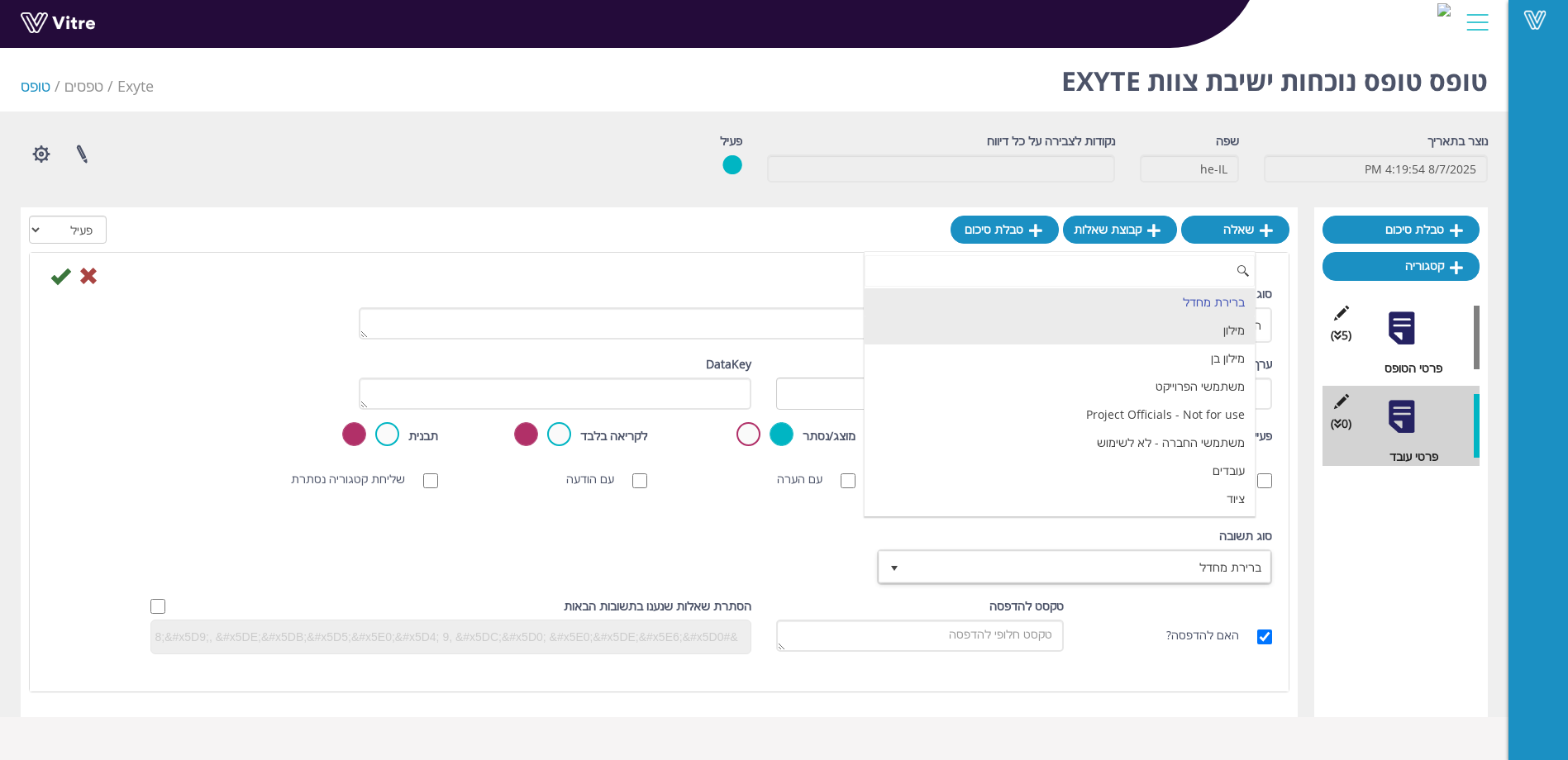 click on "מילון" at bounding box center [1060, 330] 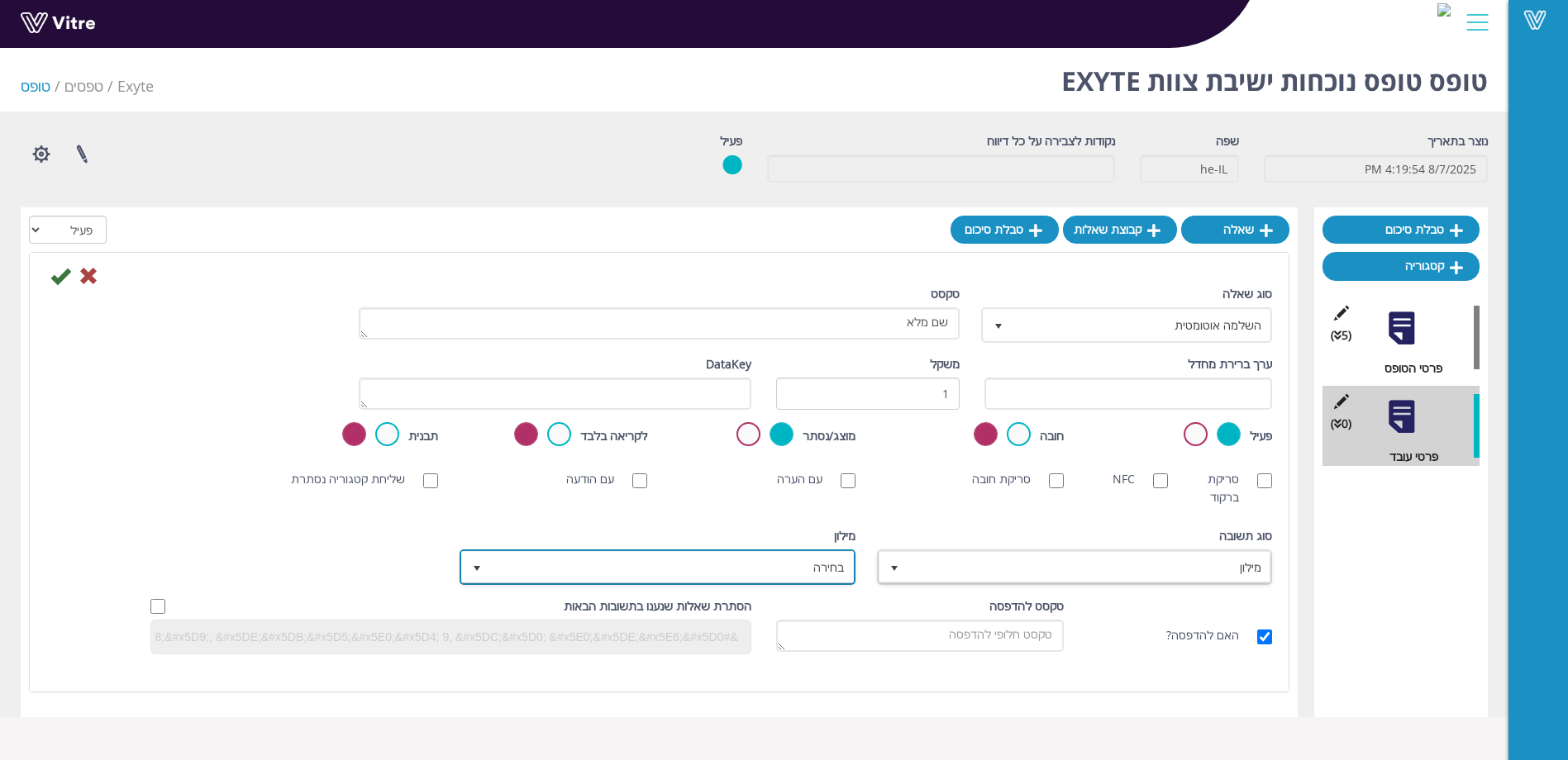 click on "בחירה" at bounding box center [672, 567] 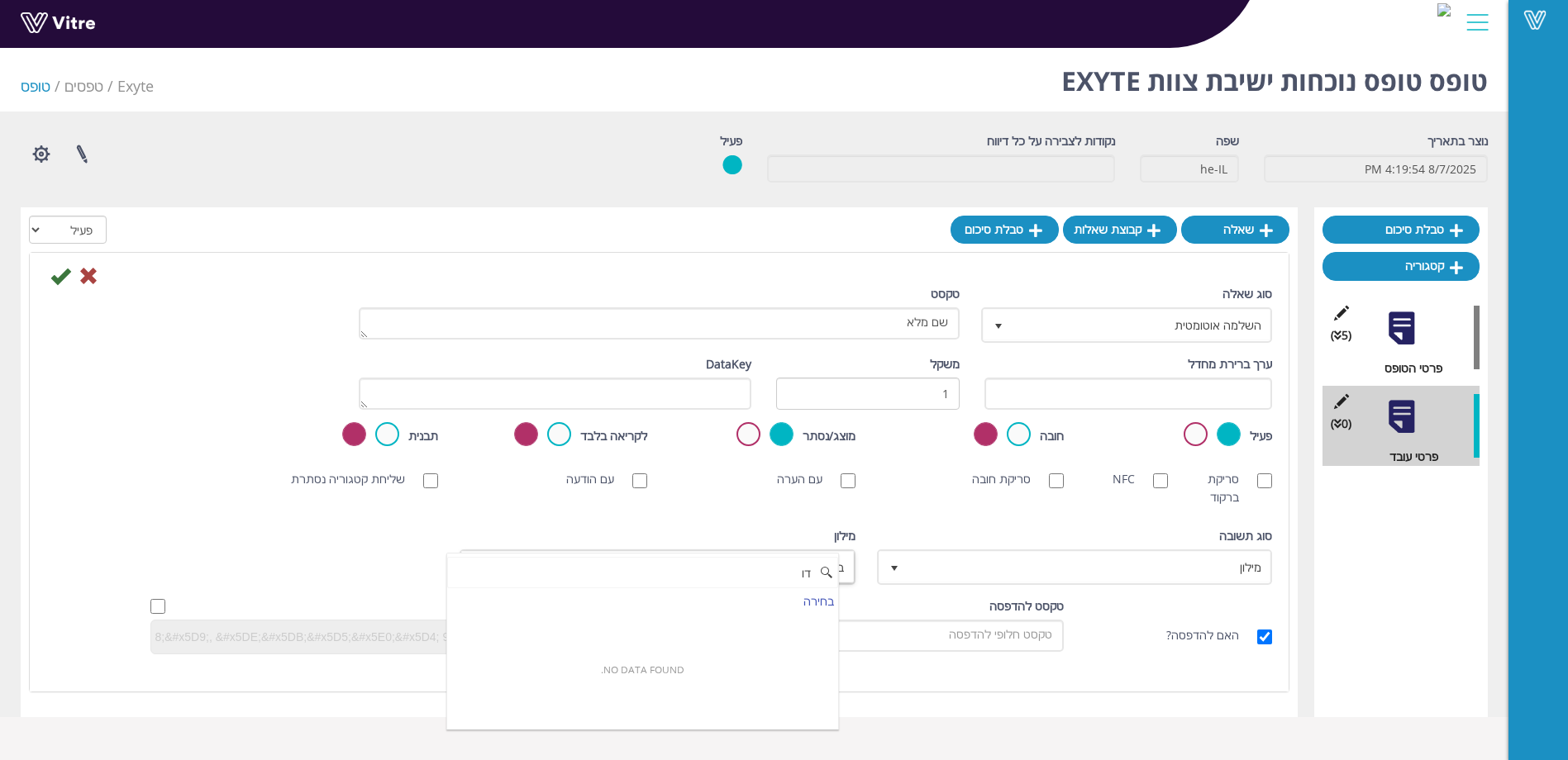 type on "ד" 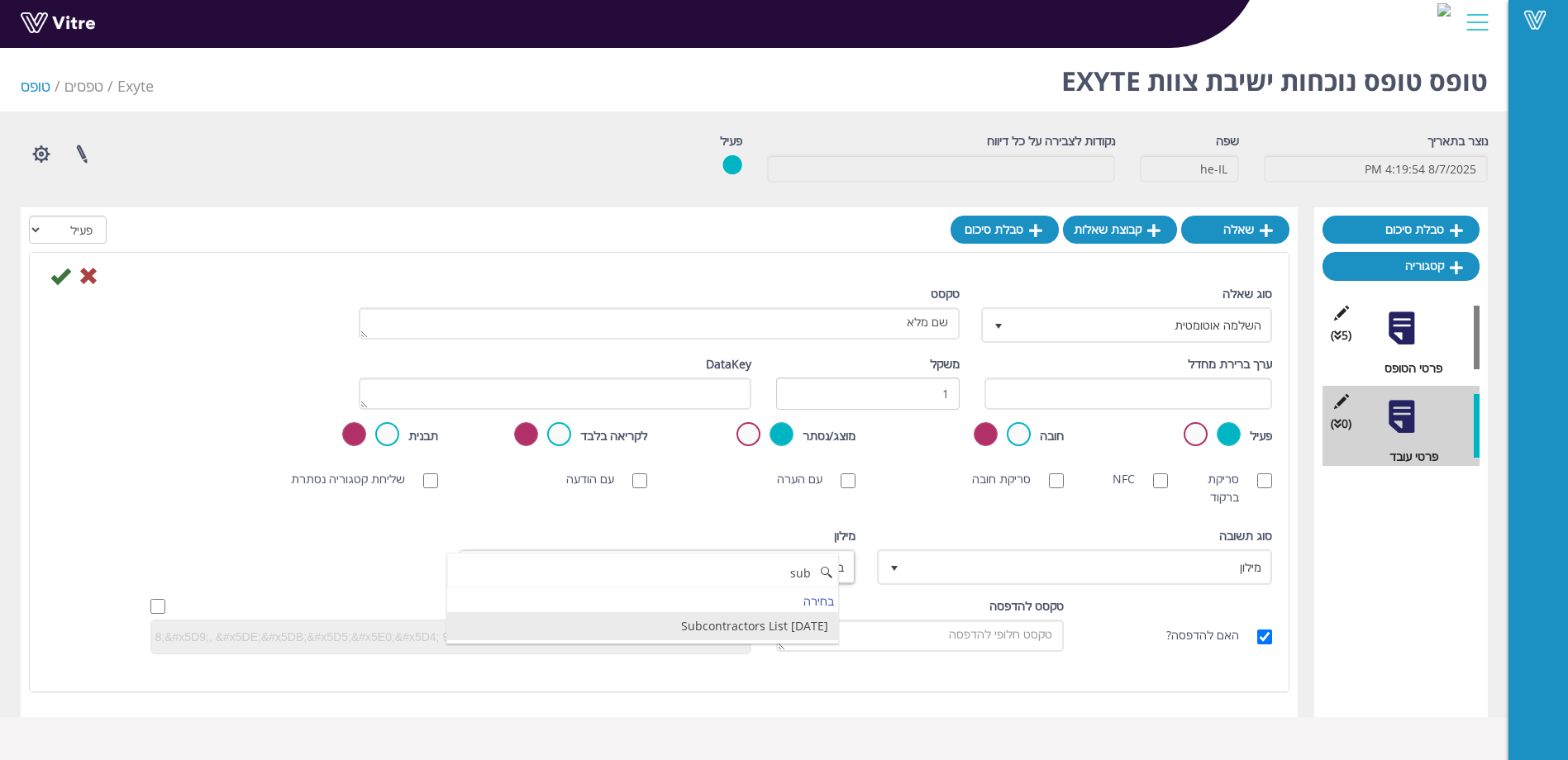 click on "Subcontractors List 20.04.25" at bounding box center [642, 626] 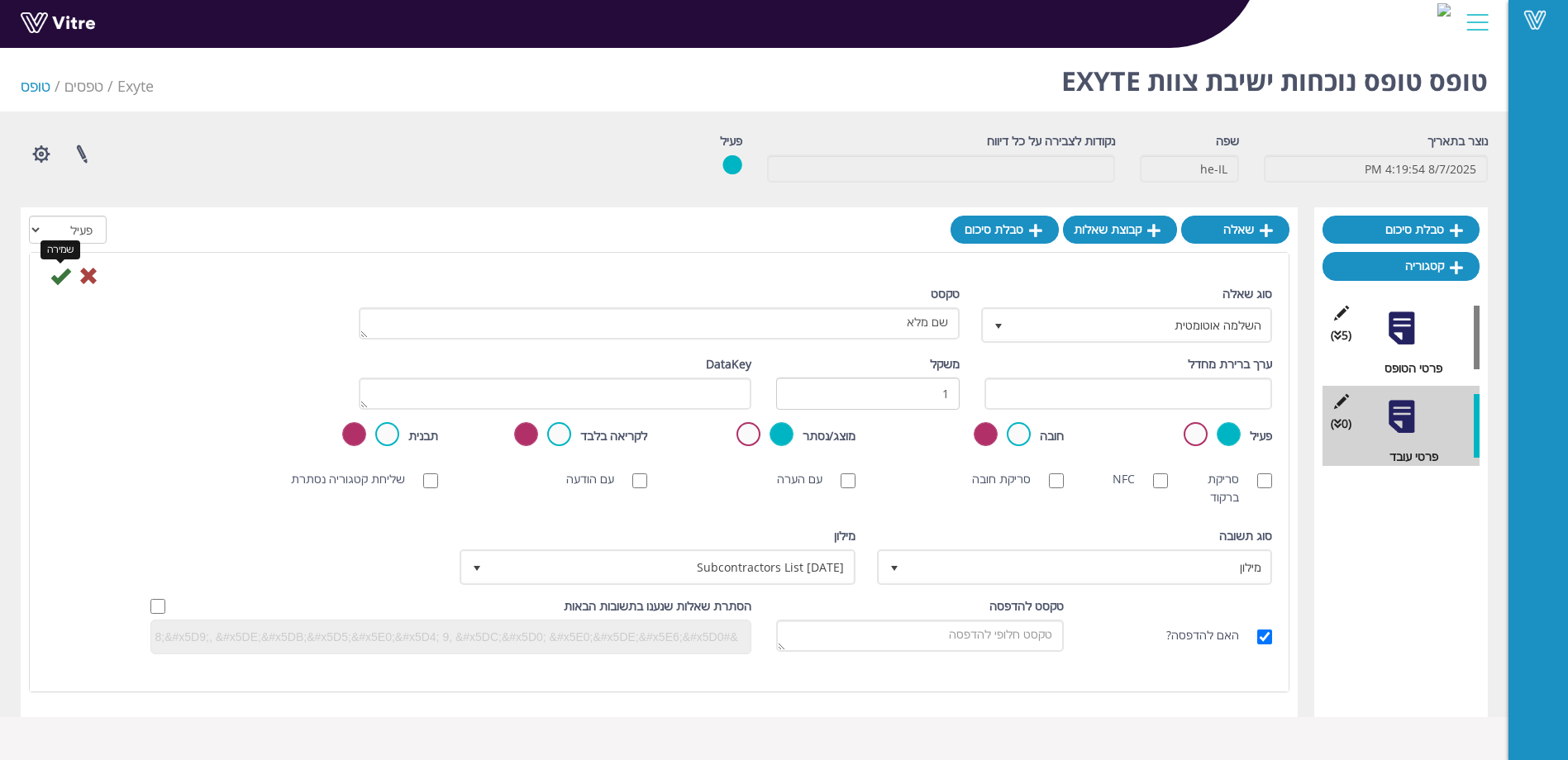 click at bounding box center [60, 276] 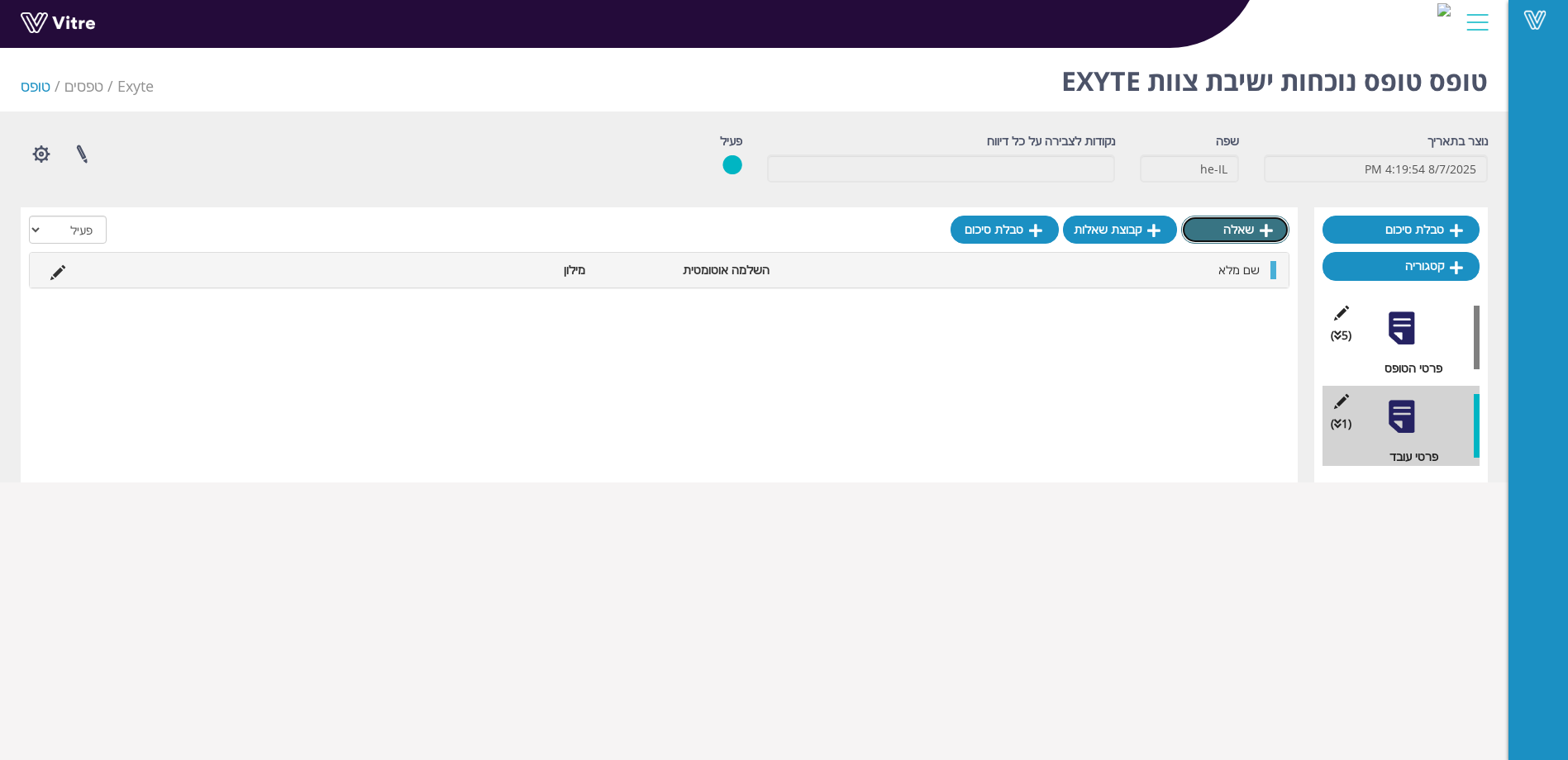 click on "שאלה" at bounding box center [1235, 230] 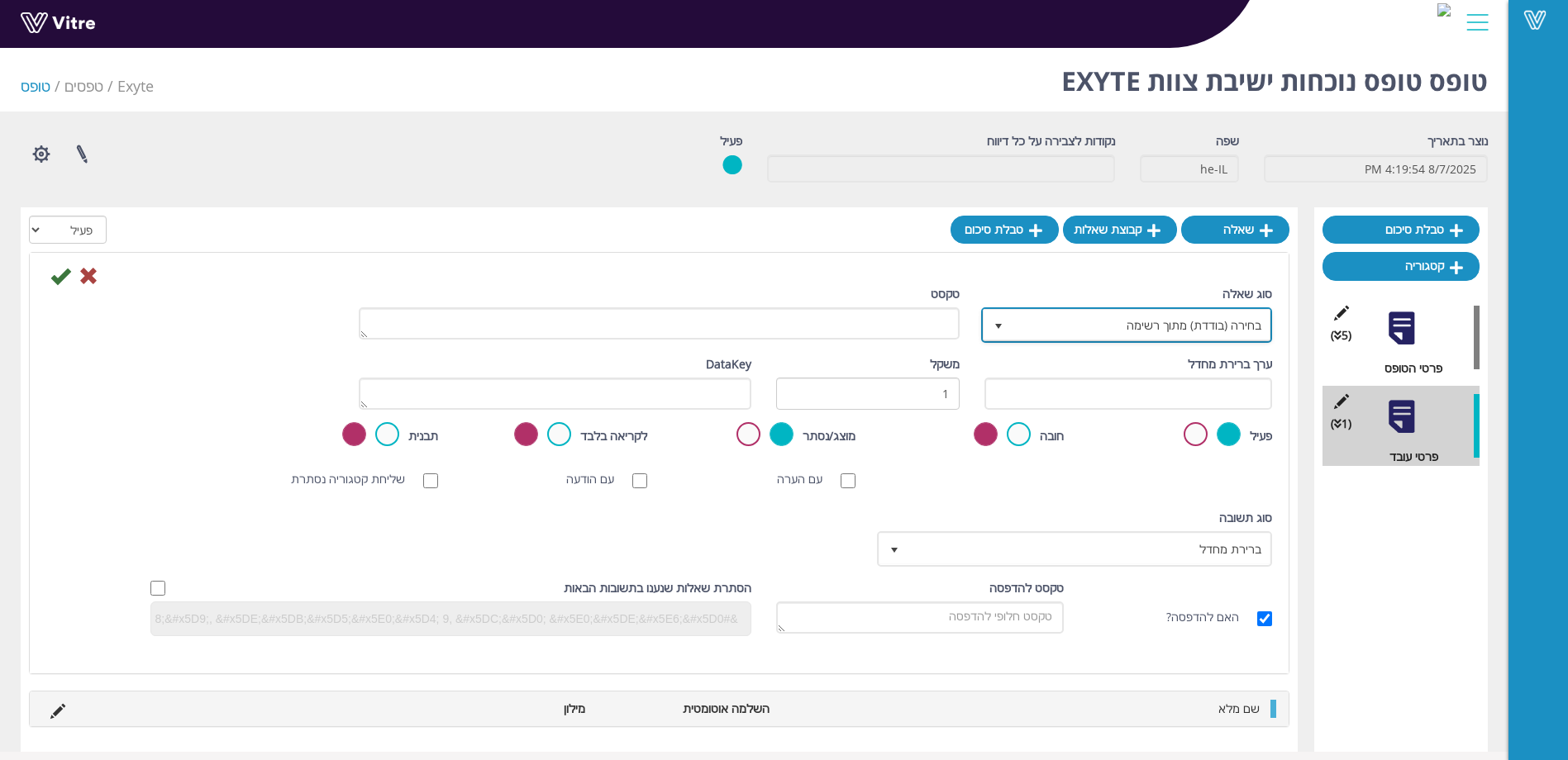 click on "בחירה (בודדת) מתוך רשימה" at bounding box center [1141, 325] 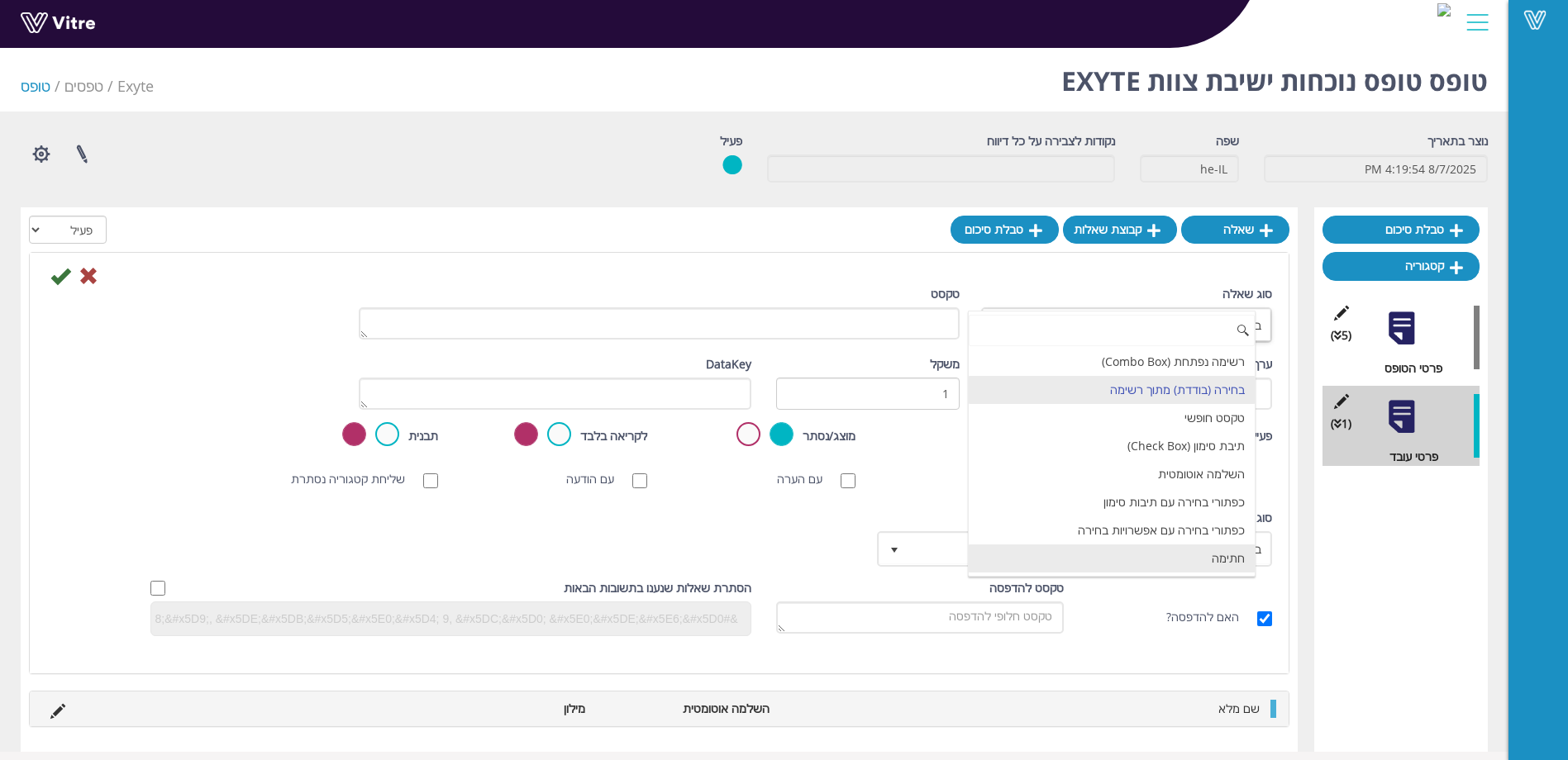 click on "חתימה" at bounding box center (1112, 558) 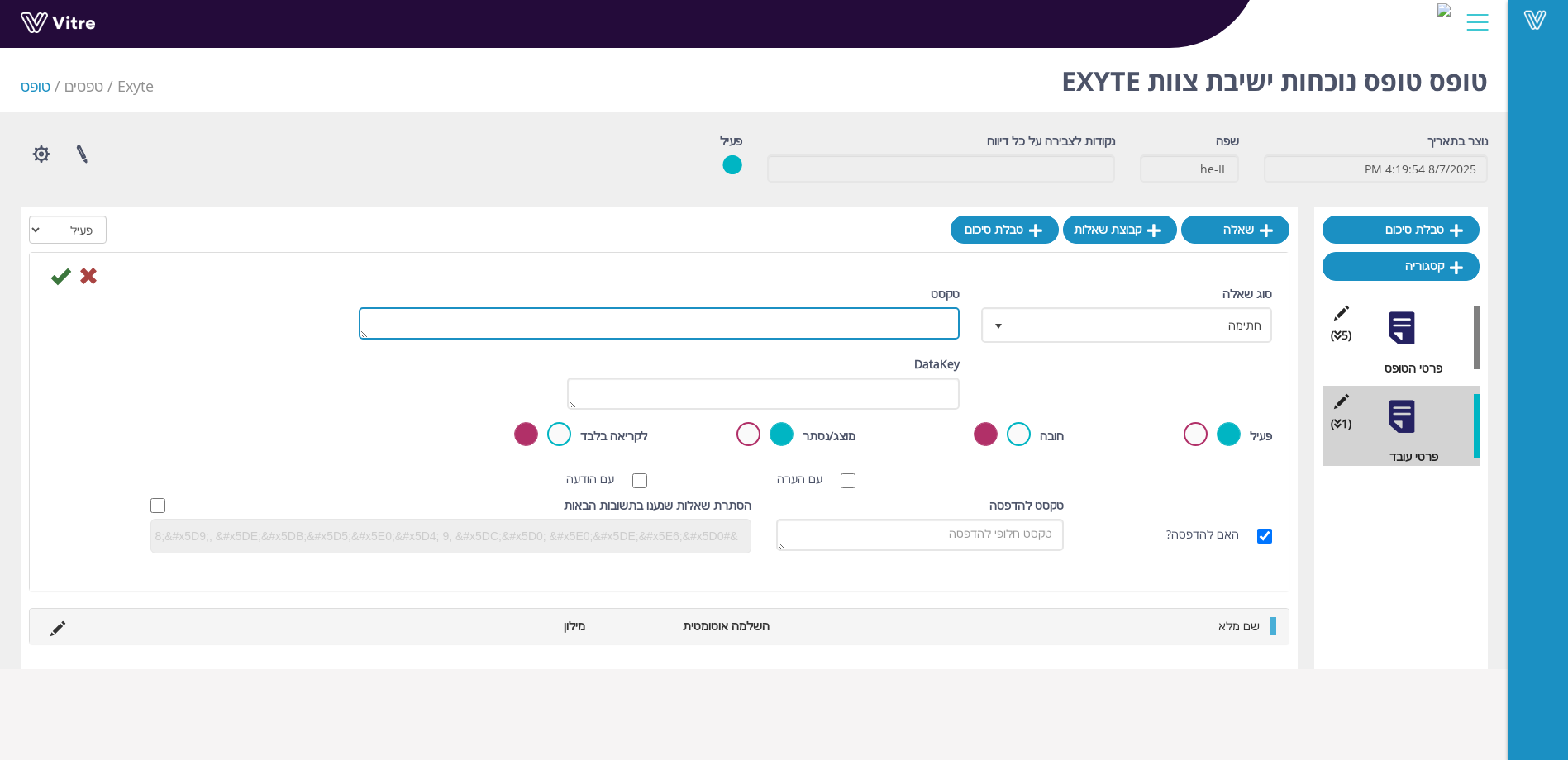 click on "טקסט" at bounding box center (659, 323) 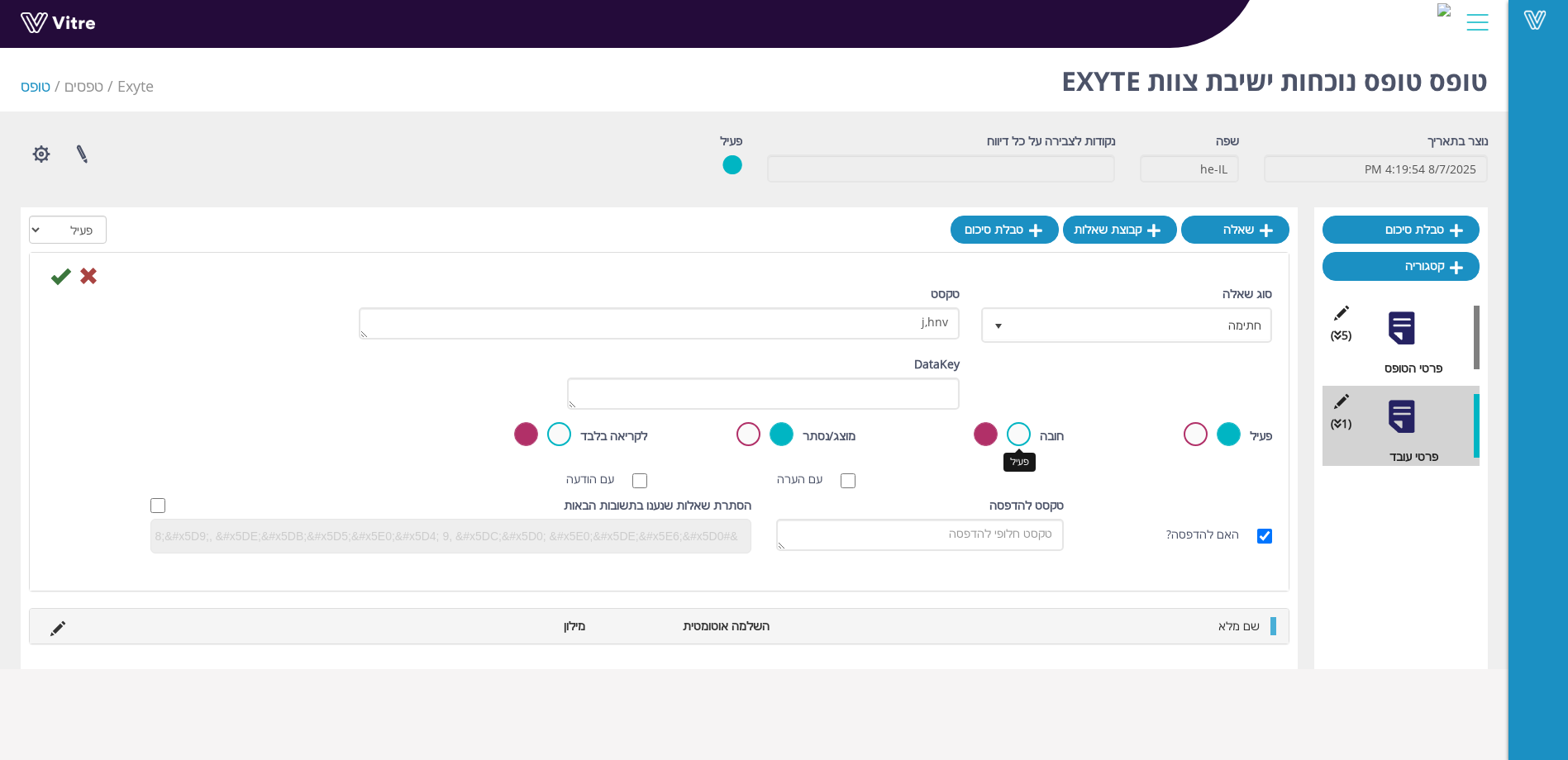 click at bounding box center [1018, 434] 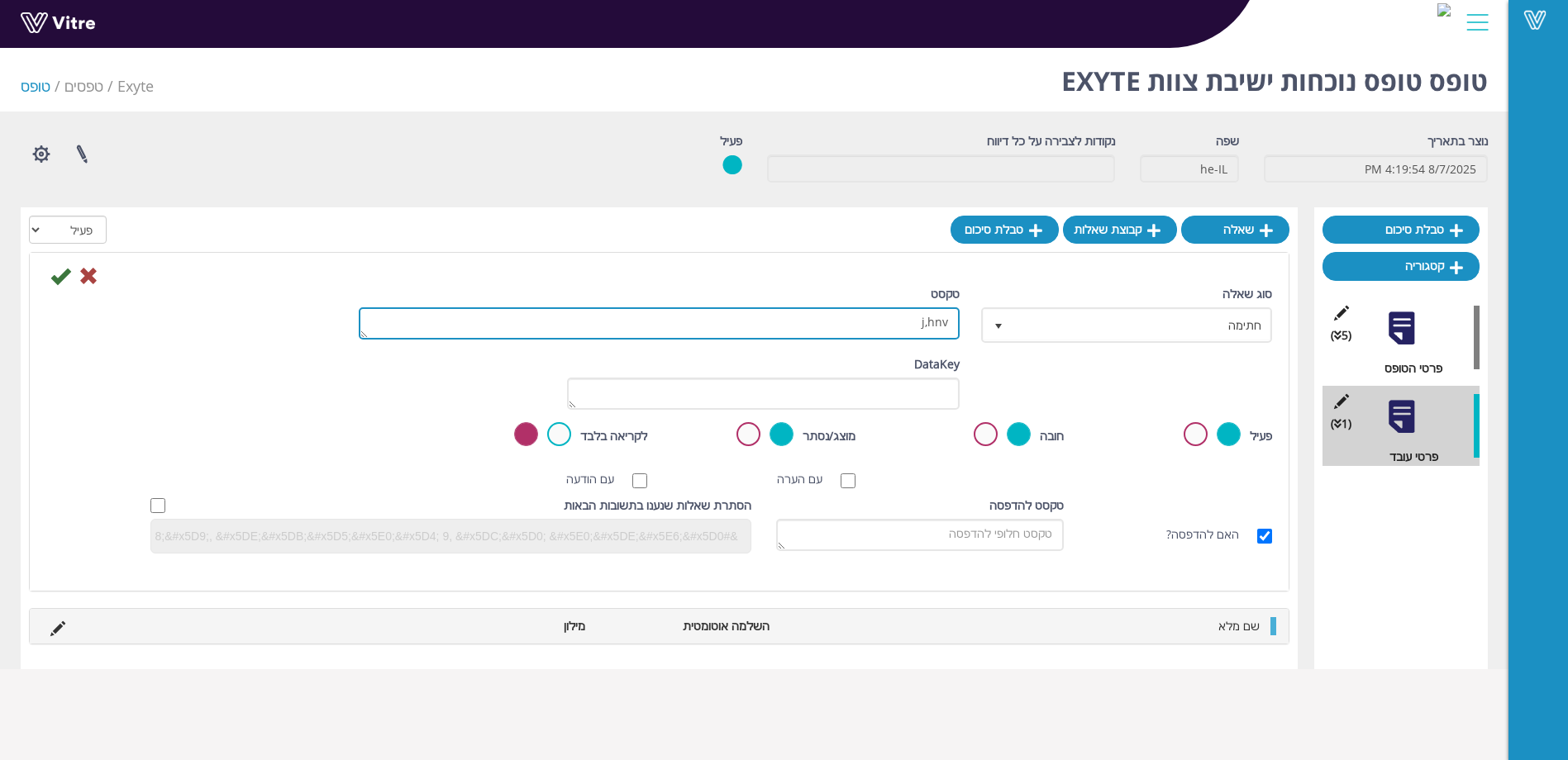 drag, startPoint x: 880, startPoint y: 324, endPoint x: 973, endPoint y: 325, distance: 93.00538 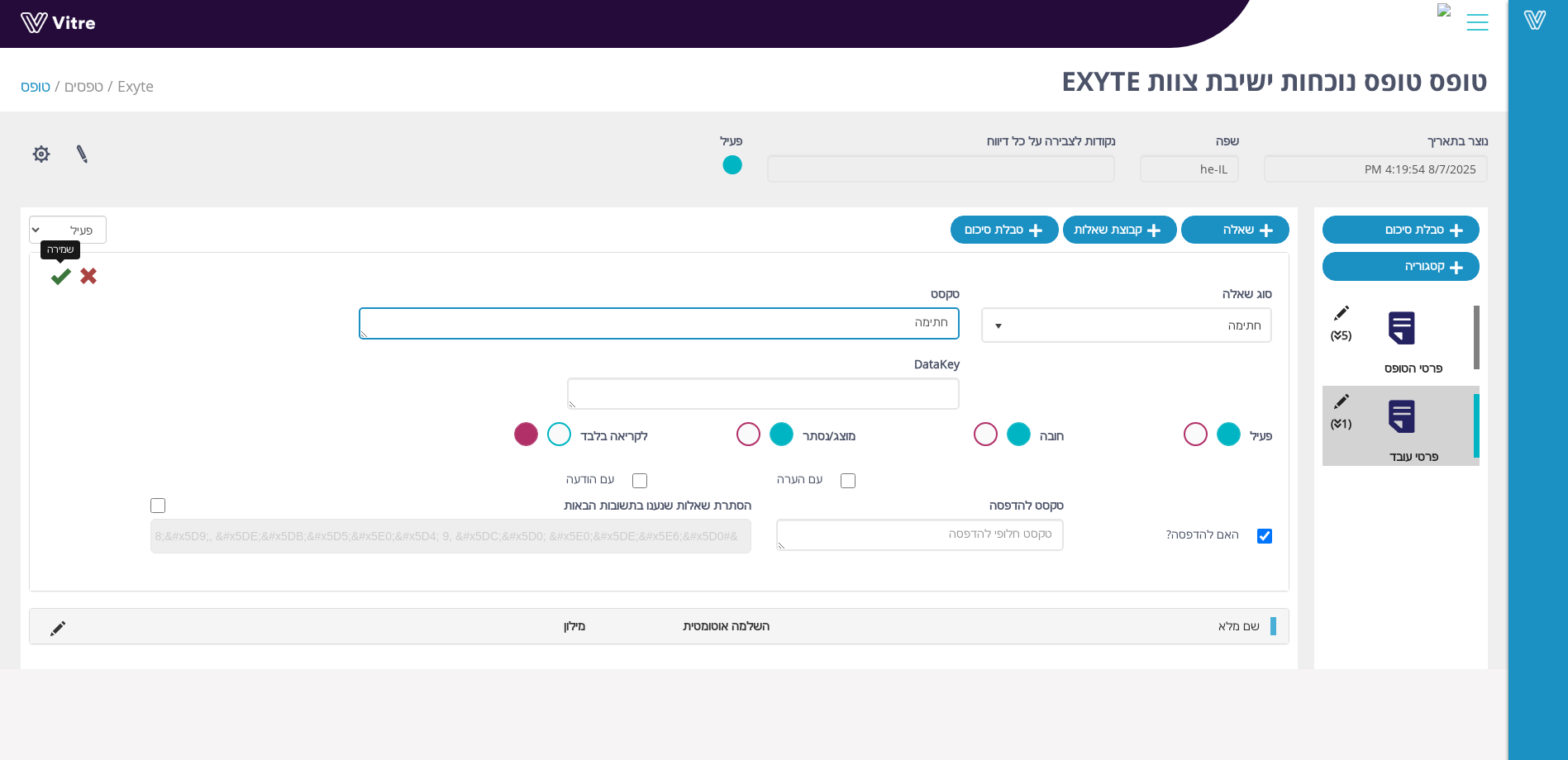 type on "חתימה" 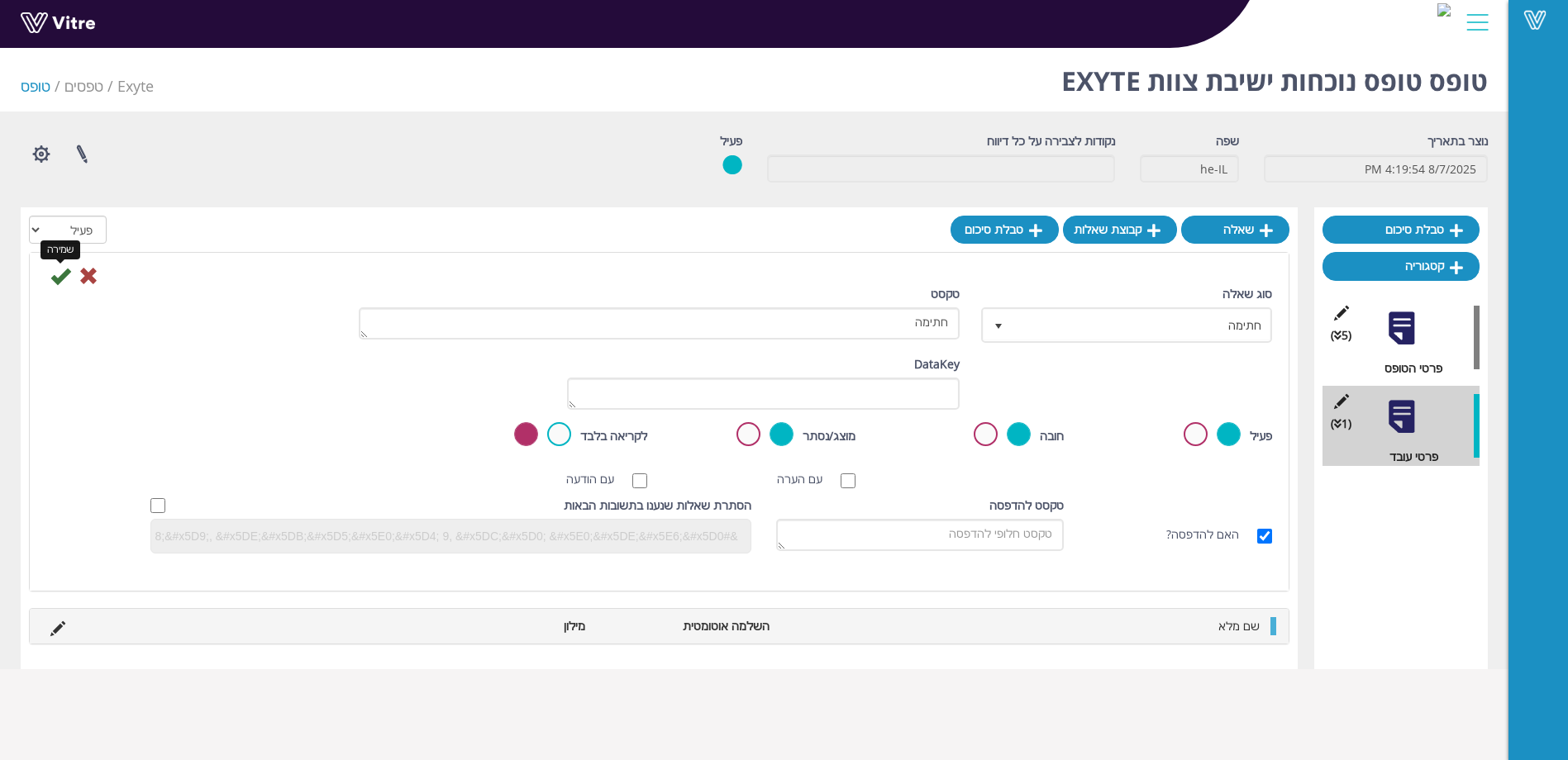 click at bounding box center (60, 276) 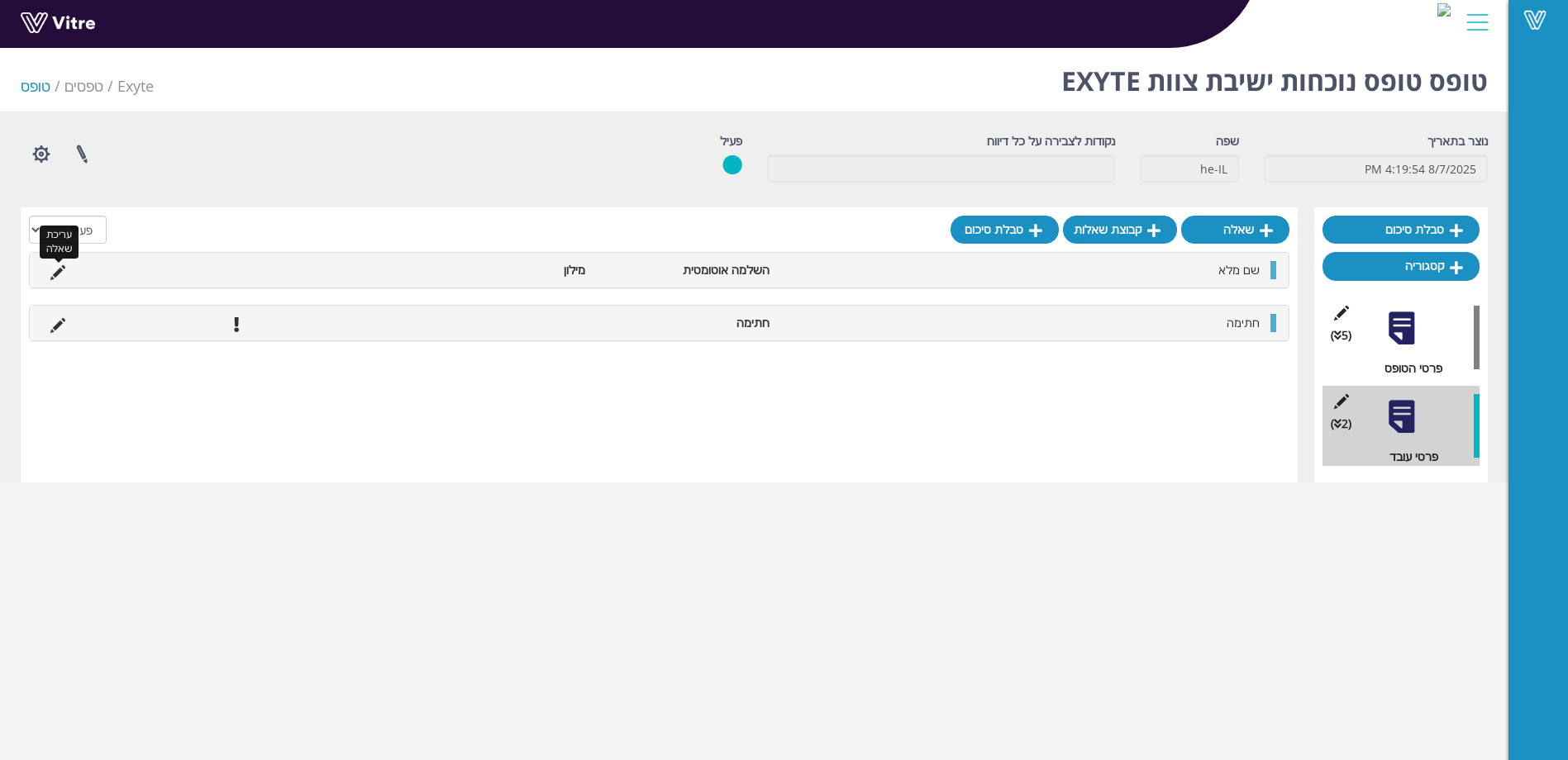 click at bounding box center [58, 273] 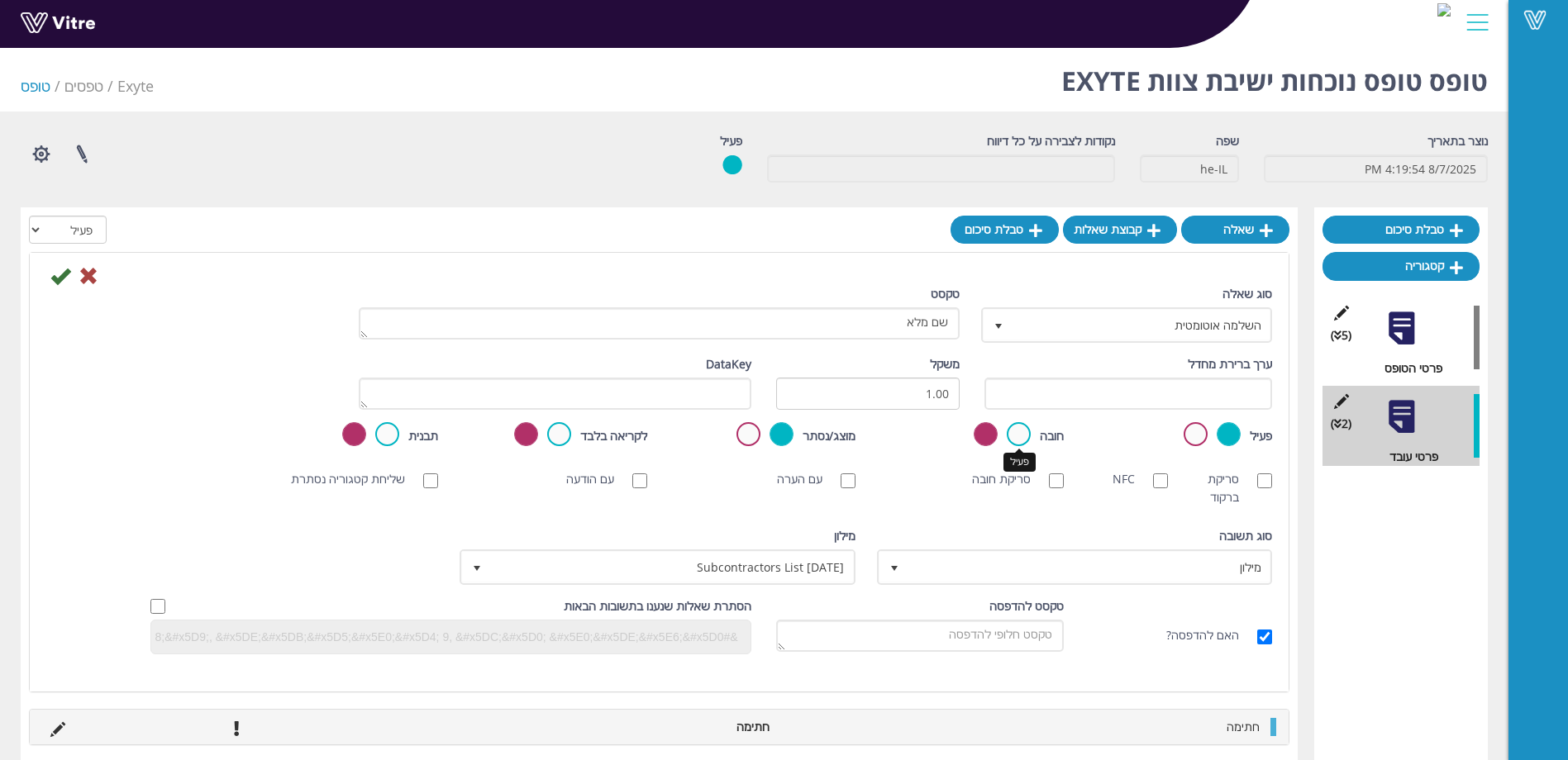 click at bounding box center [1018, 434] 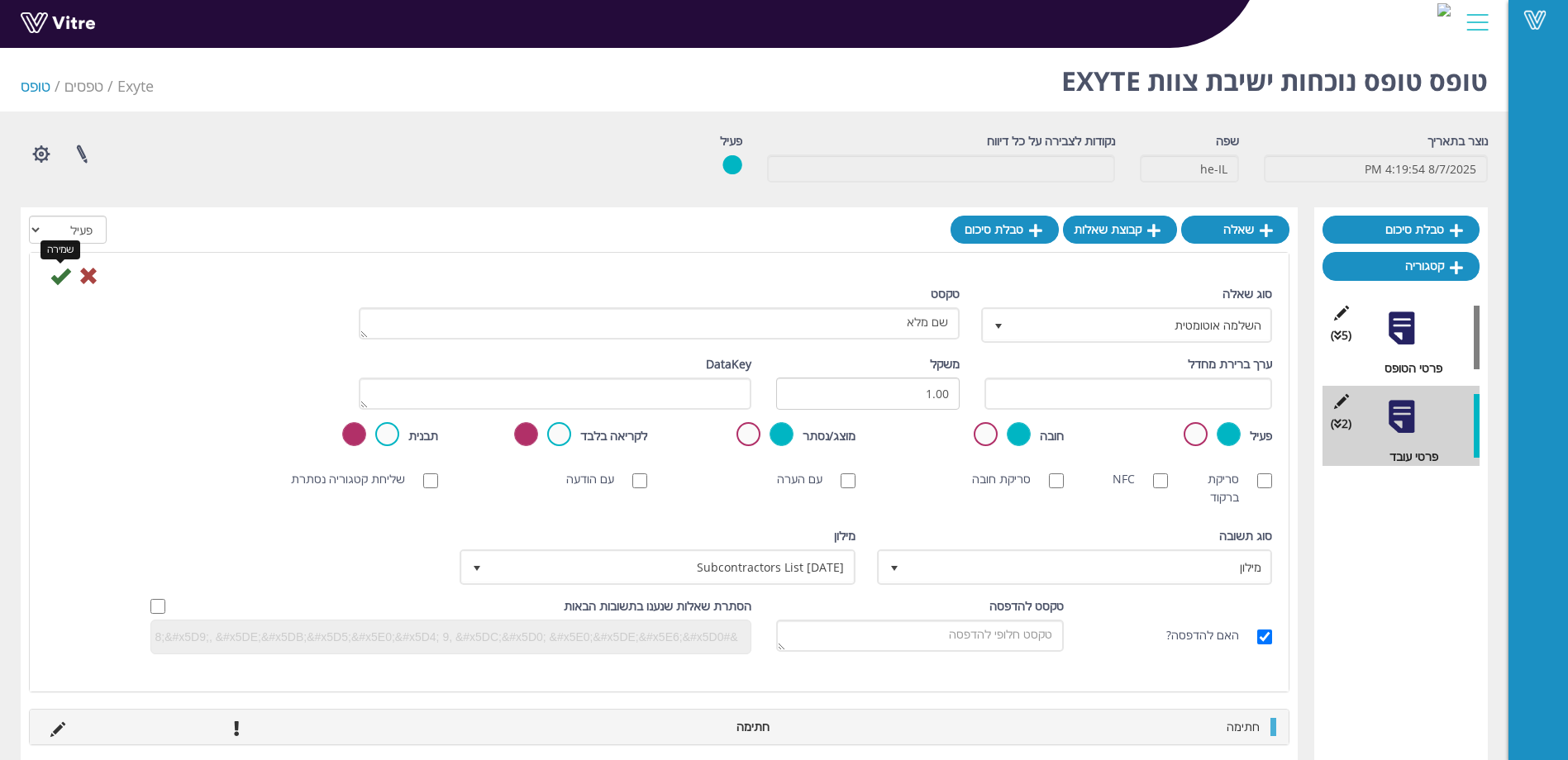 click at bounding box center [60, 276] 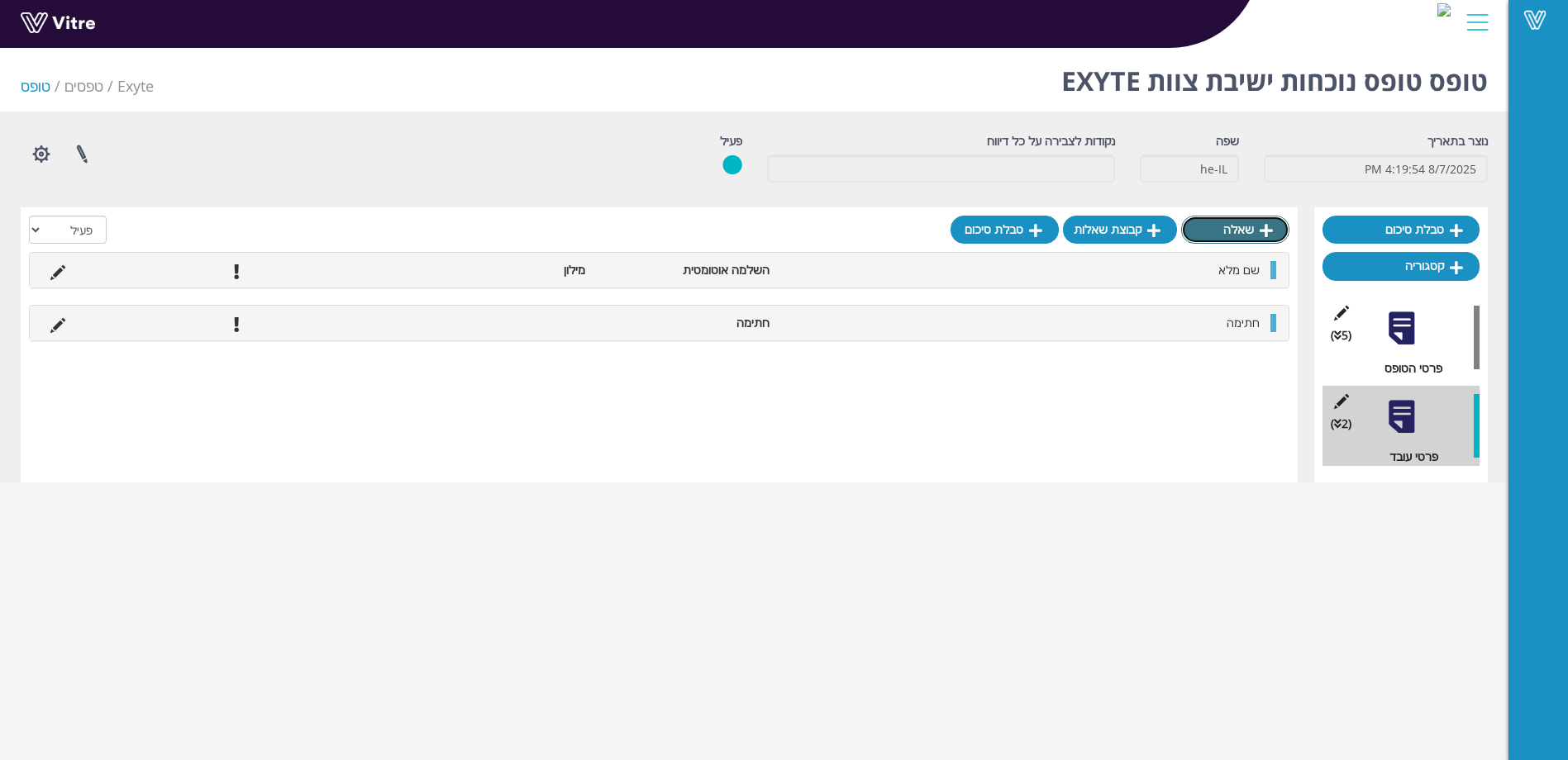 click on "שאלה" at bounding box center (1235, 230) 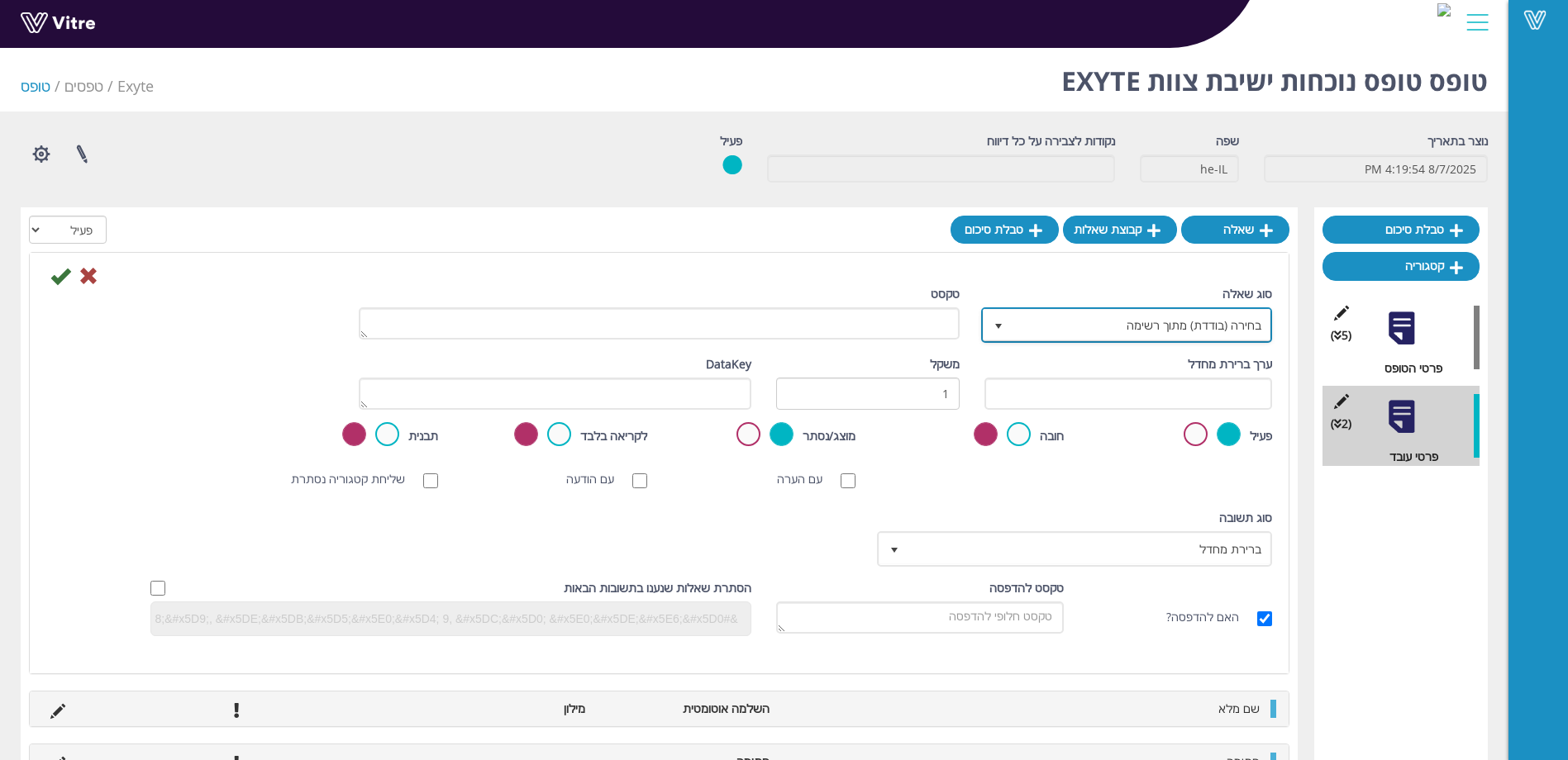 click on "בחירה (בודדת) מתוך רשימה" at bounding box center (1141, 325) 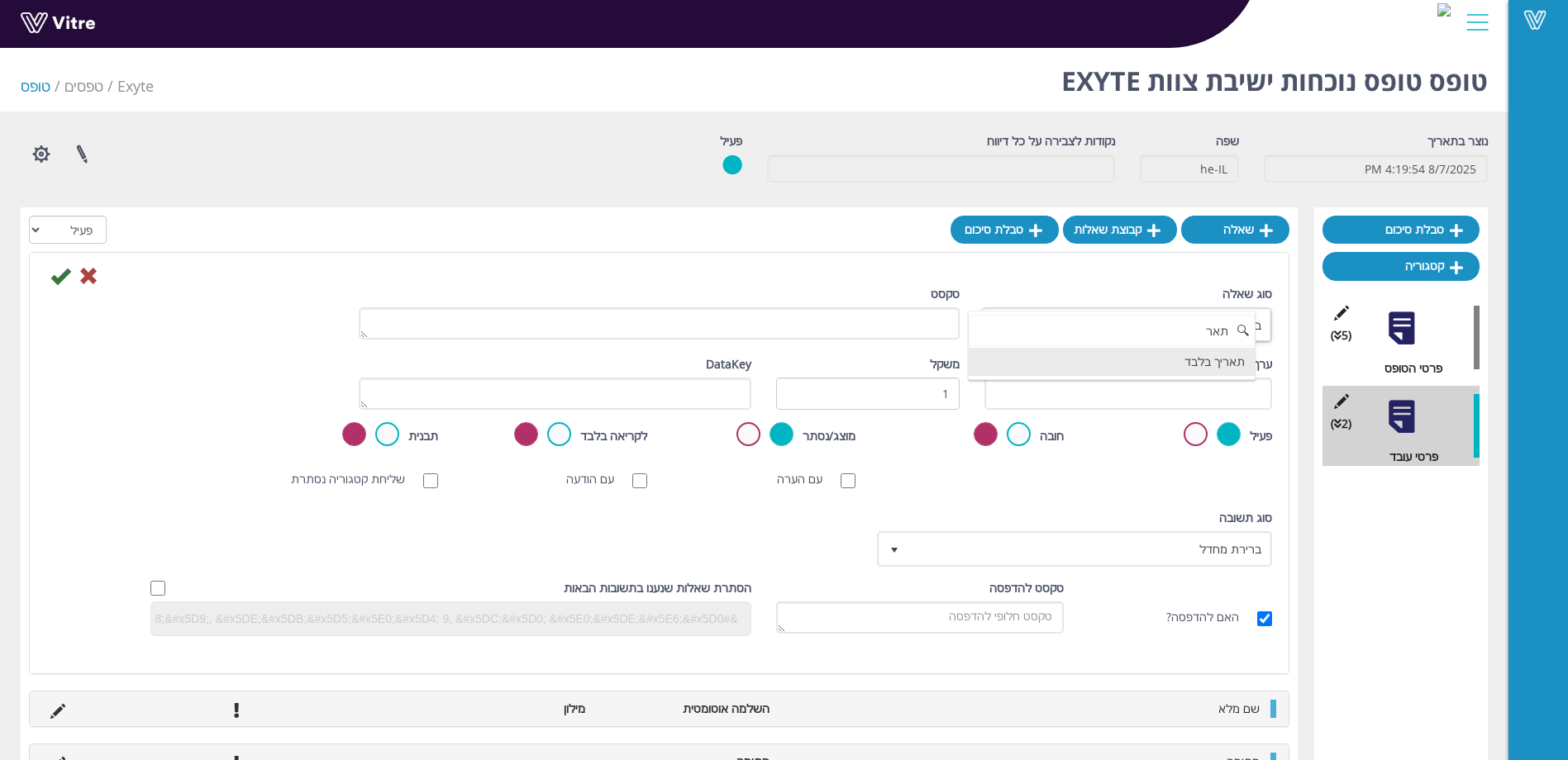 click on "תאריך בלבד" at bounding box center [1112, 362] 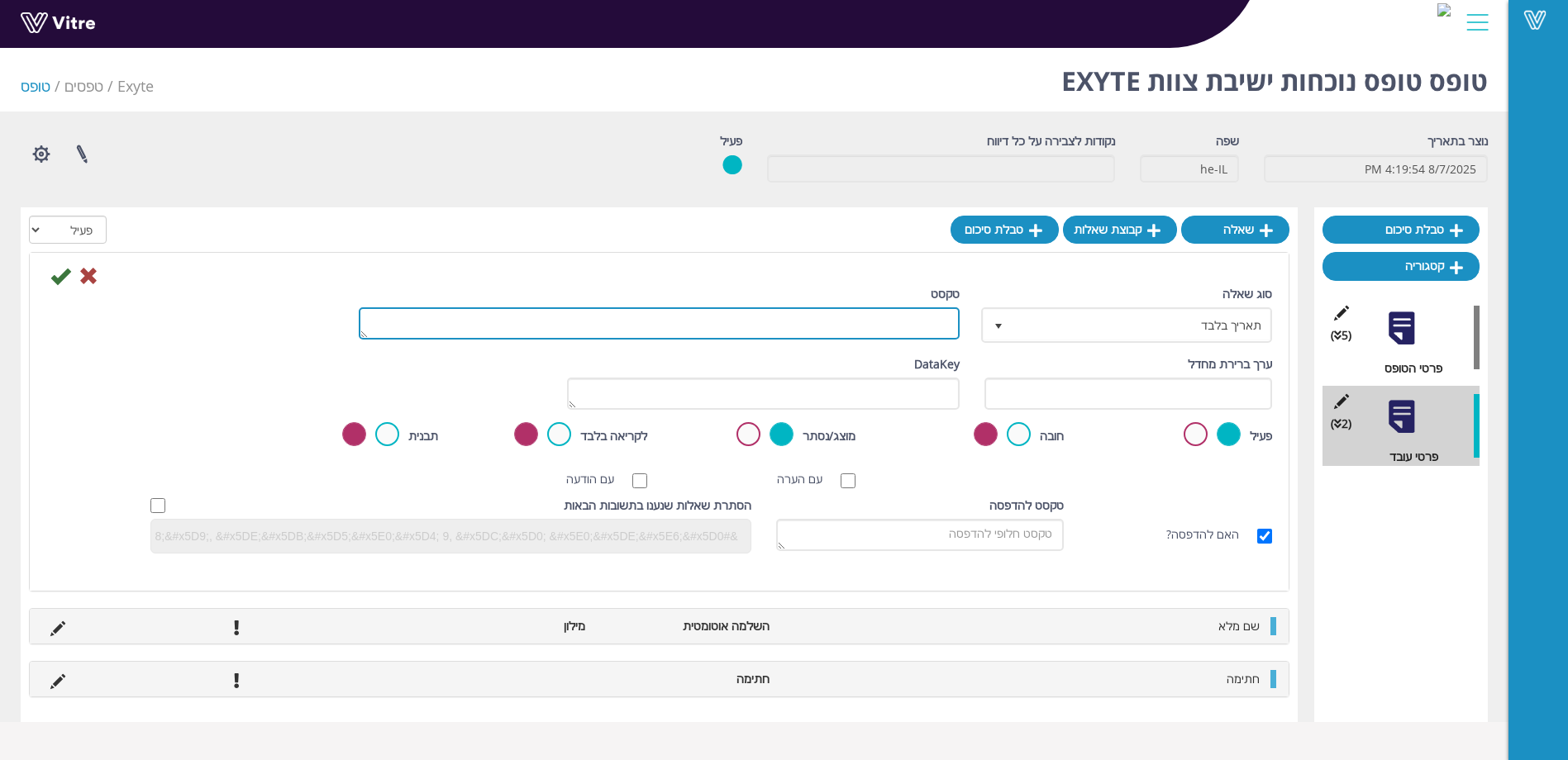 click on "טקסט" at bounding box center (659, 323) 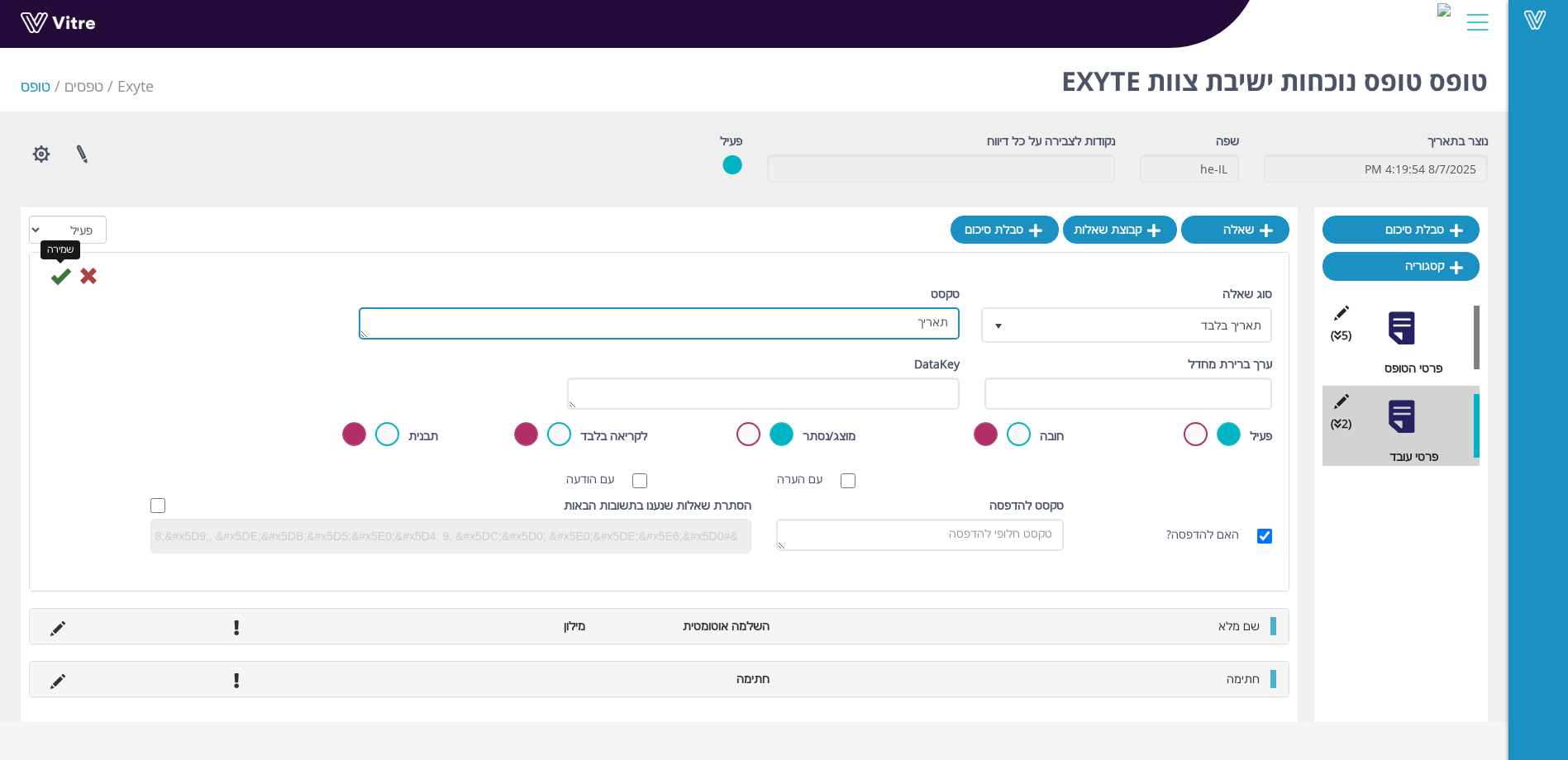 type on "תאריך" 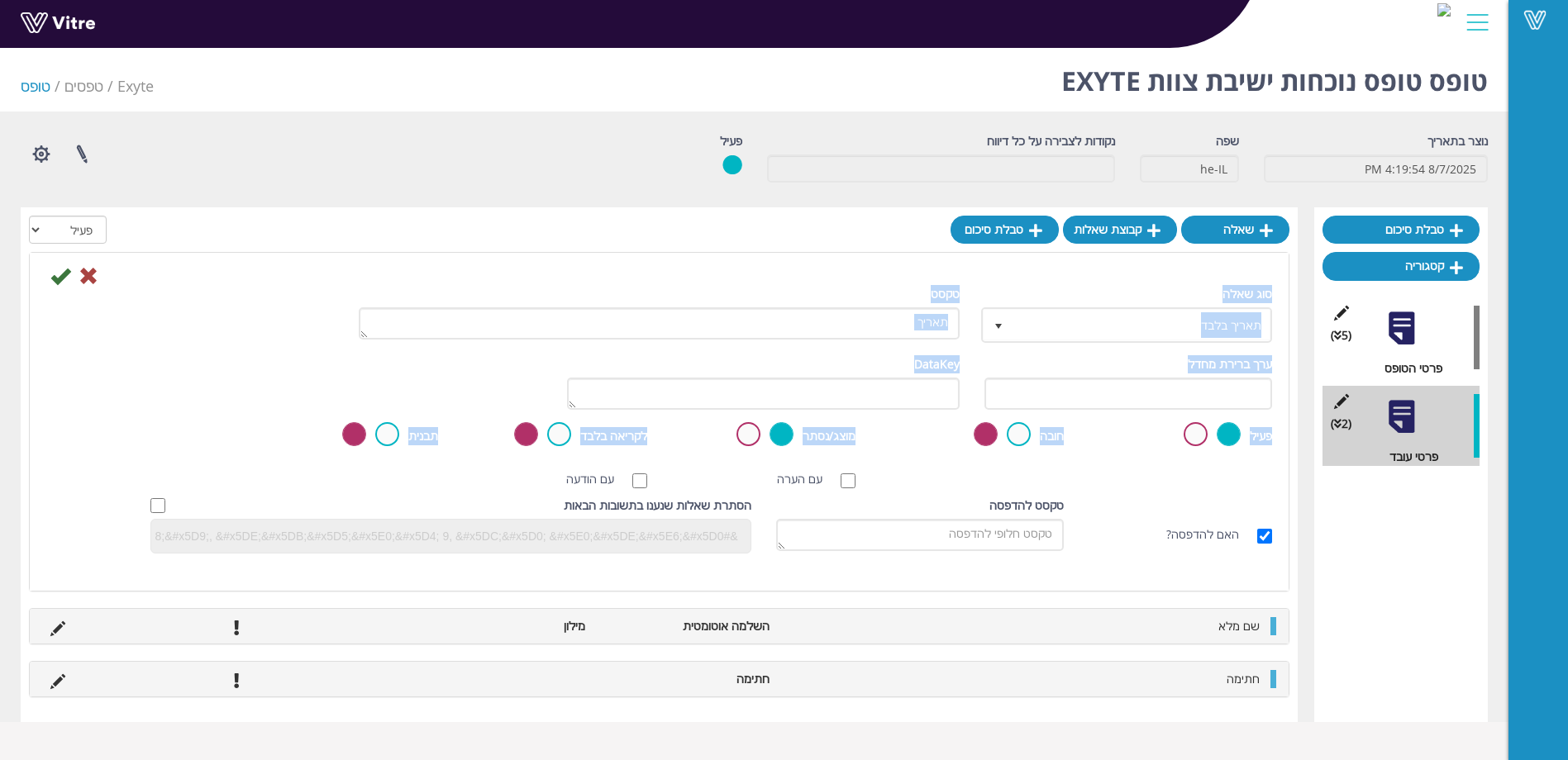 drag, startPoint x: 61, startPoint y: 278, endPoint x: 881, endPoint y: 482, distance: 844.99467 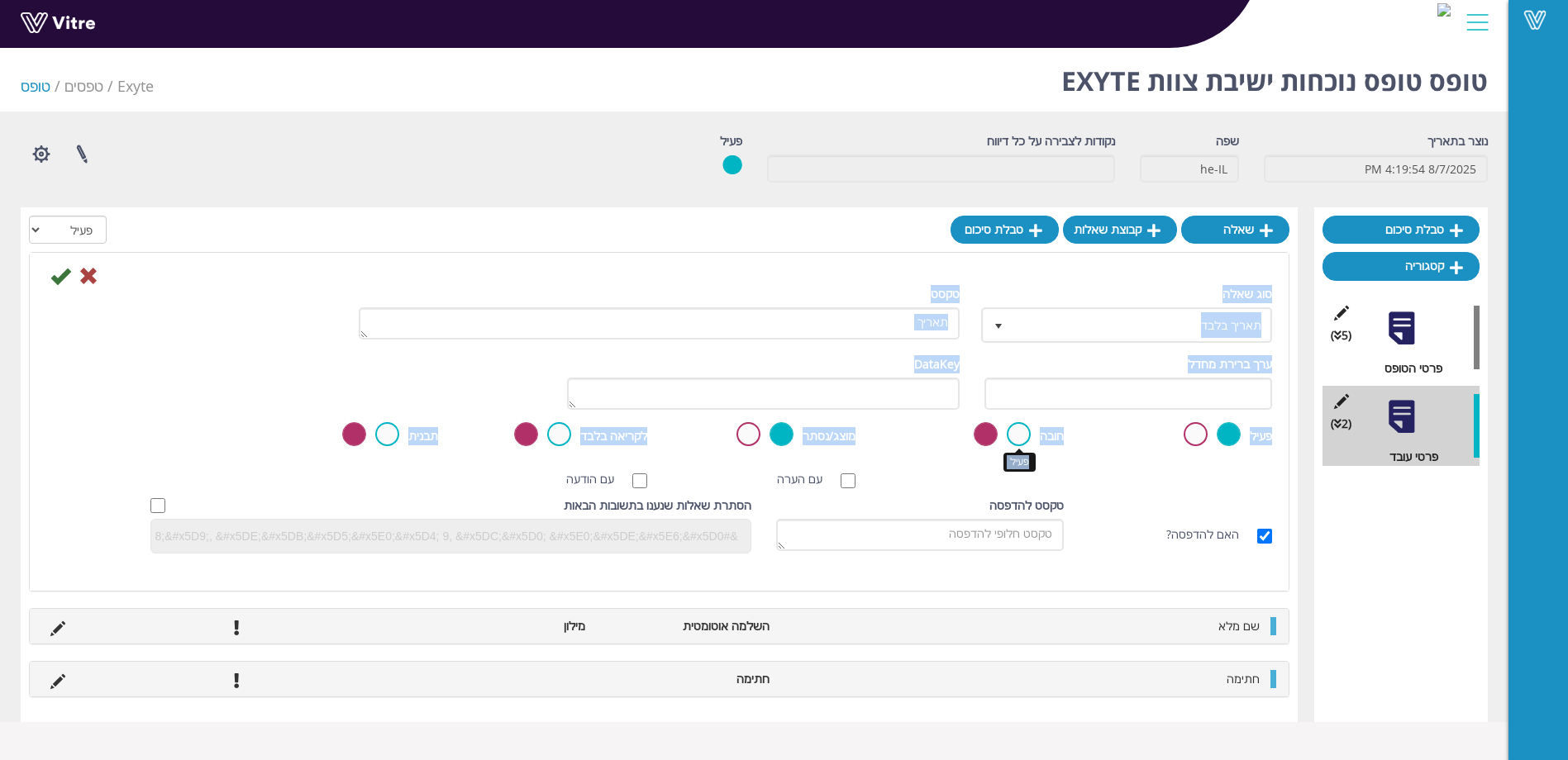 click at bounding box center (1018, 434) 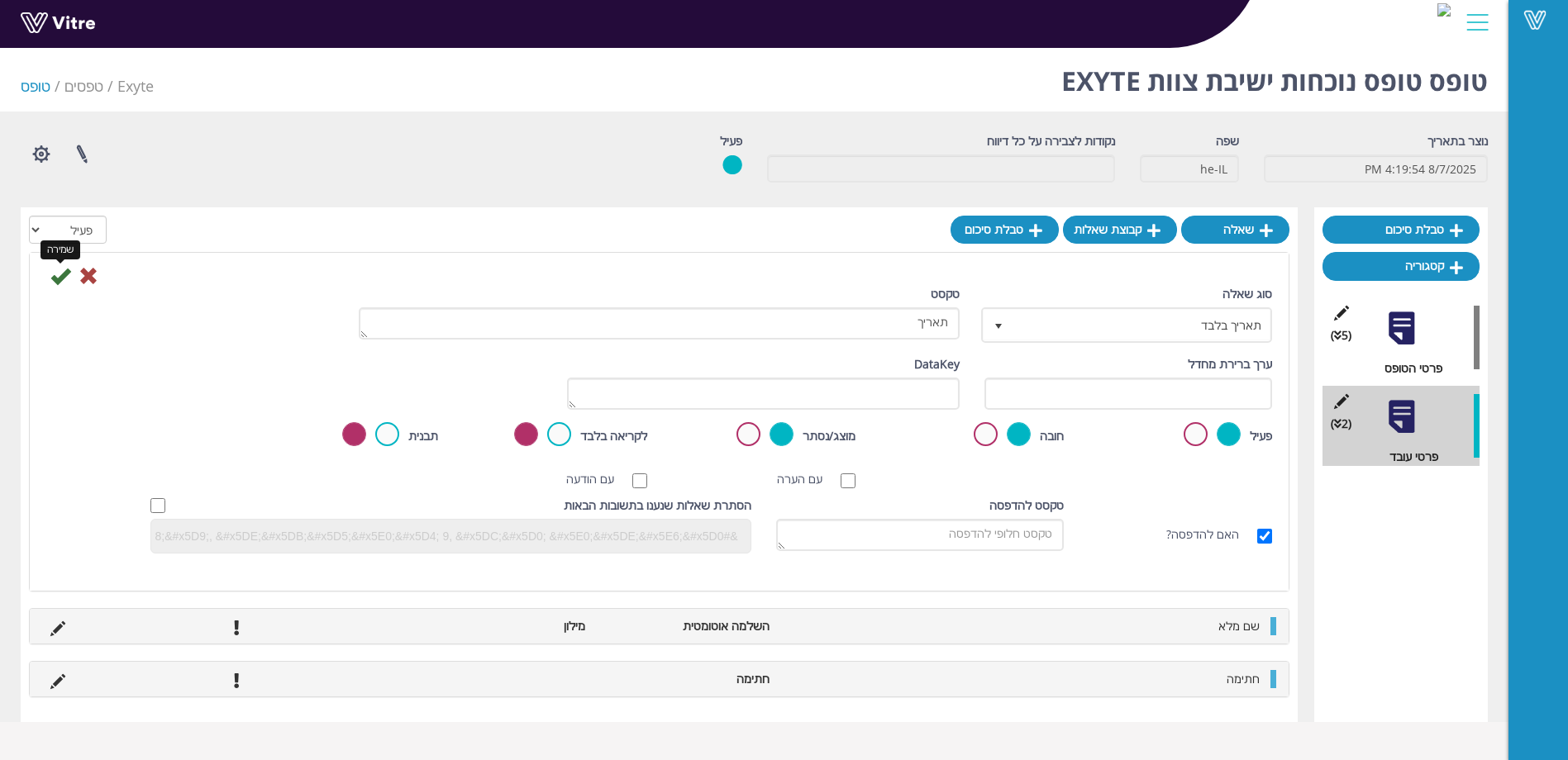 click at bounding box center [60, 276] 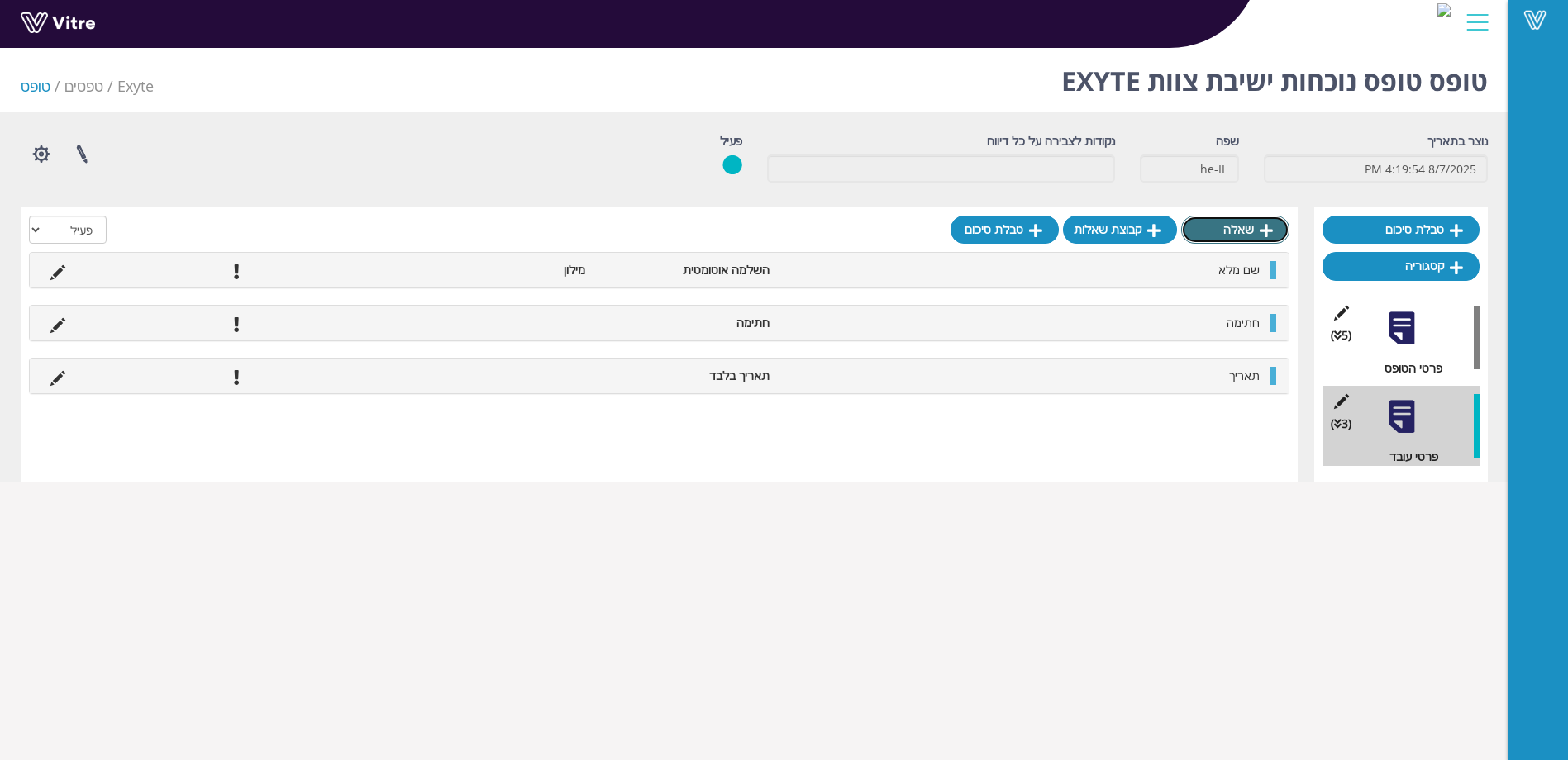 click on "שאלה" at bounding box center (1235, 230) 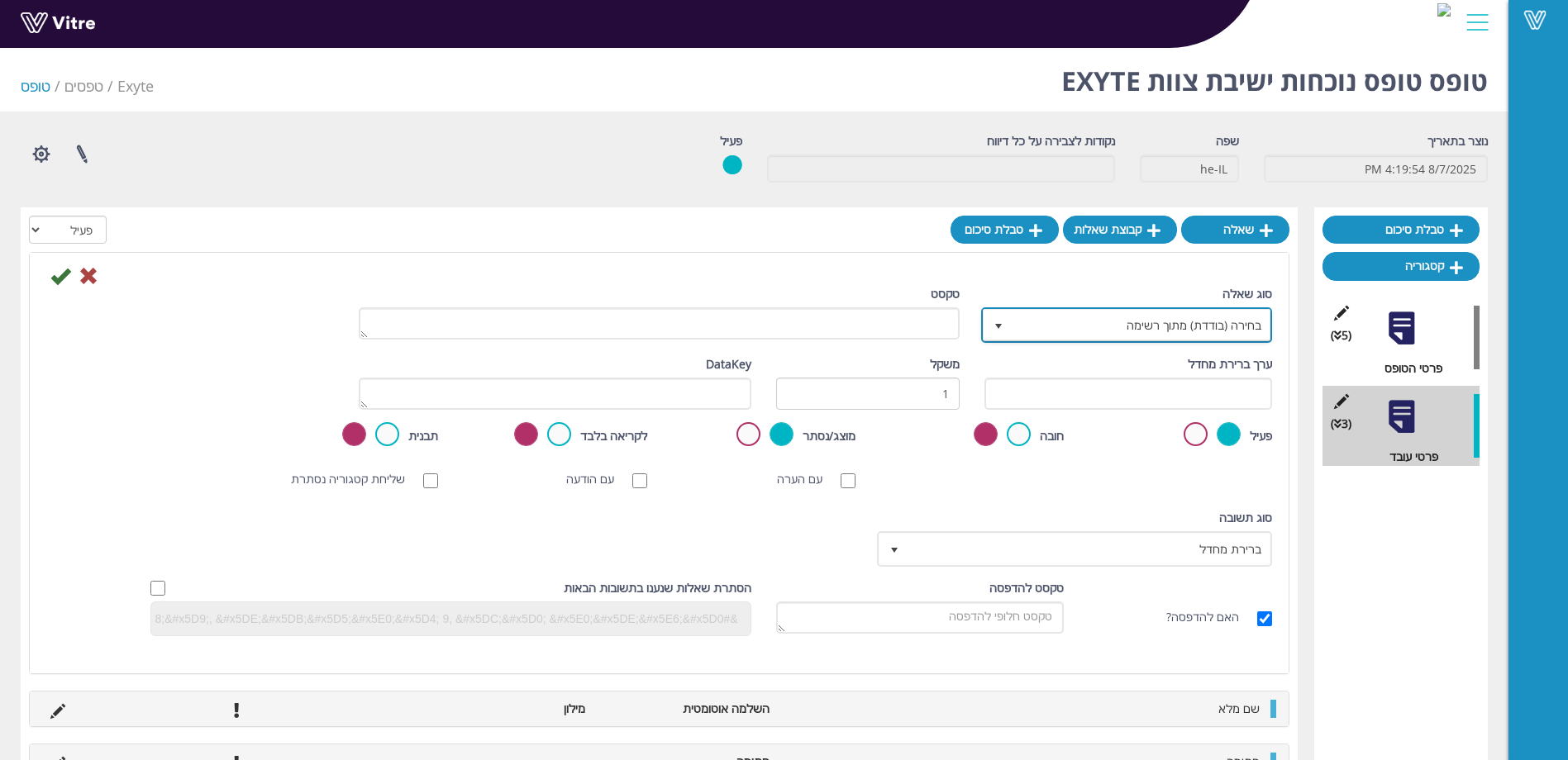 click on "בחירה (בודדת) מתוך רשימה" at bounding box center [1141, 325] 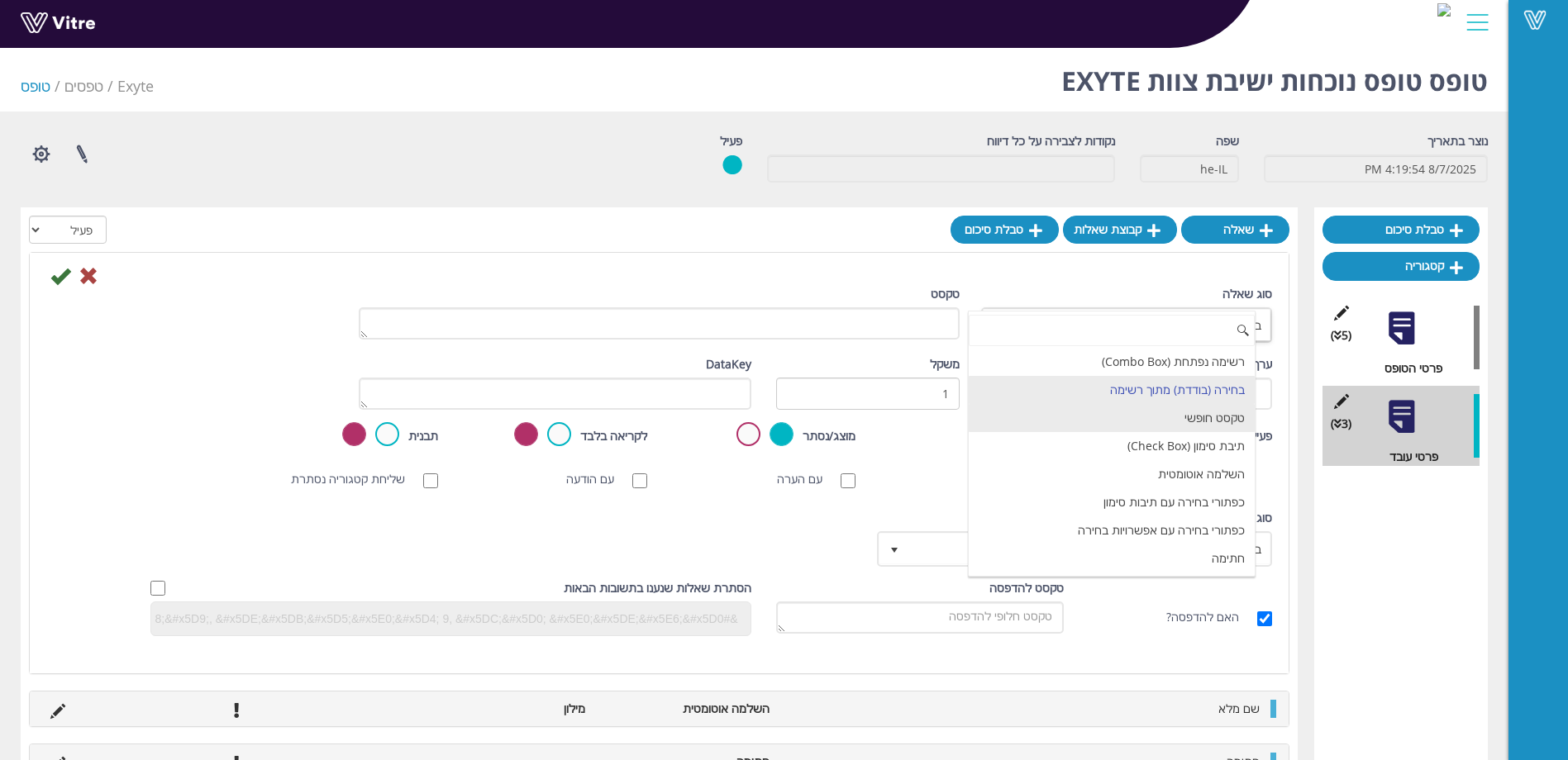 click on "טקסט חופשי" at bounding box center (1112, 418) 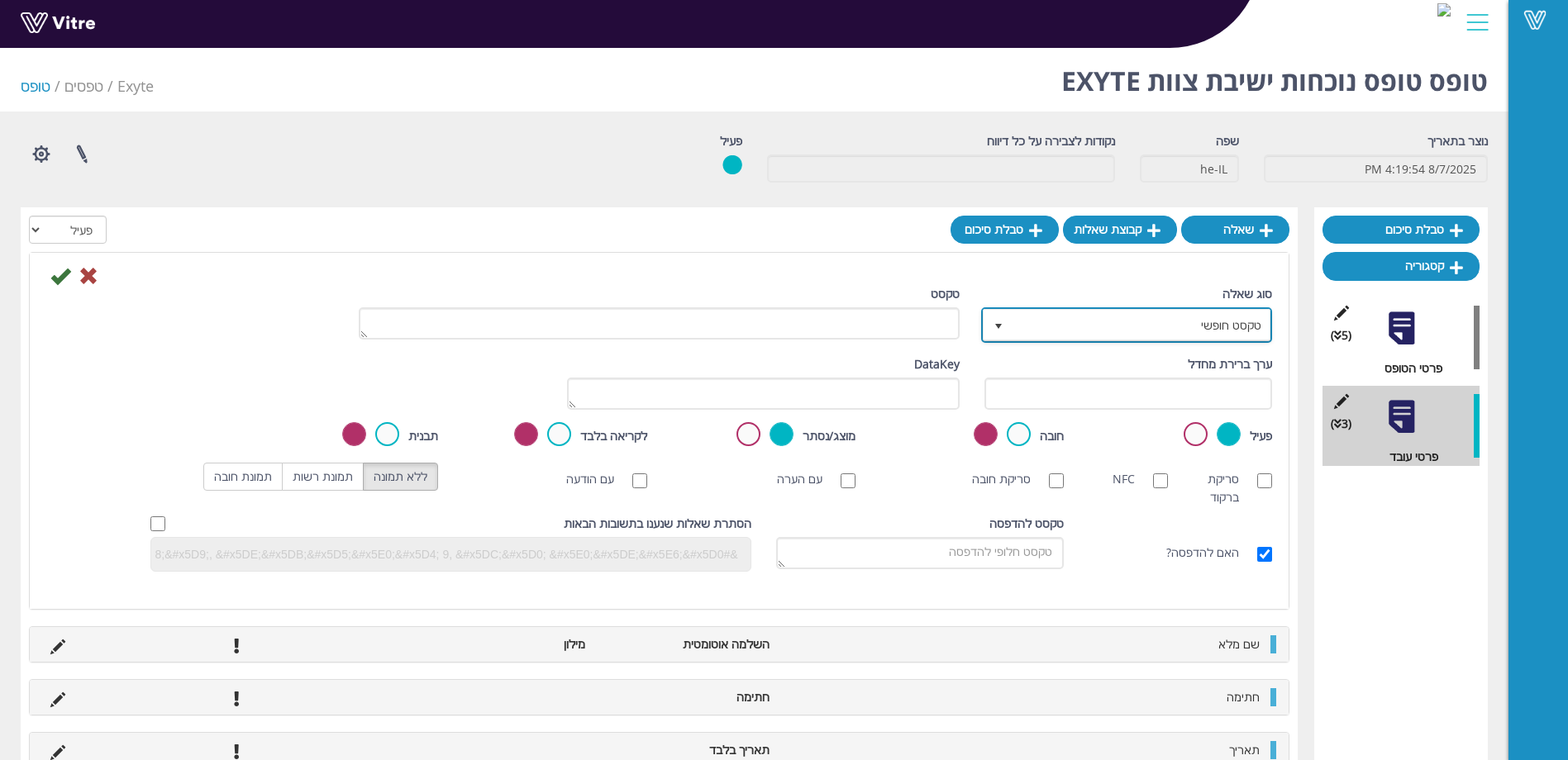 click on "טקסט חופשי" at bounding box center [1141, 325] 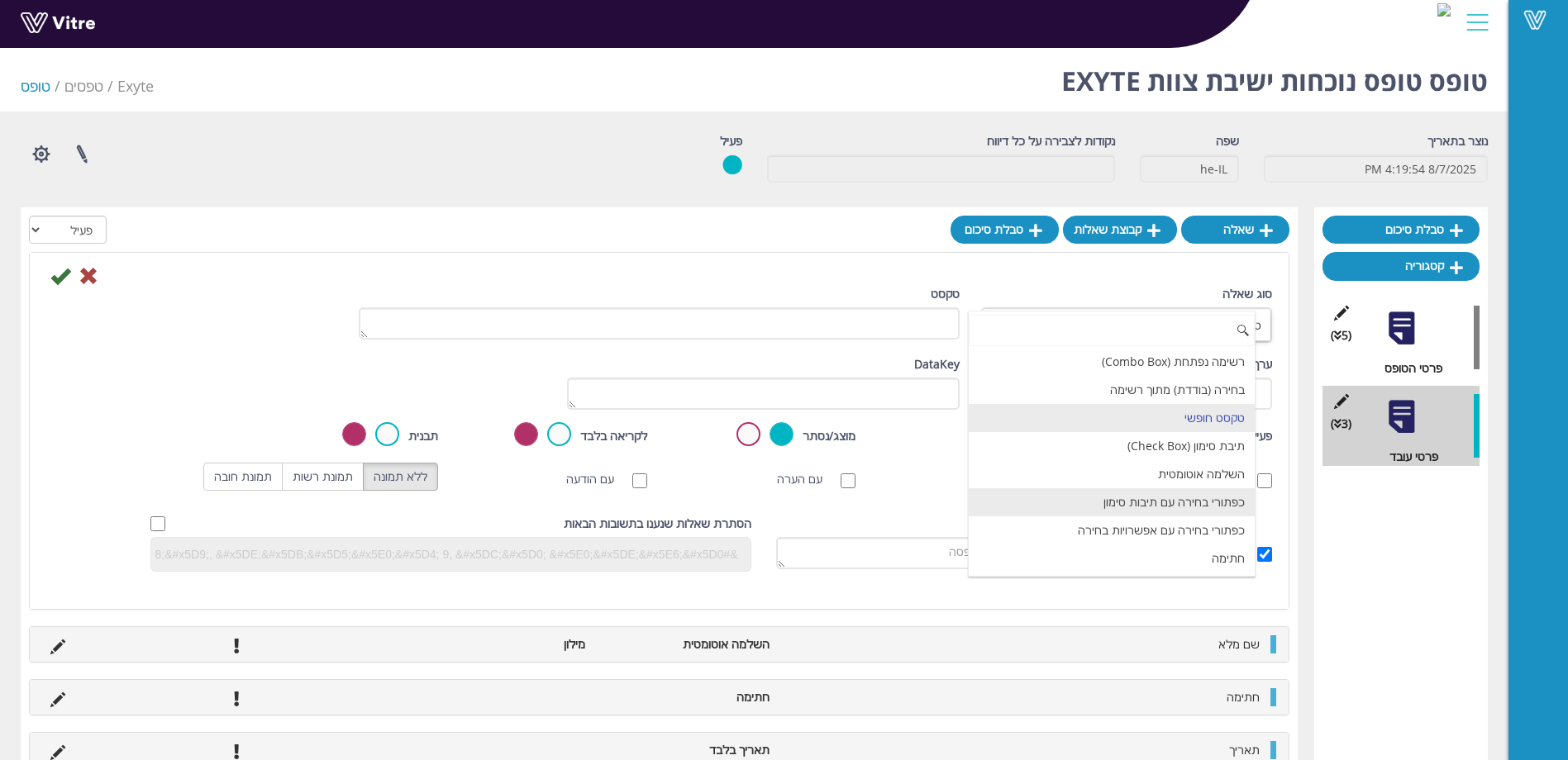scroll, scrollTop: 83, scrollLeft: 0, axis: vertical 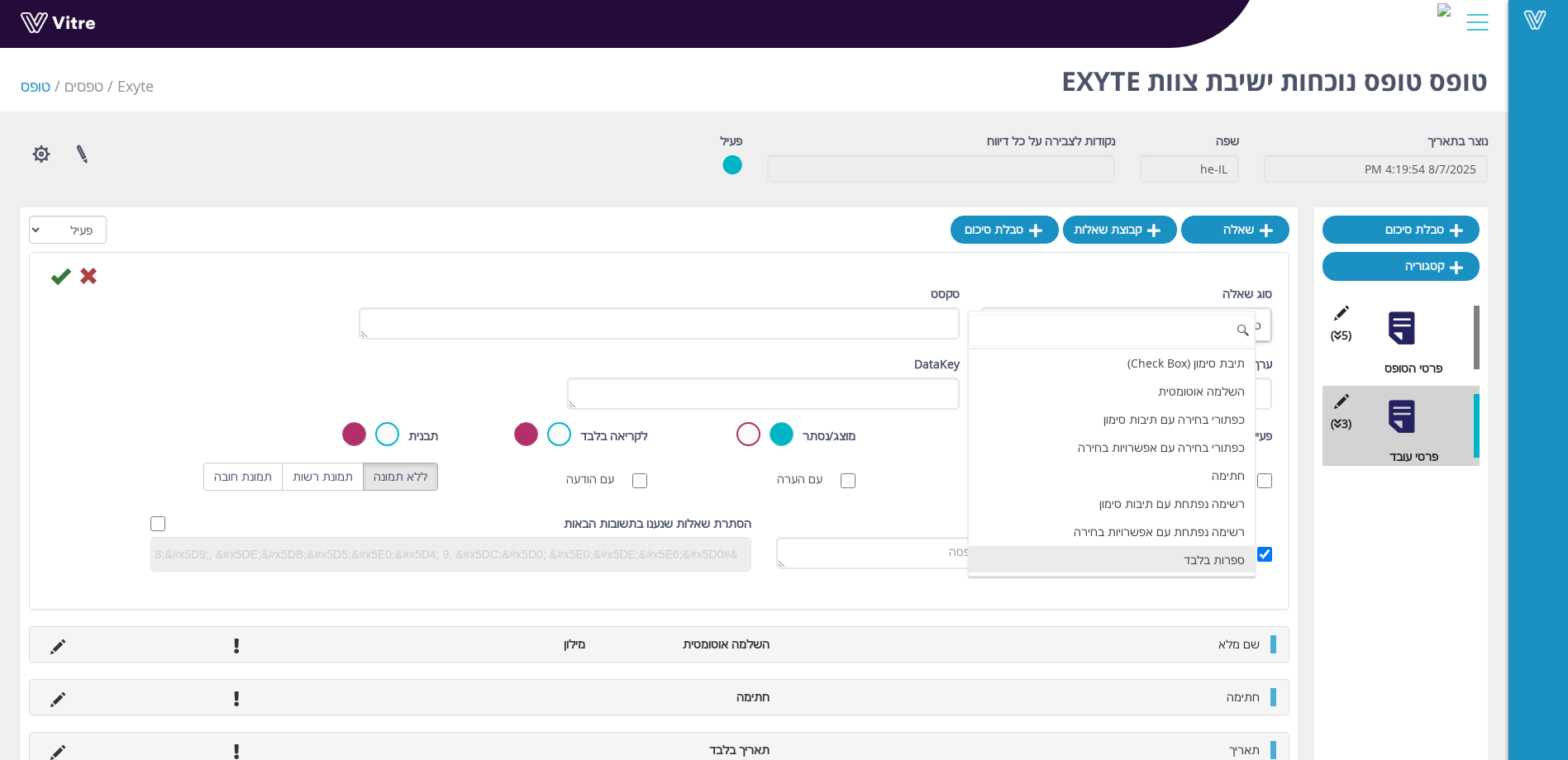 click on "ספרות בלבד" at bounding box center [1112, 560] 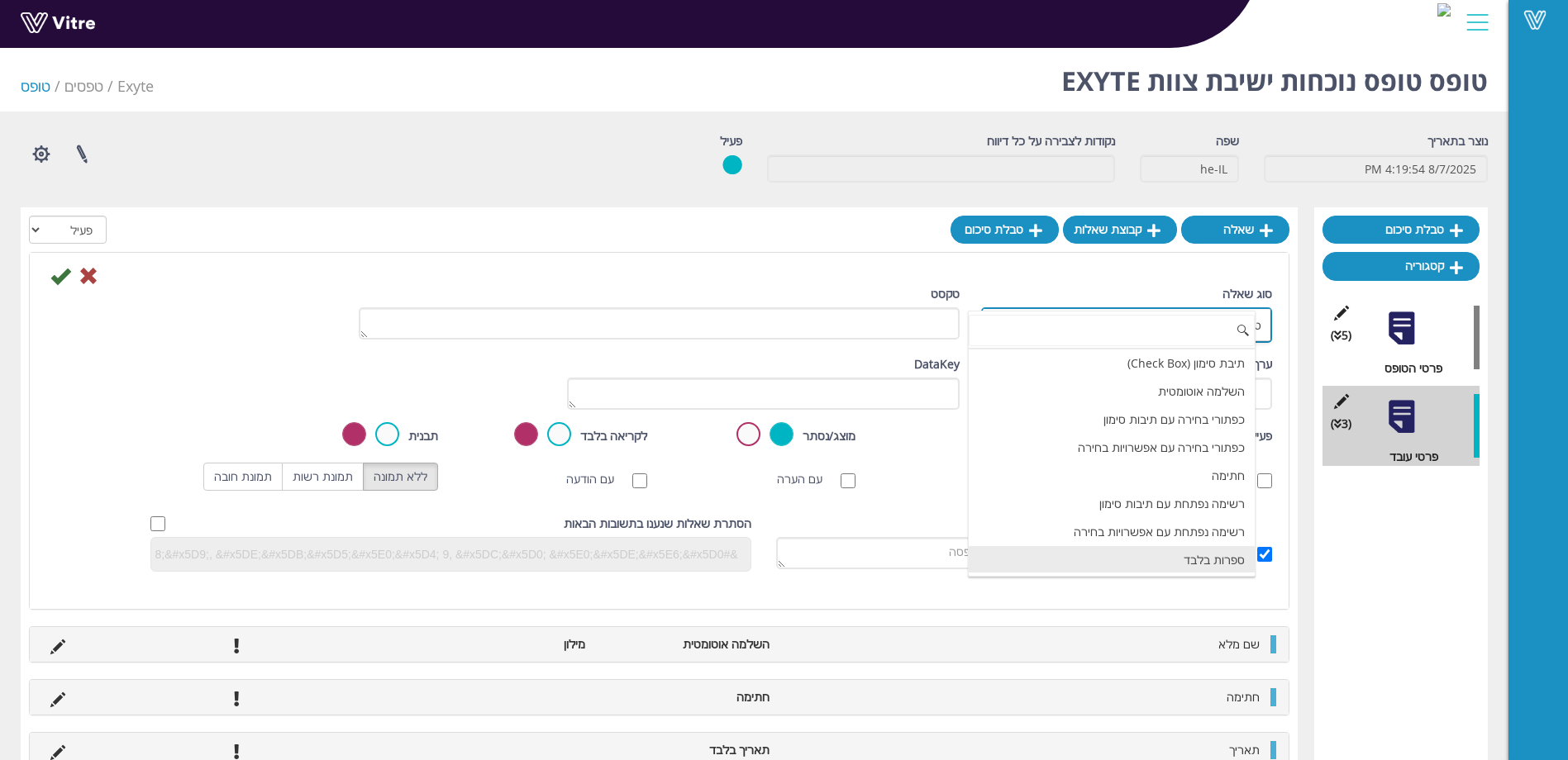 scroll, scrollTop: 84, scrollLeft: 0, axis: vertical 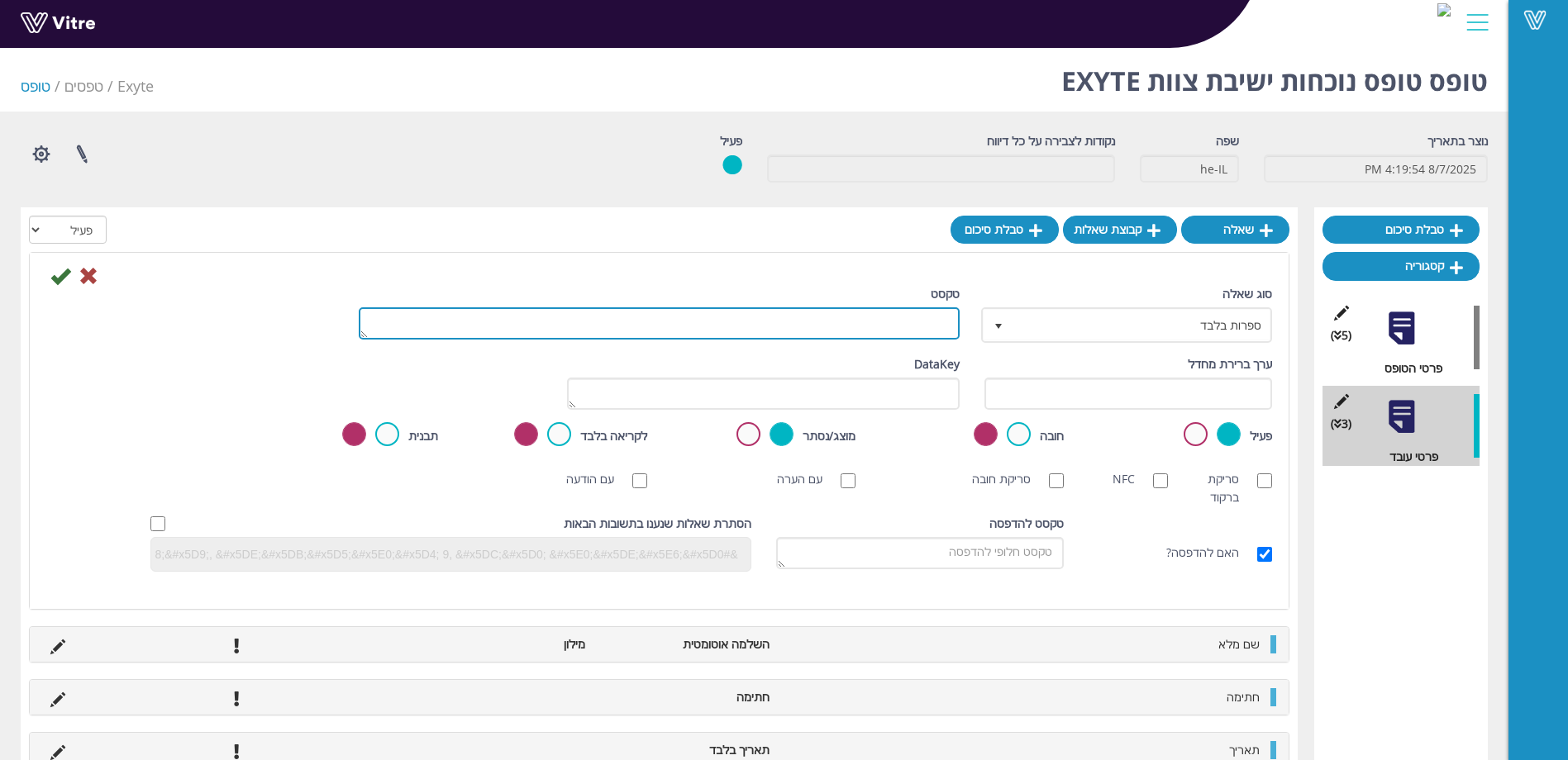 click on "טקסט" at bounding box center [659, 323] 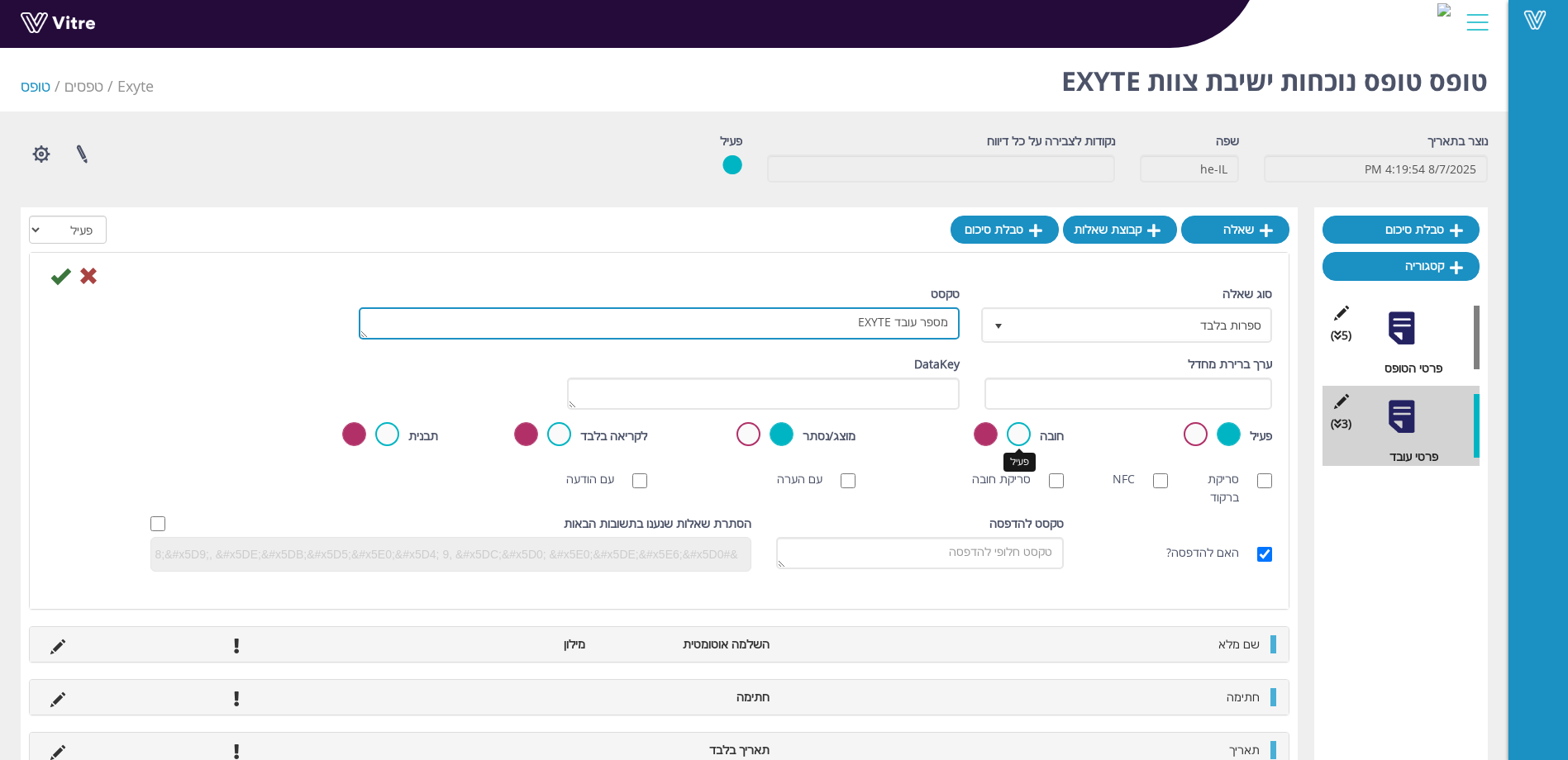 type on "מספר עובד EXYTE" 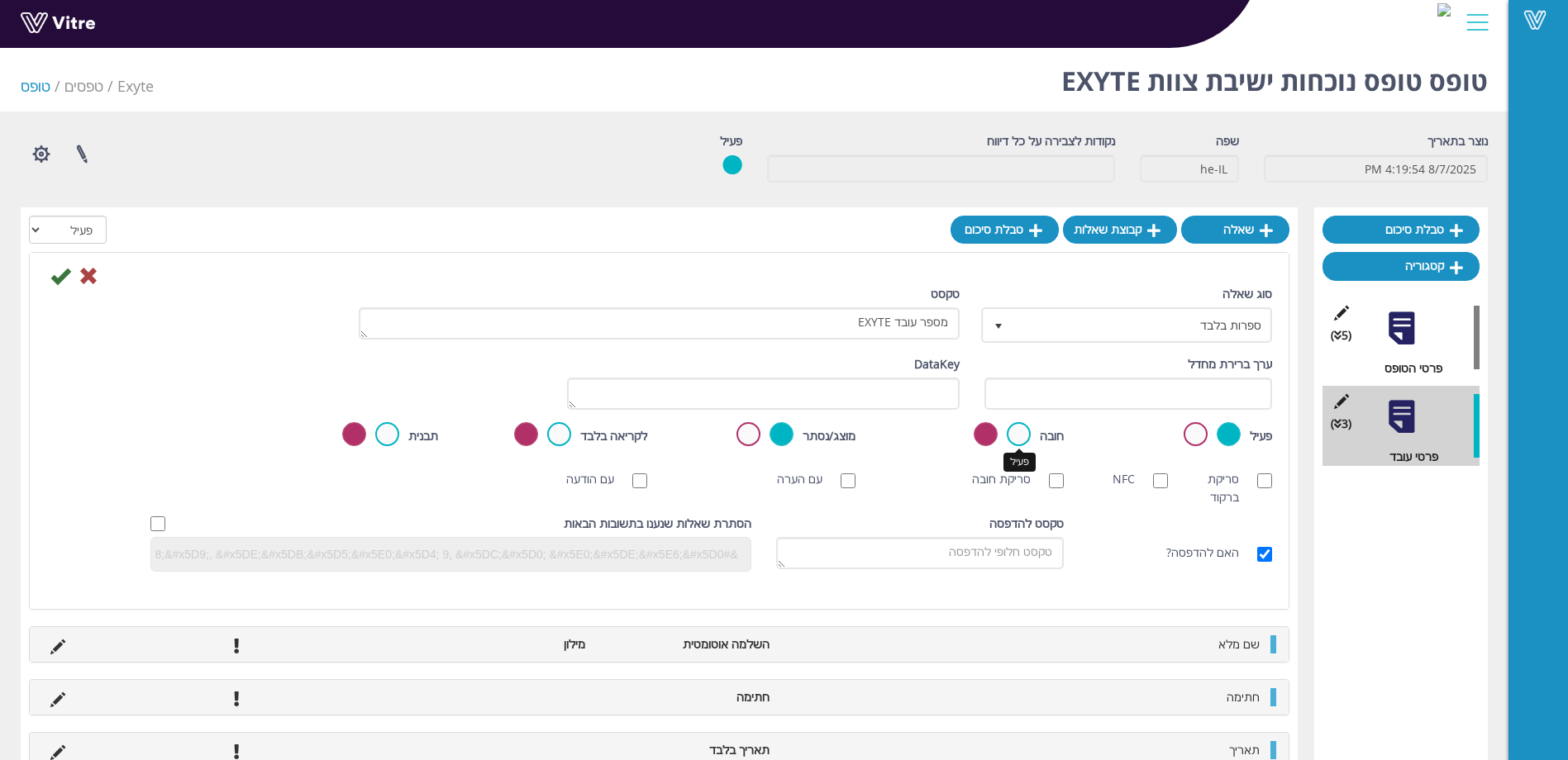 click at bounding box center [1018, 434] 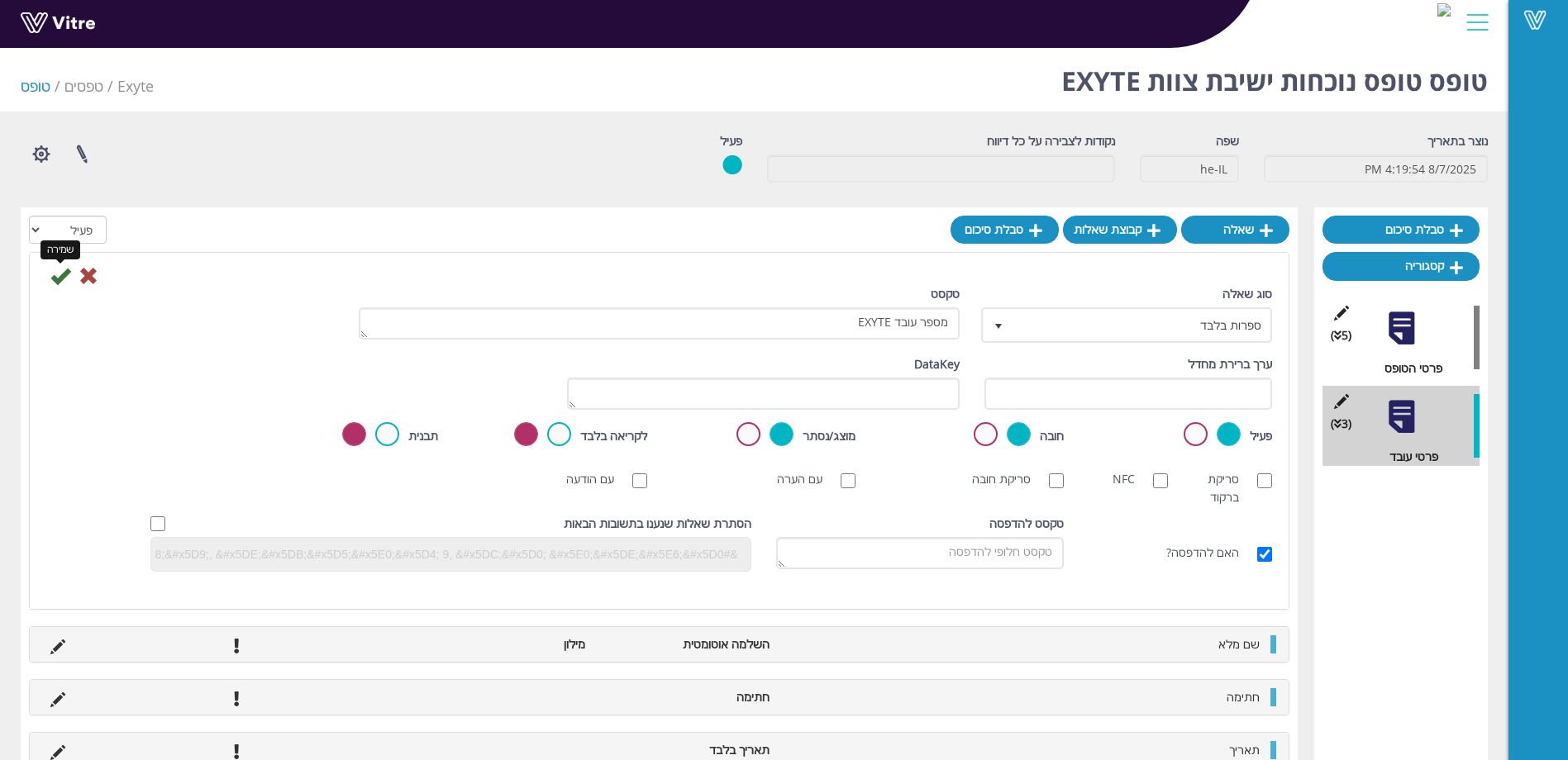 click at bounding box center (60, 276) 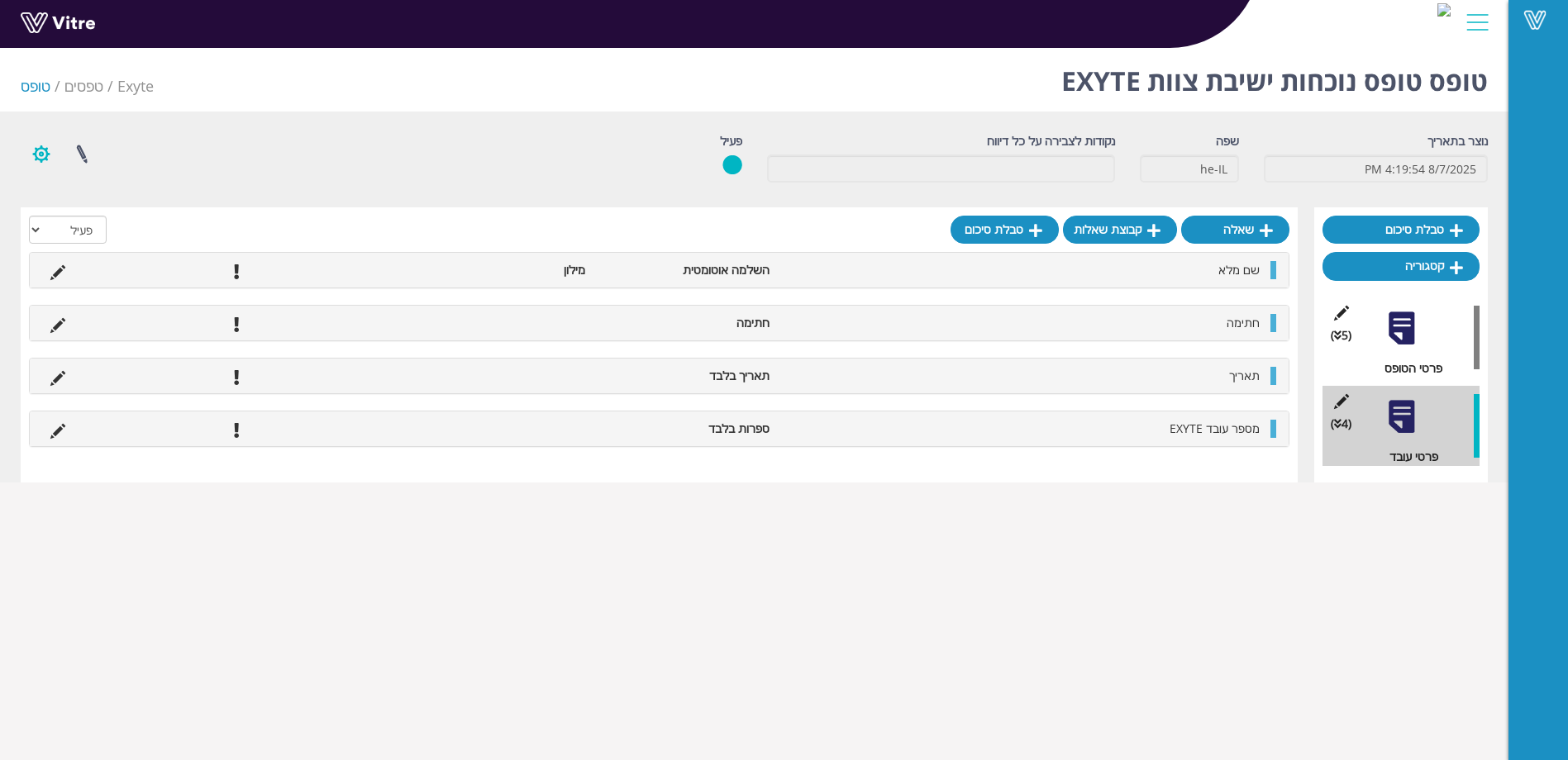 click at bounding box center (41, 154) 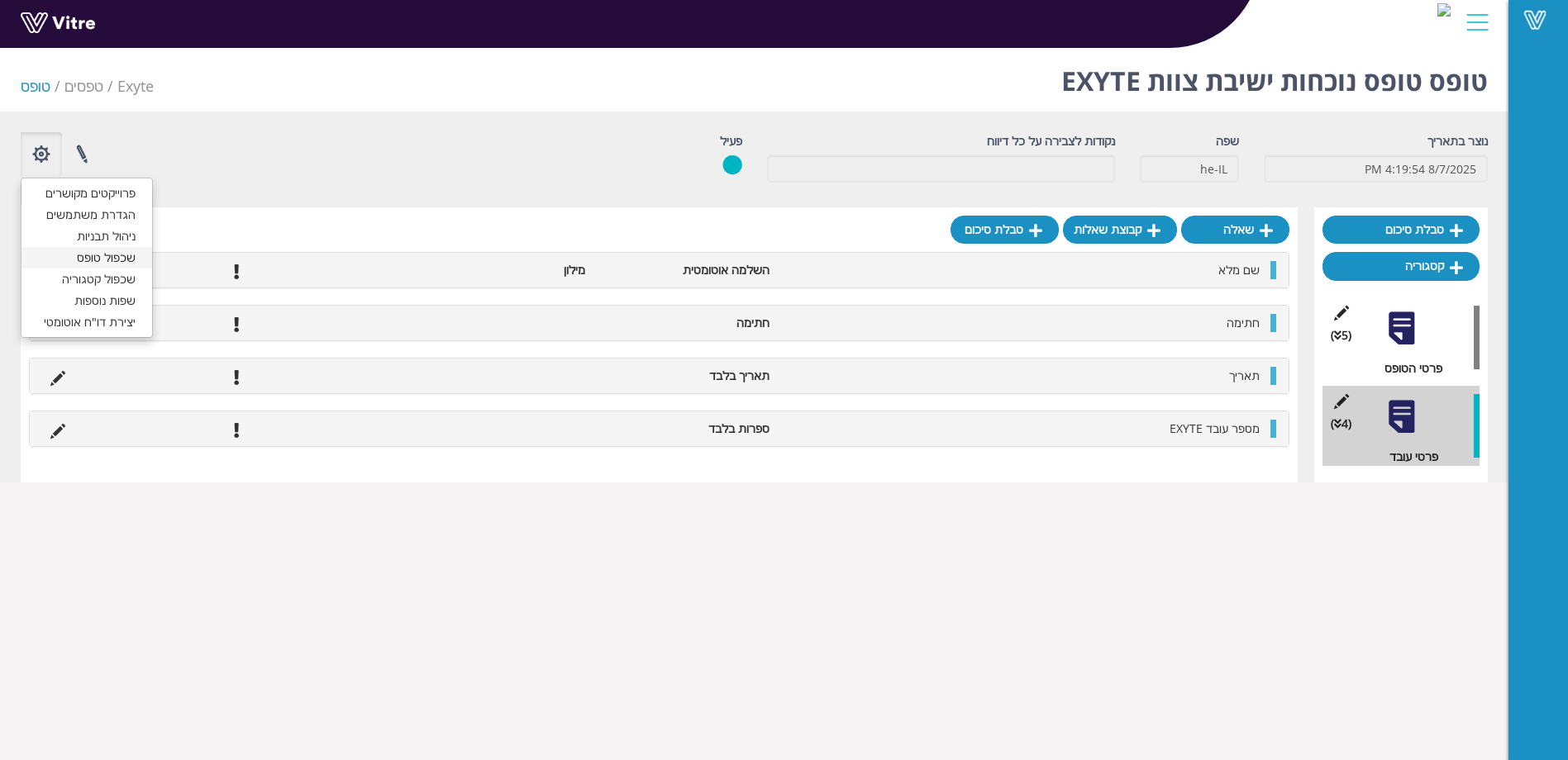 click on "שכפול טופס" at bounding box center [87, 258] 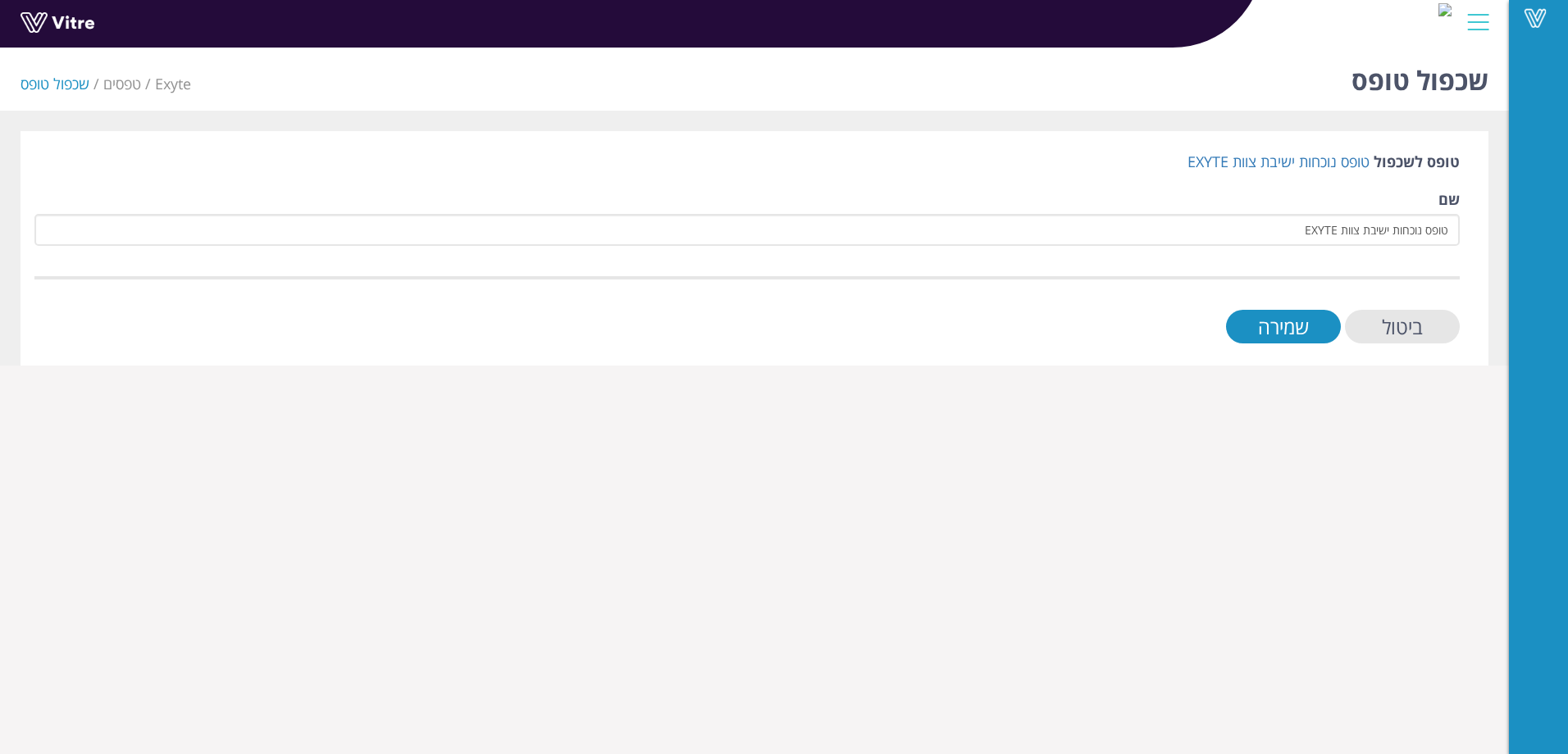 scroll, scrollTop: 0, scrollLeft: 0, axis: both 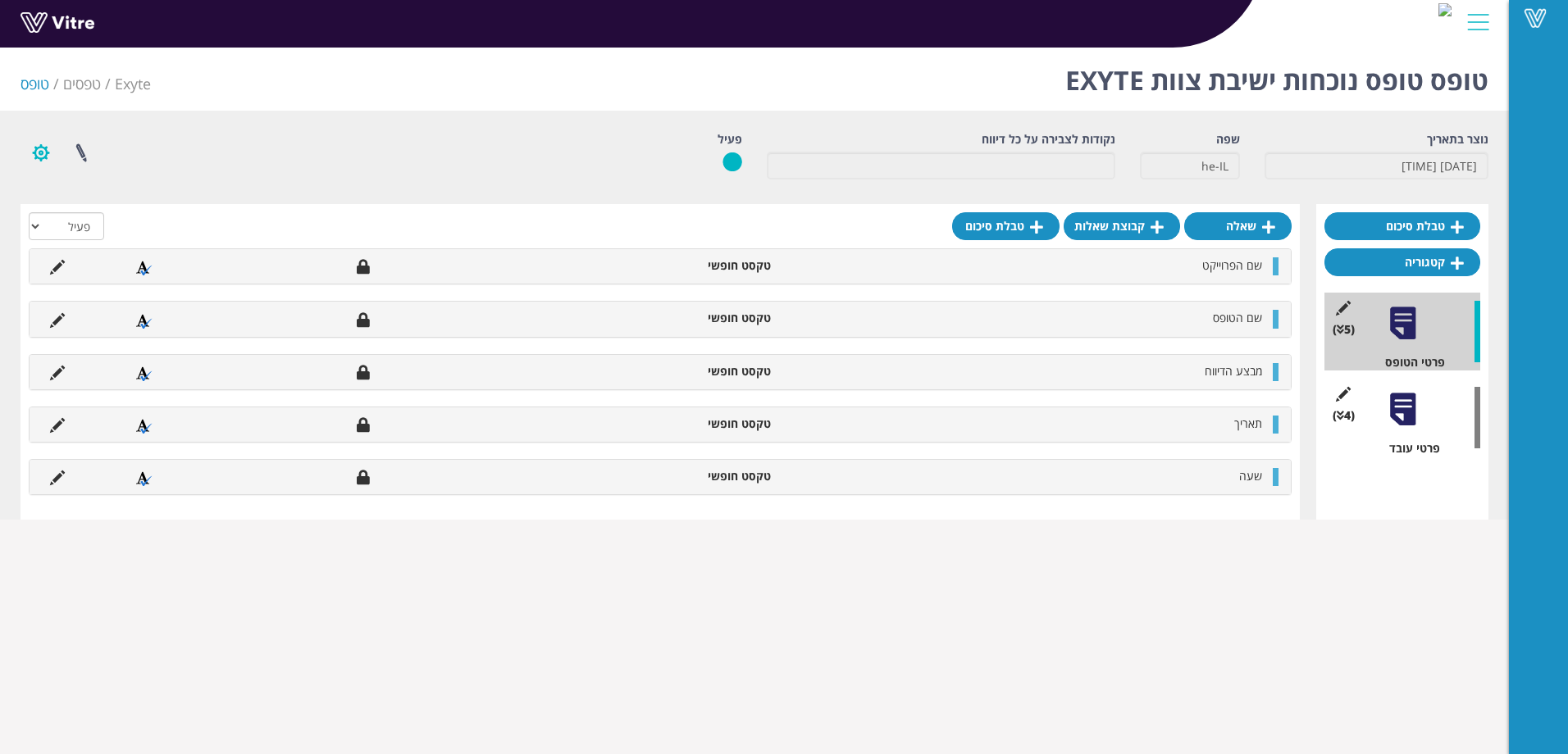 click at bounding box center (41, 152) 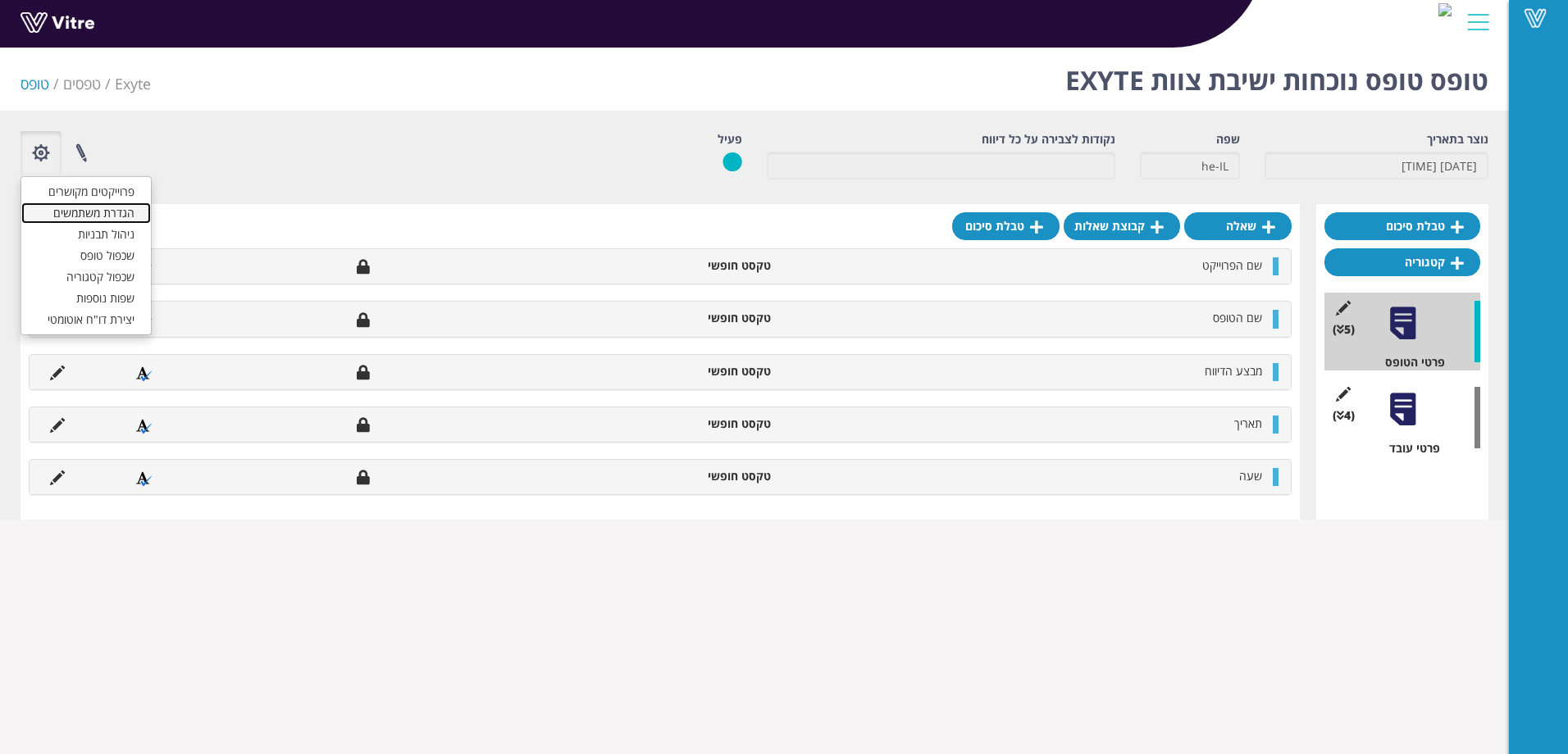 click on "הגדרת משתמשים" at bounding box center [86, 213] 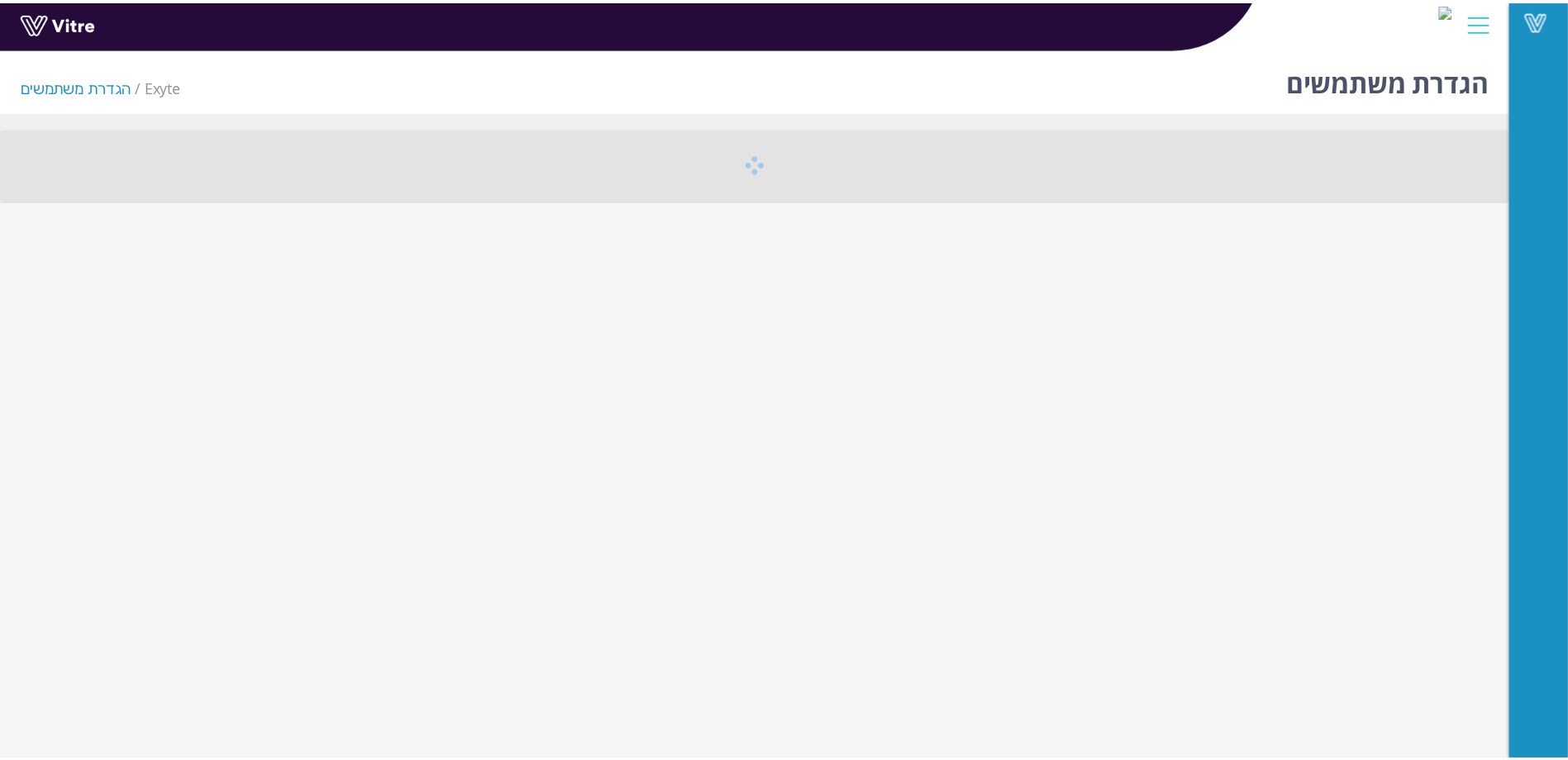 scroll, scrollTop: 0, scrollLeft: 0, axis: both 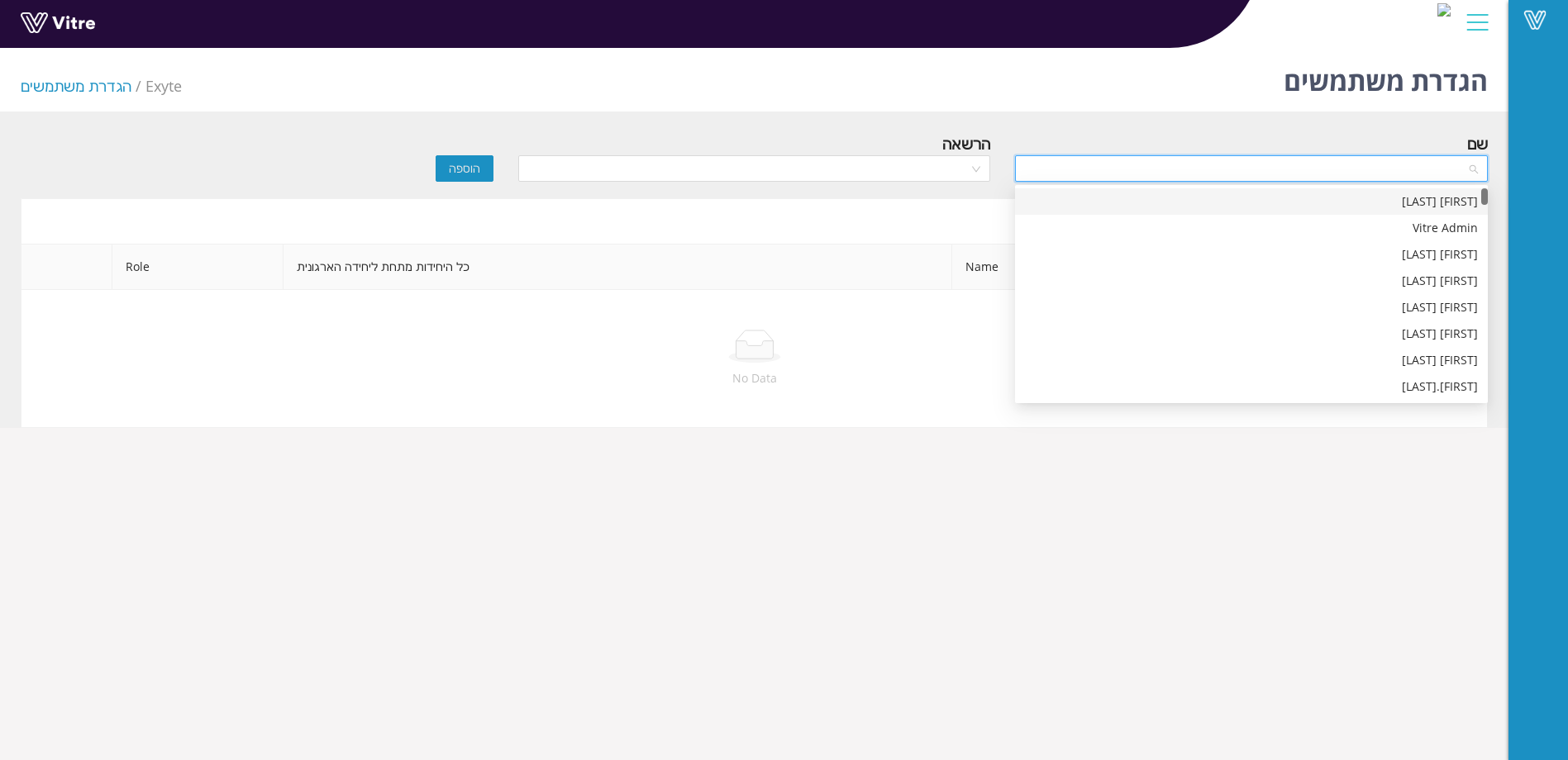 click at bounding box center [1246, 169] 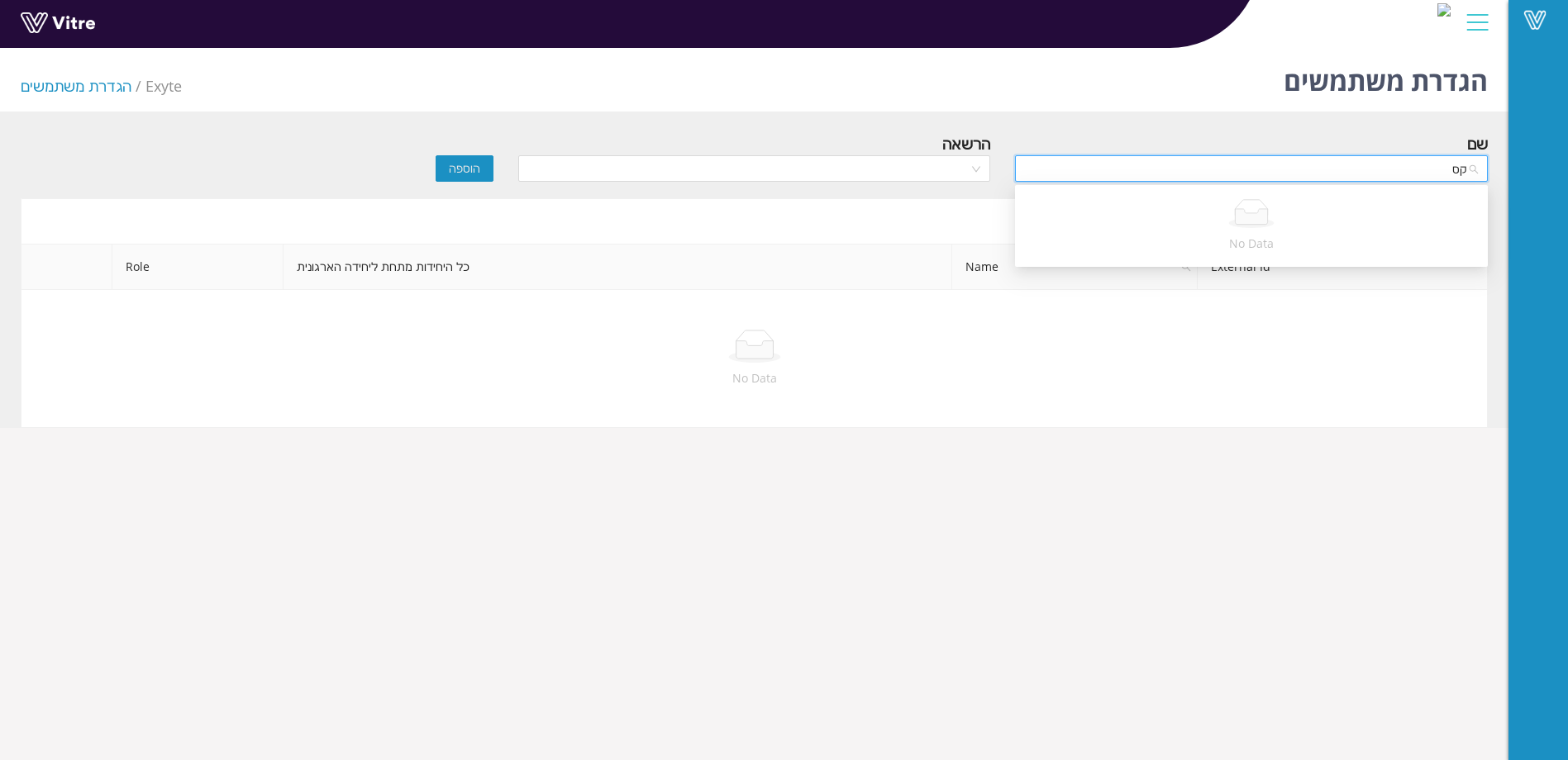 type on "ק" 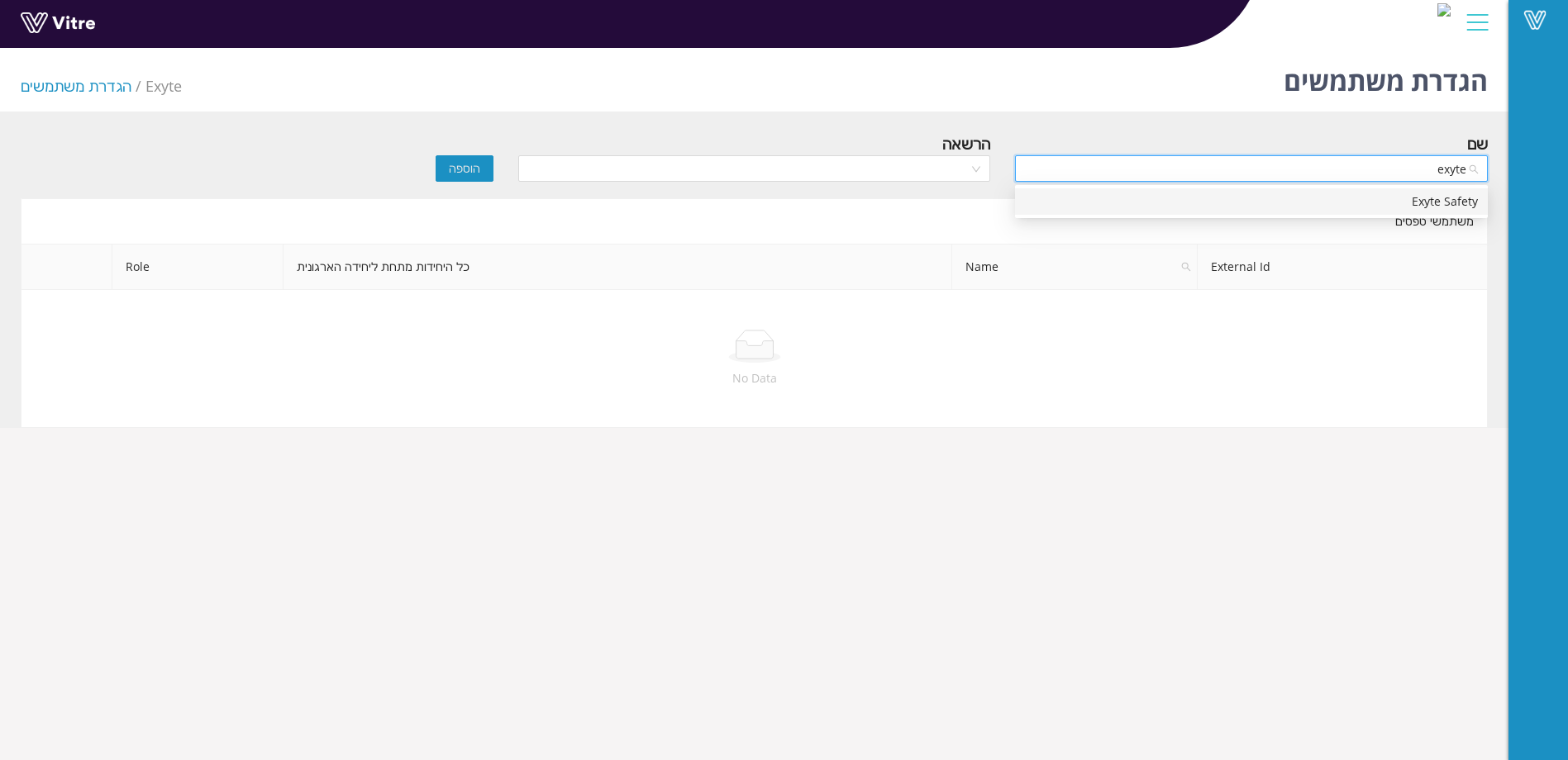 type on "exyte s" 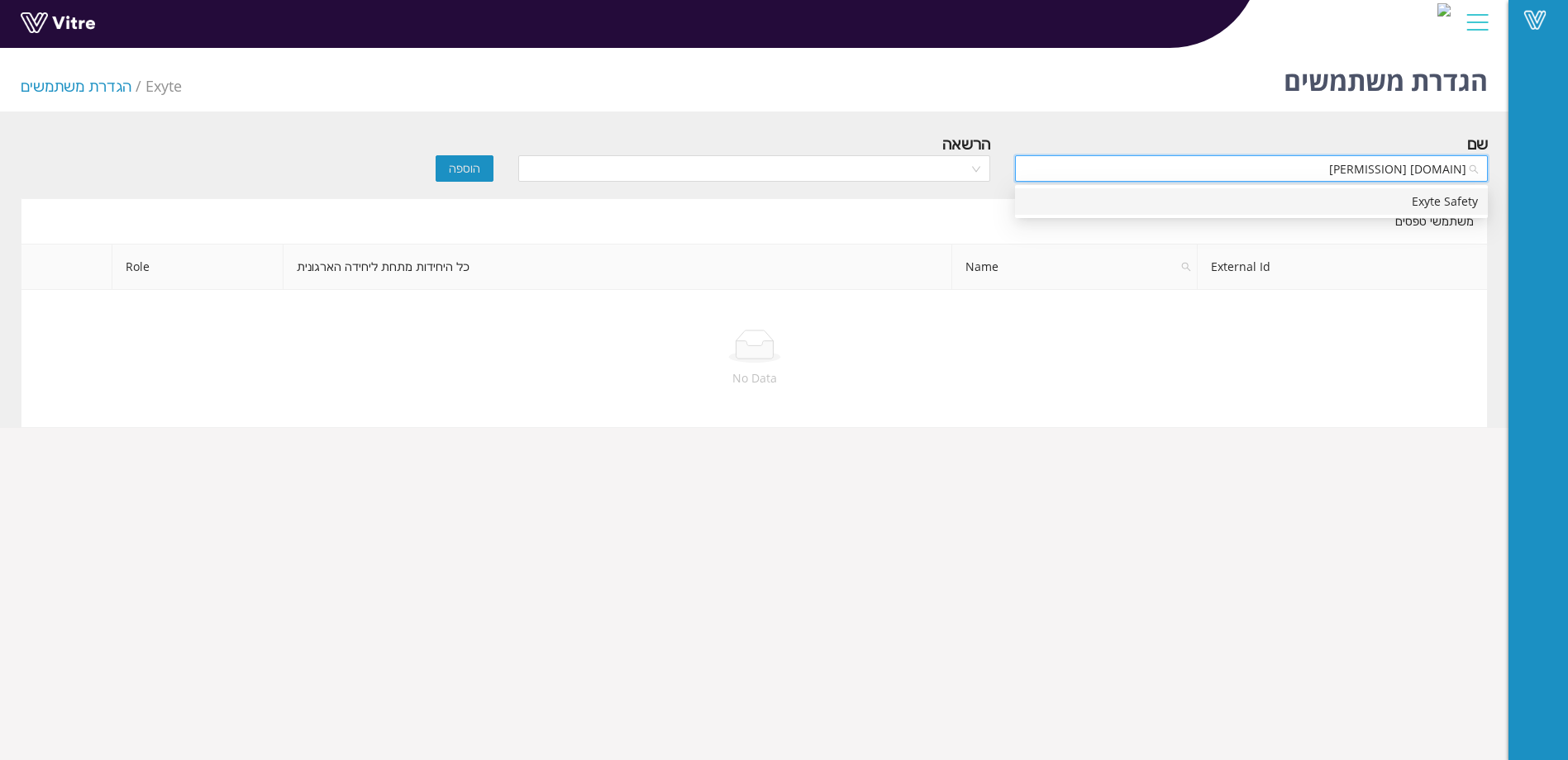 click on "Exyte Safety" at bounding box center (1251, 202) 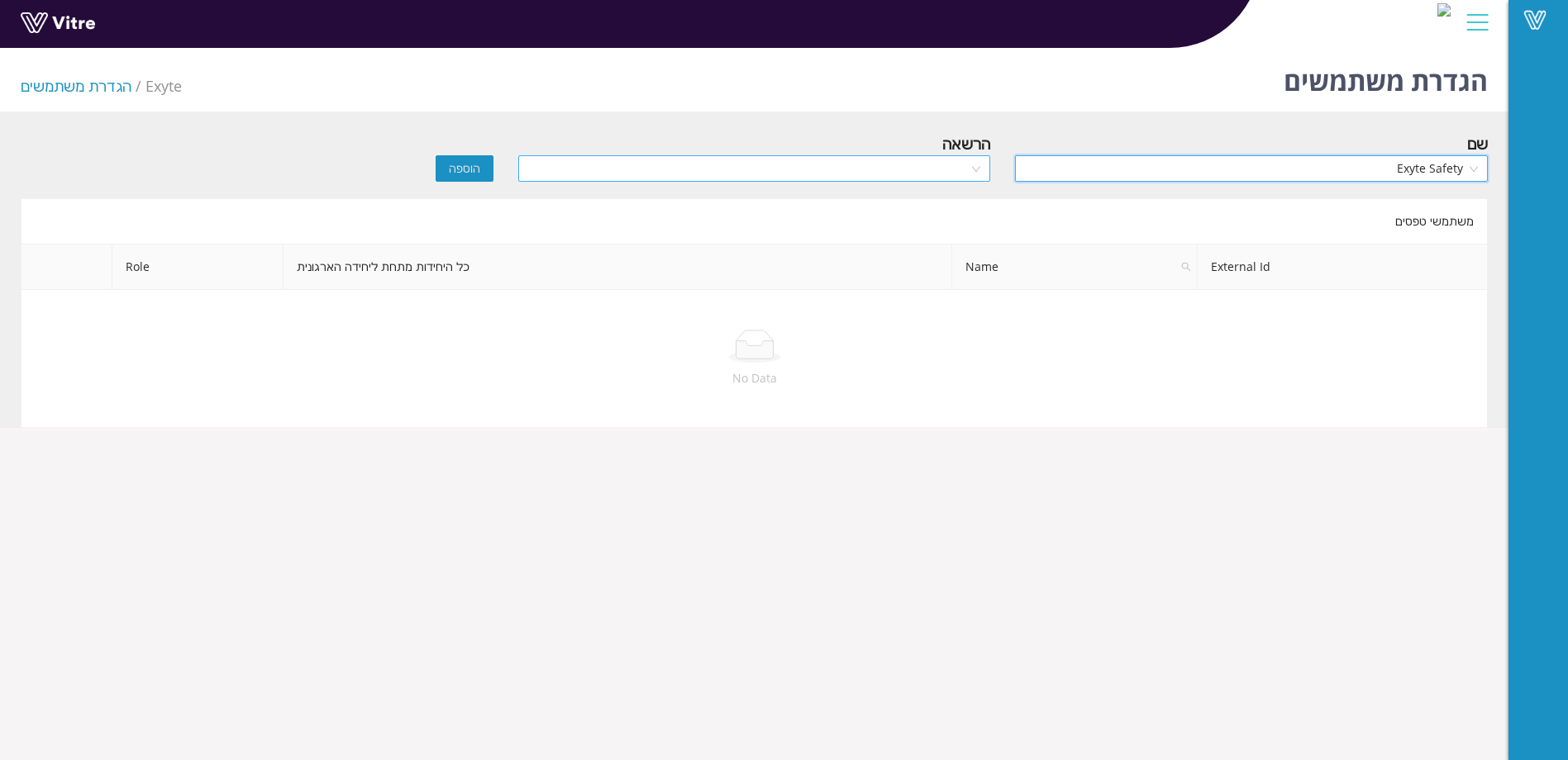 click at bounding box center [749, 169] 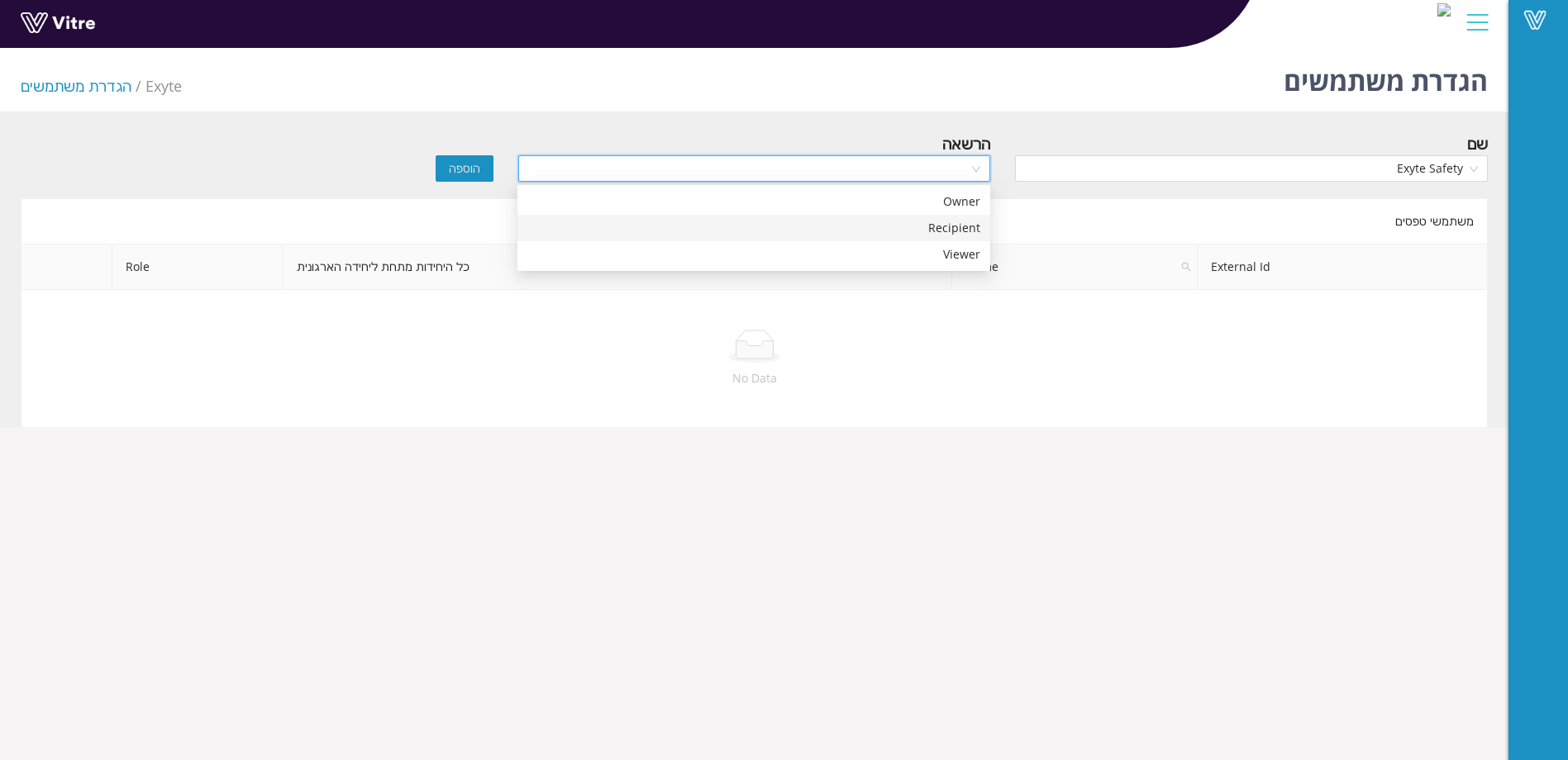 click on "Recipient" at bounding box center [754, 228] 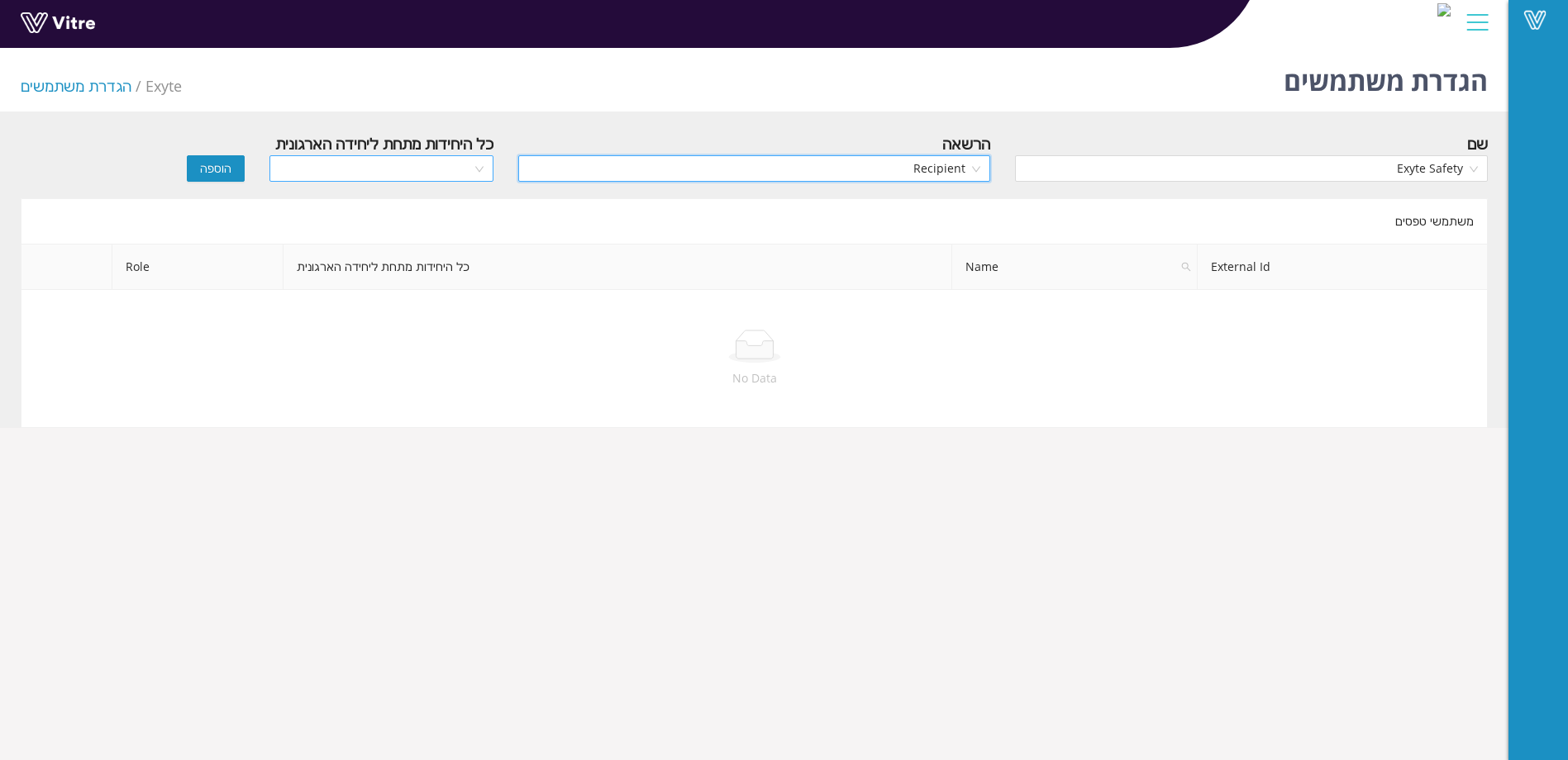 click at bounding box center (375, 169) 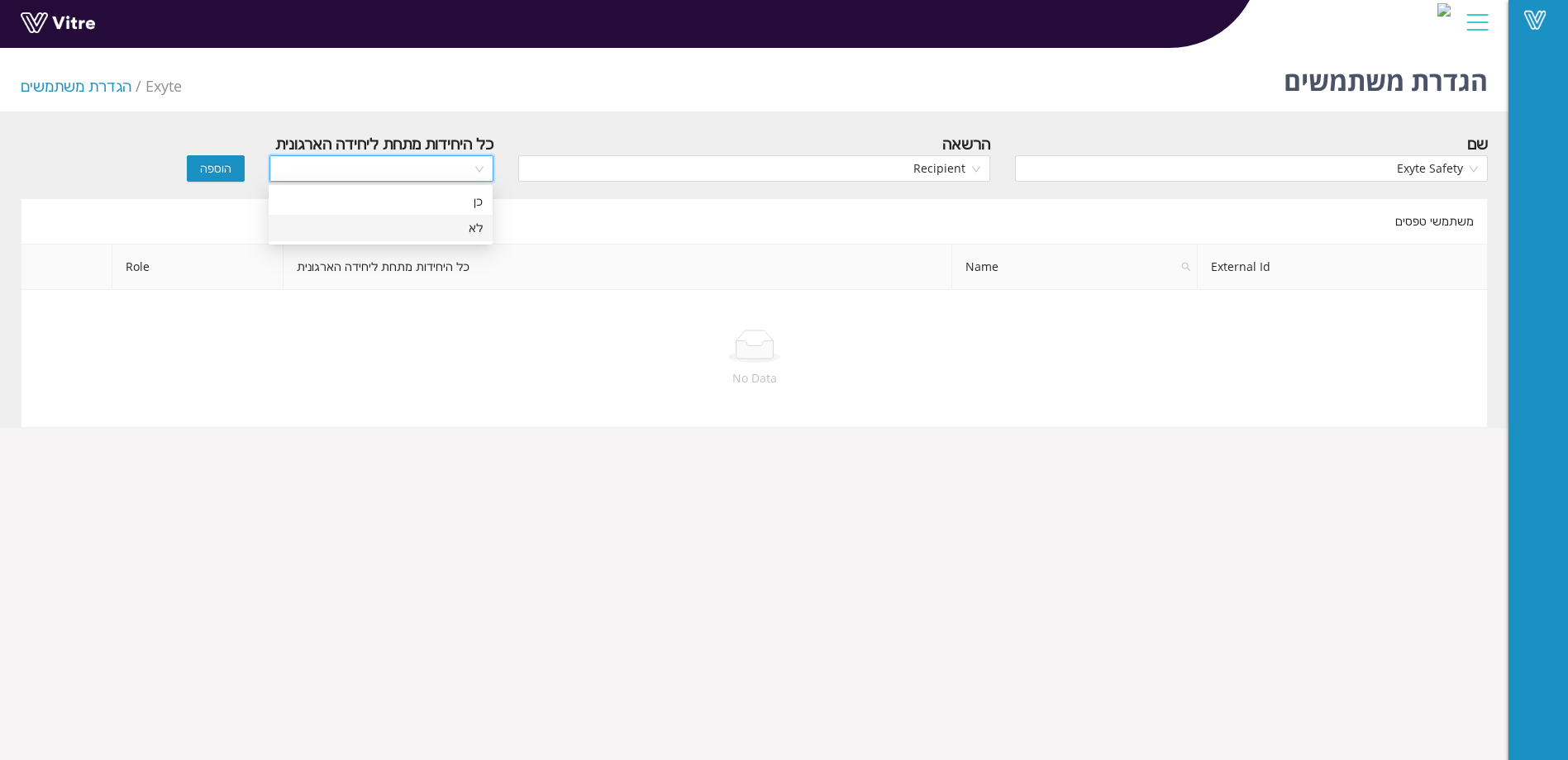 click on "לא" at bounding box center [380, 228] 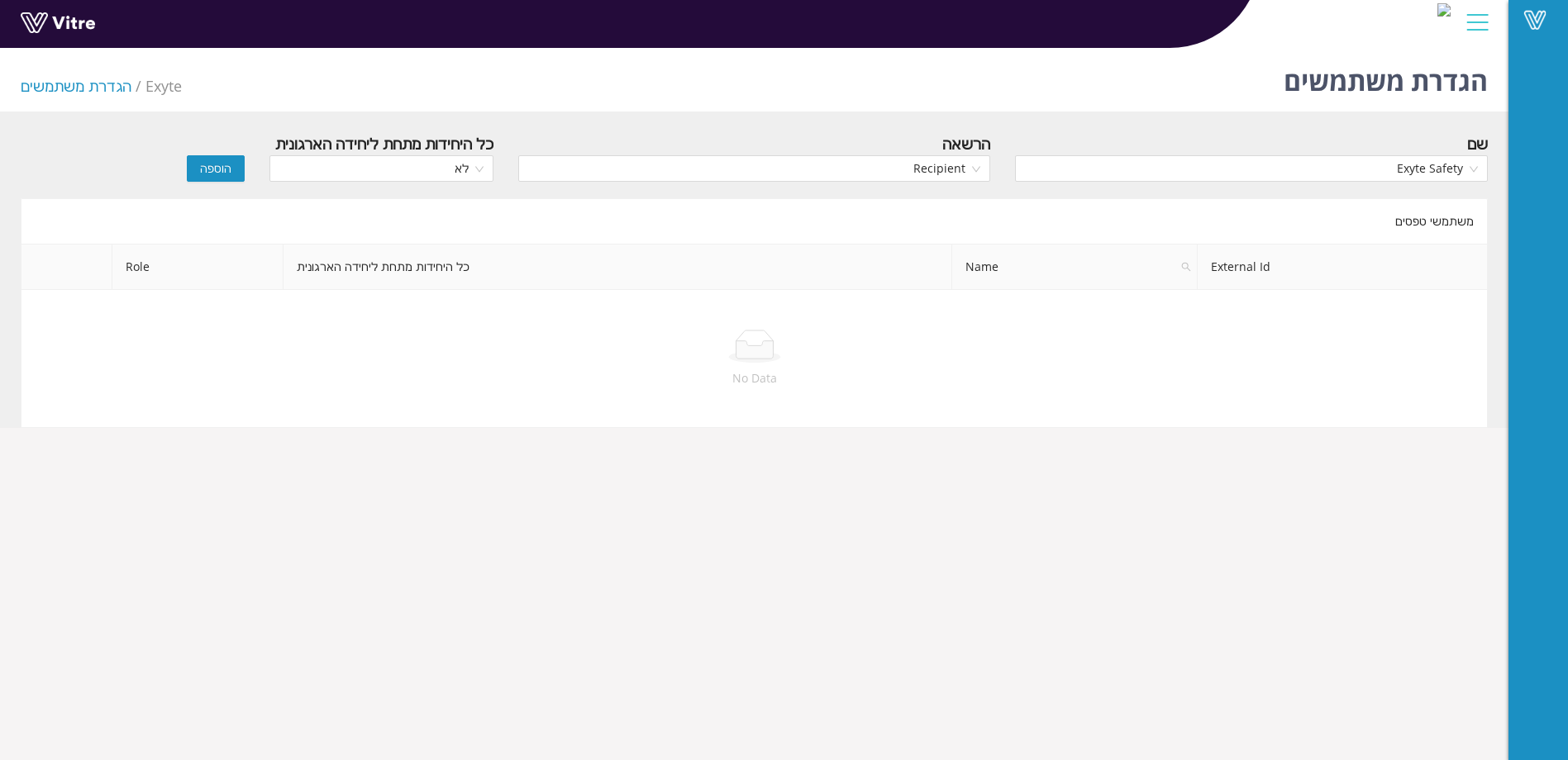 drag, startPoint x: 409, startPoint y: 216, endPoint x: 405, endPoint y: 189, distance: 27.29469 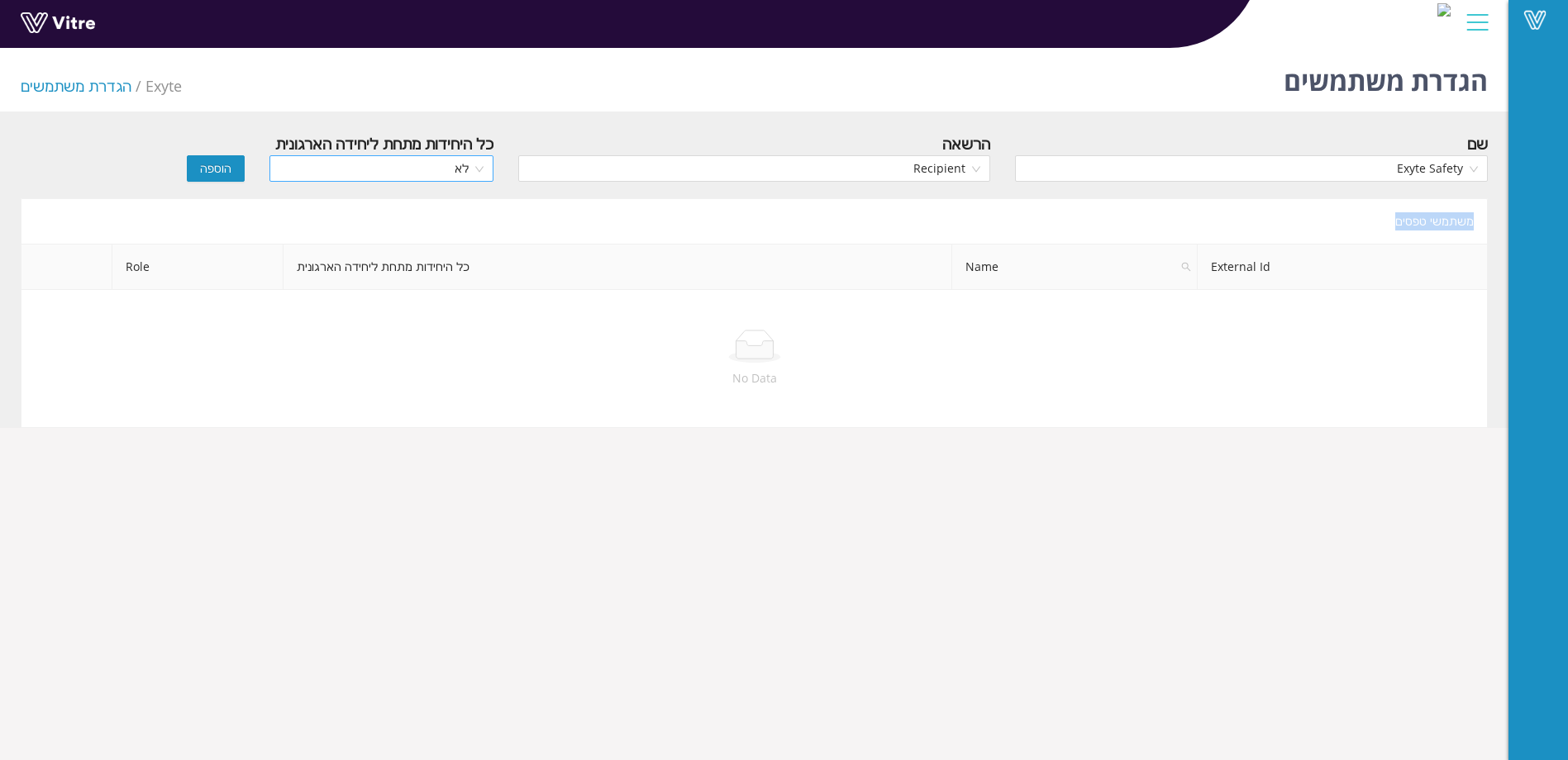 drag, startPoint x: 405, startPoint y: 189, endPoint x: 393, endPoint y: 169, distance: 23.323808 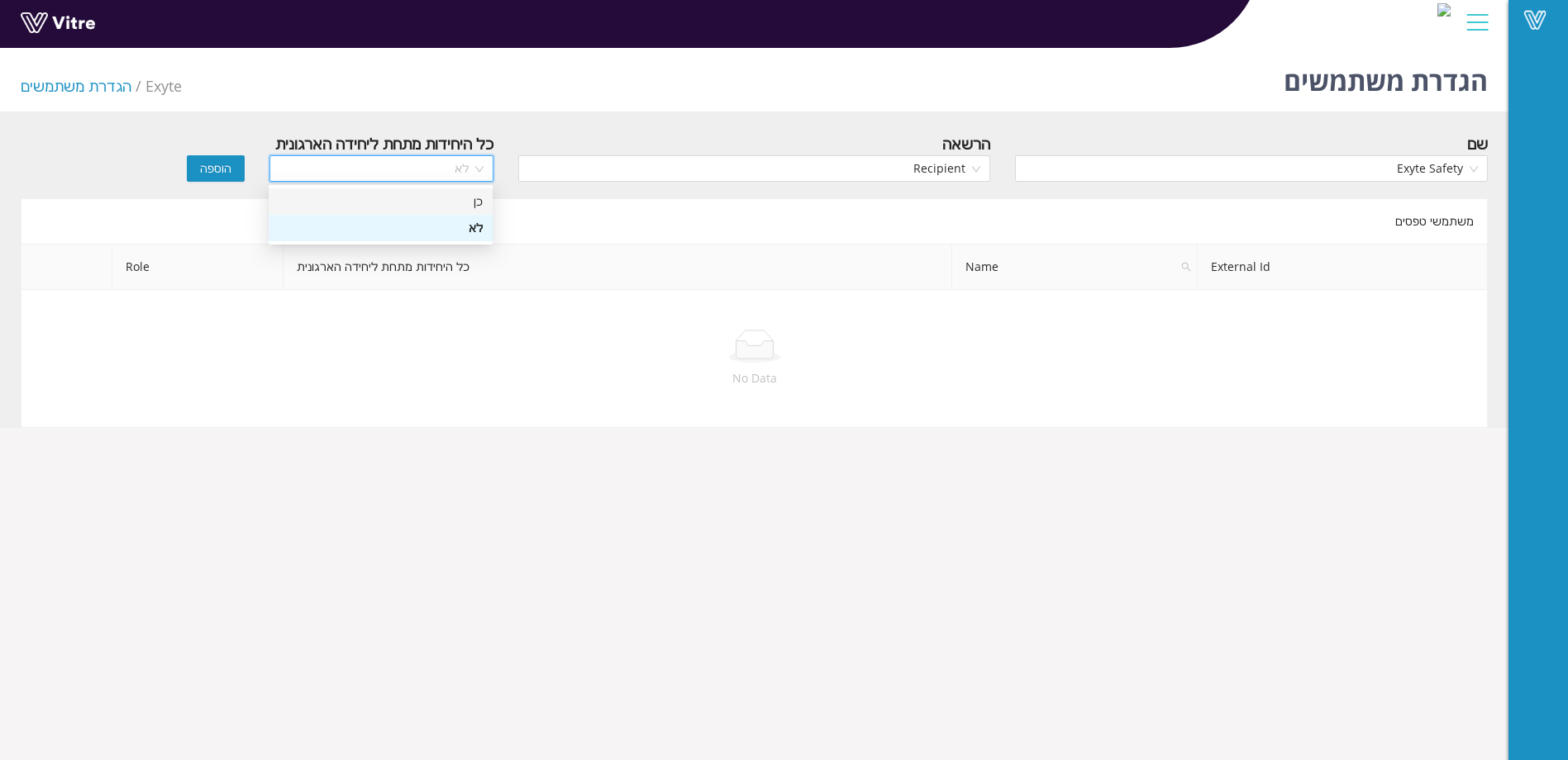 click on "כן" at bounding box center [380, 202] 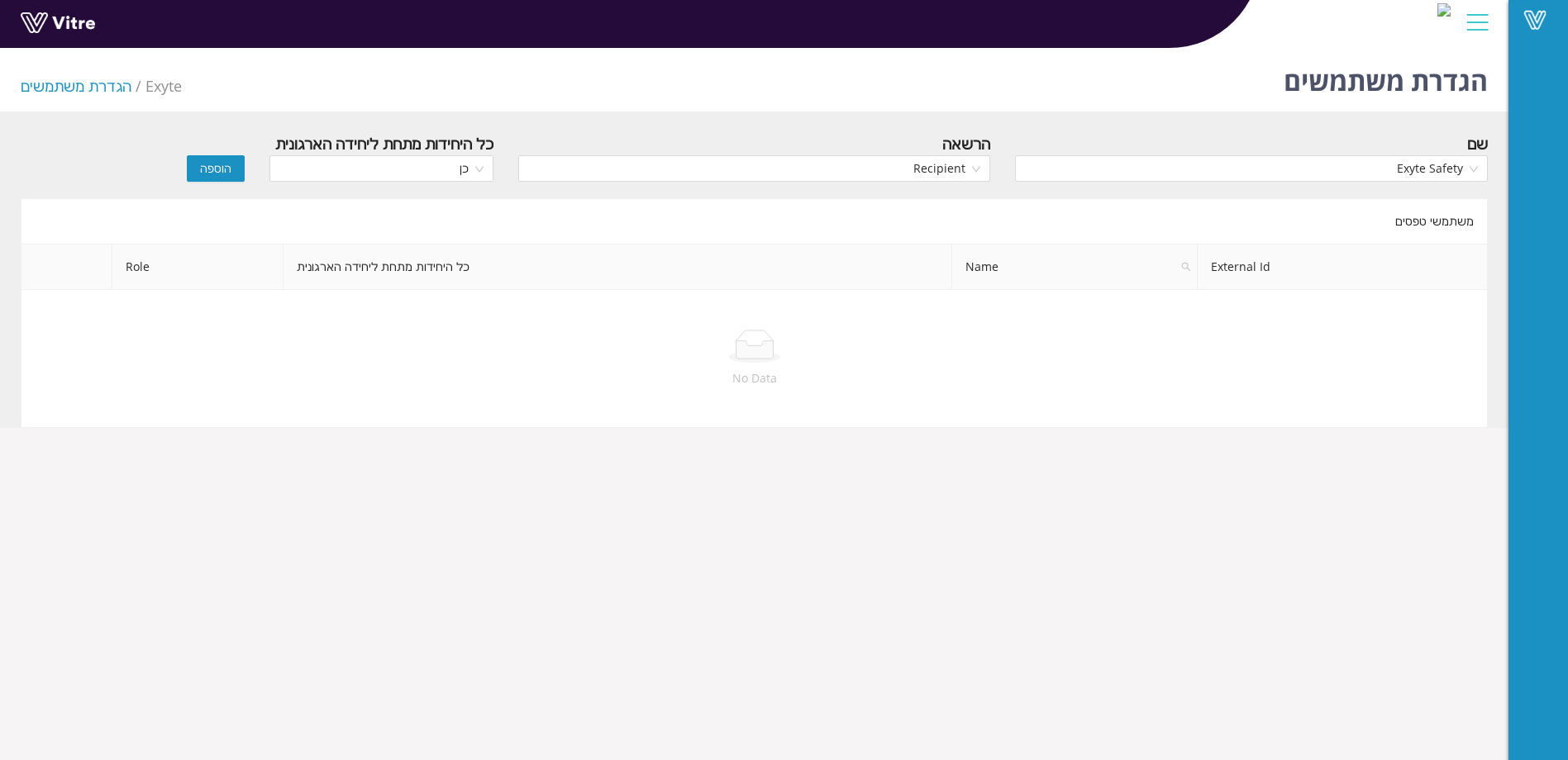 click on "הוספה" at bounding box center [216, 169] 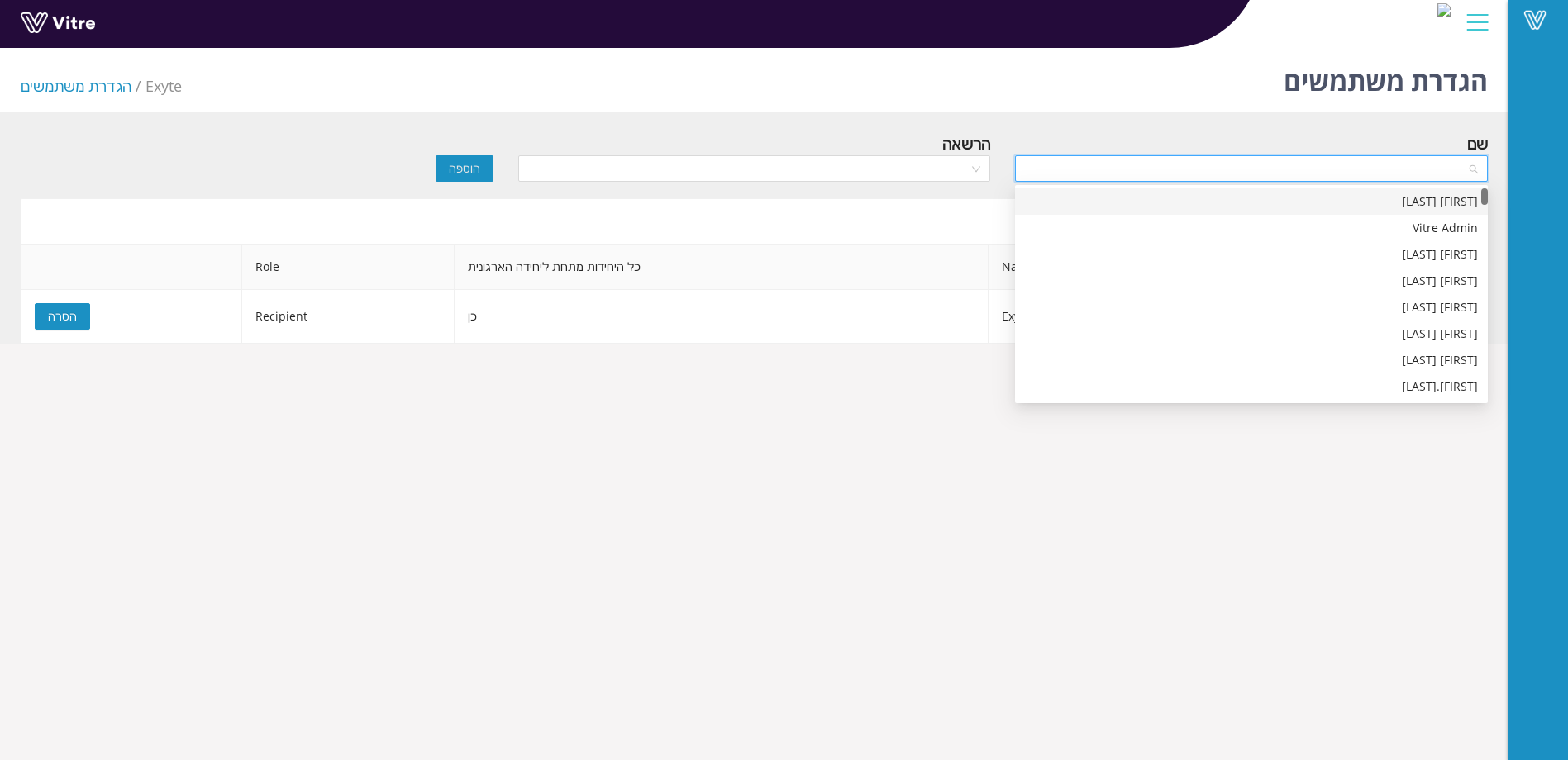 click at bounding box center (1246, 169) 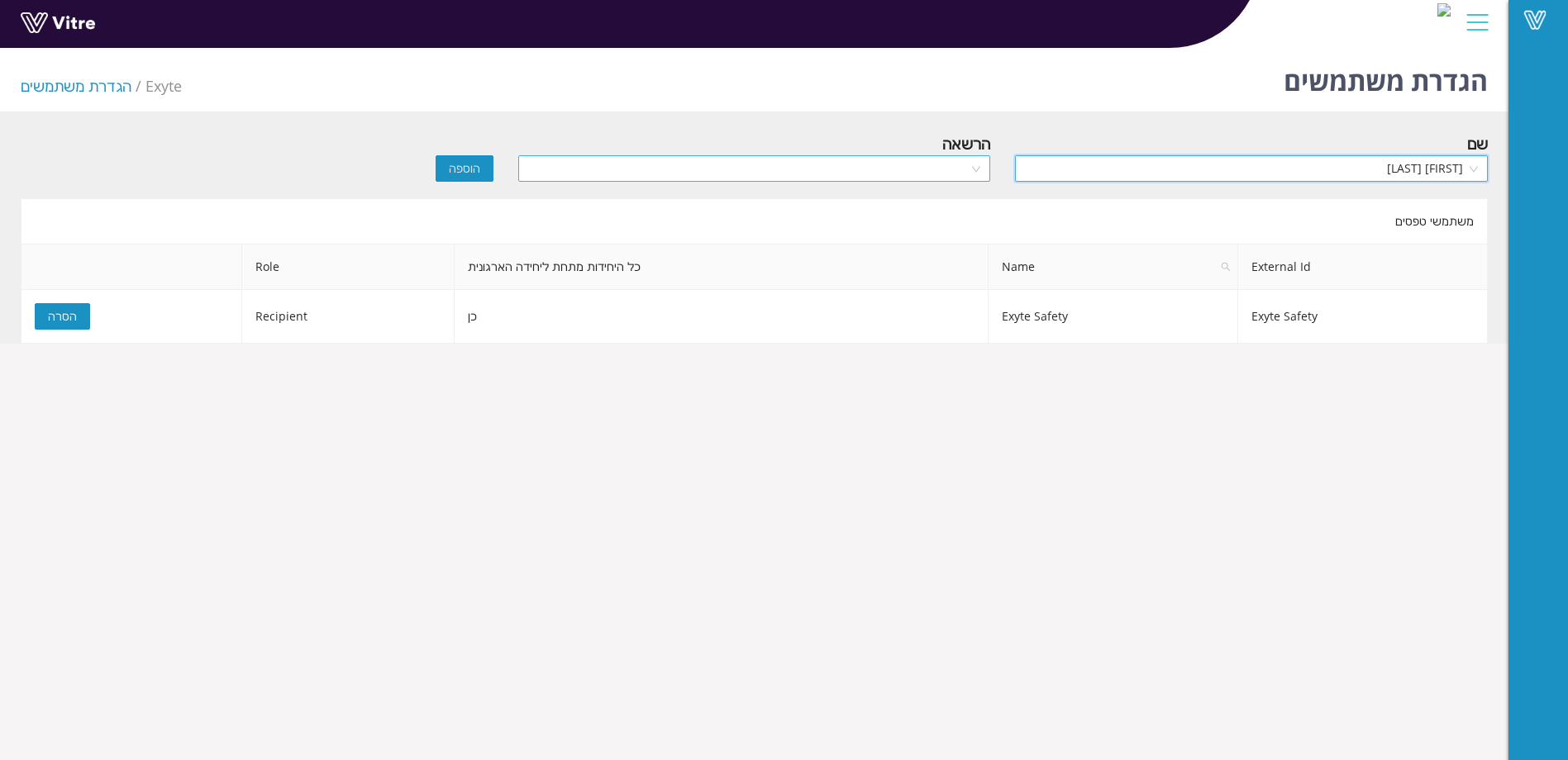 click at bounding box center [749, 169] 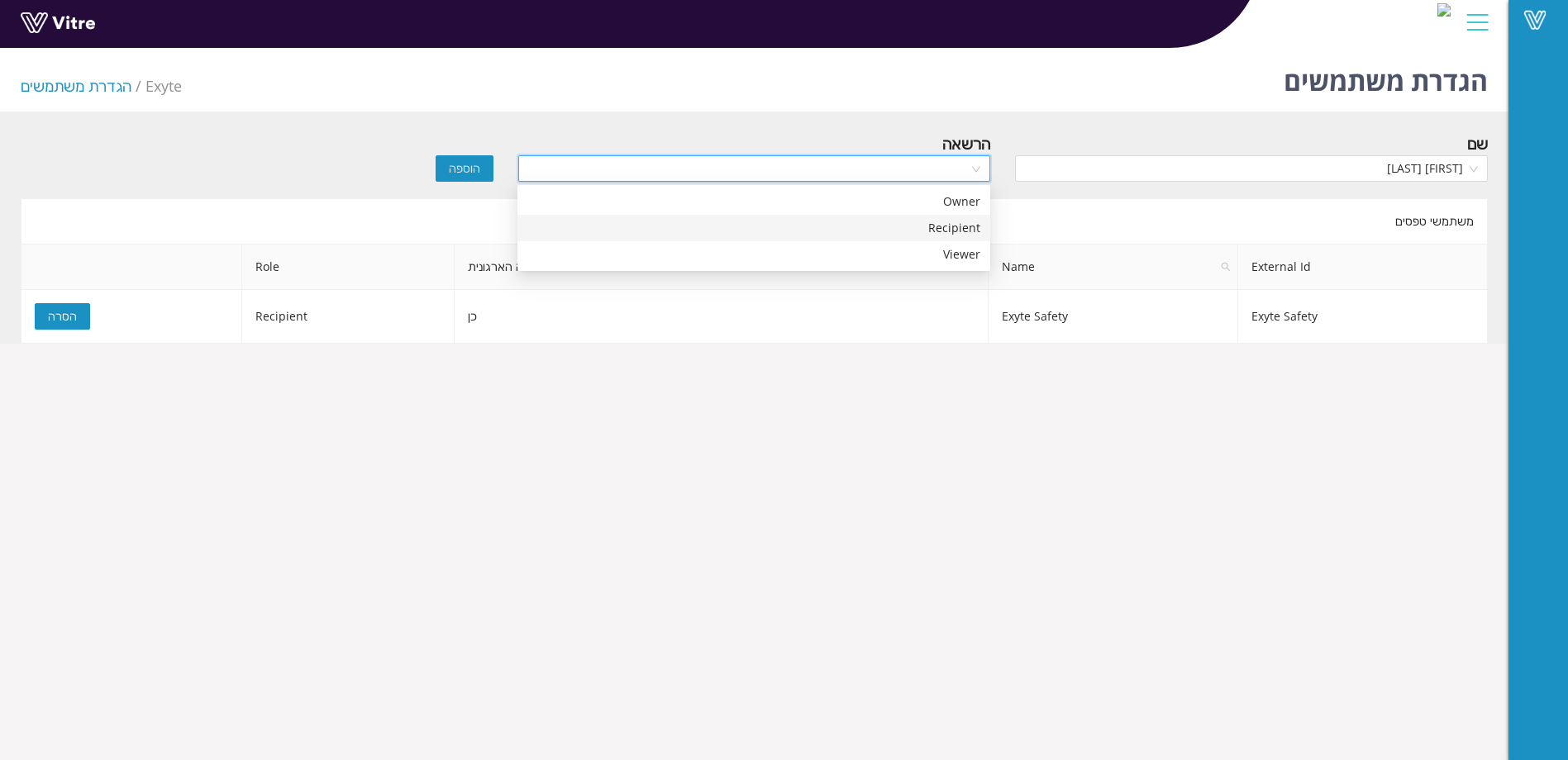 click on "Recipient" at bounding box center [754, 228] 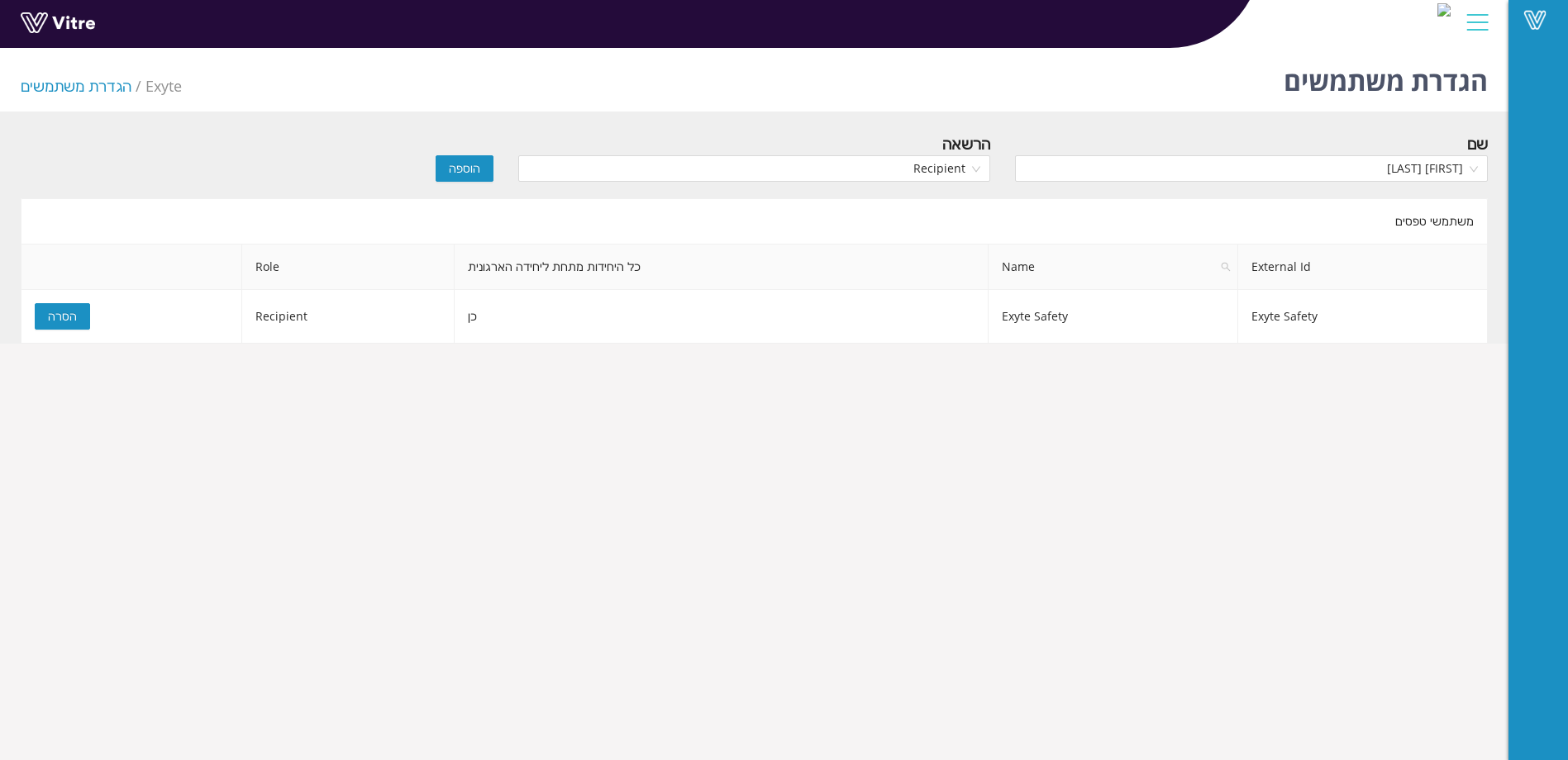 click on "הוספה" at bounding box center (465, 169) 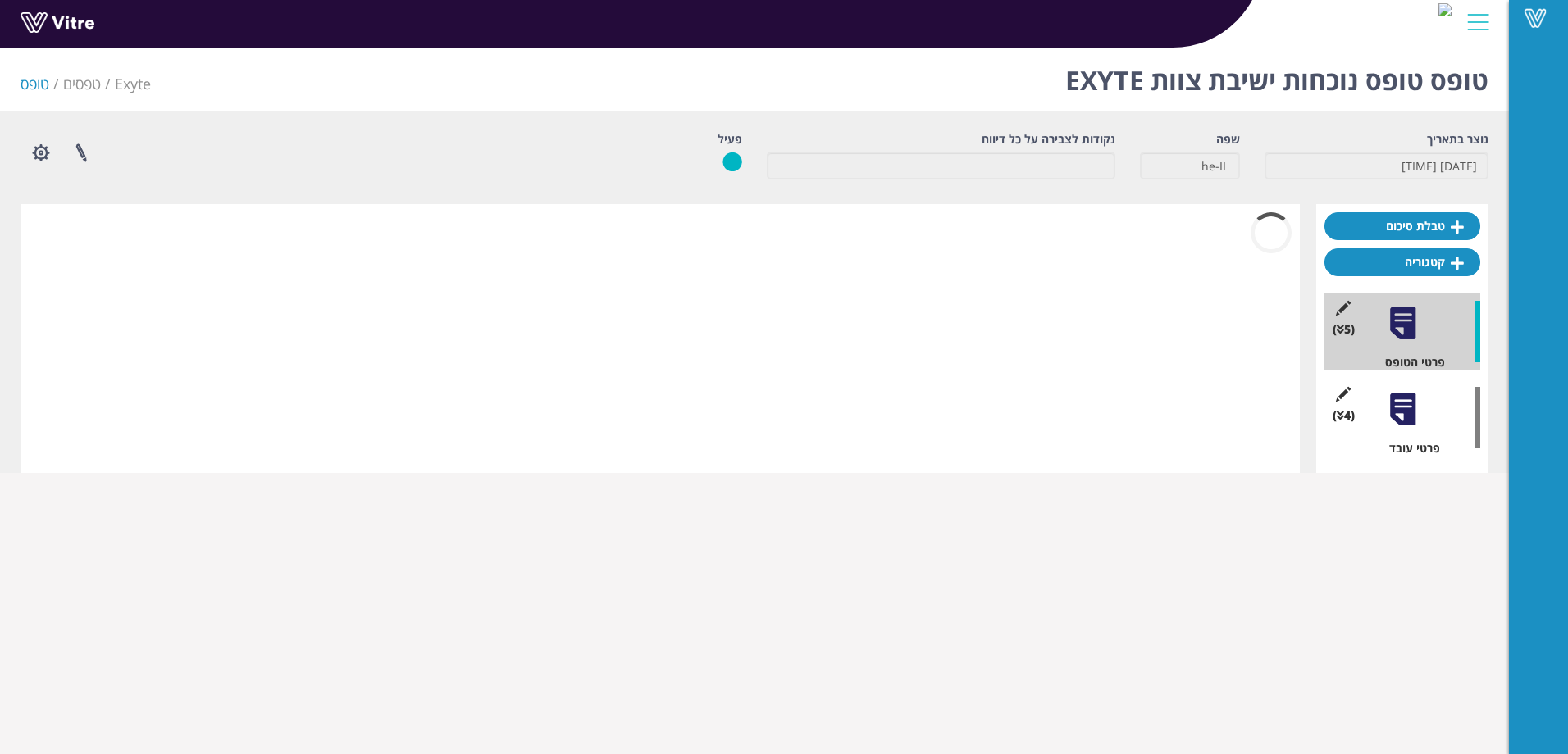 scroll, scrollTop: 0, scrollLeft: 0, axis: both 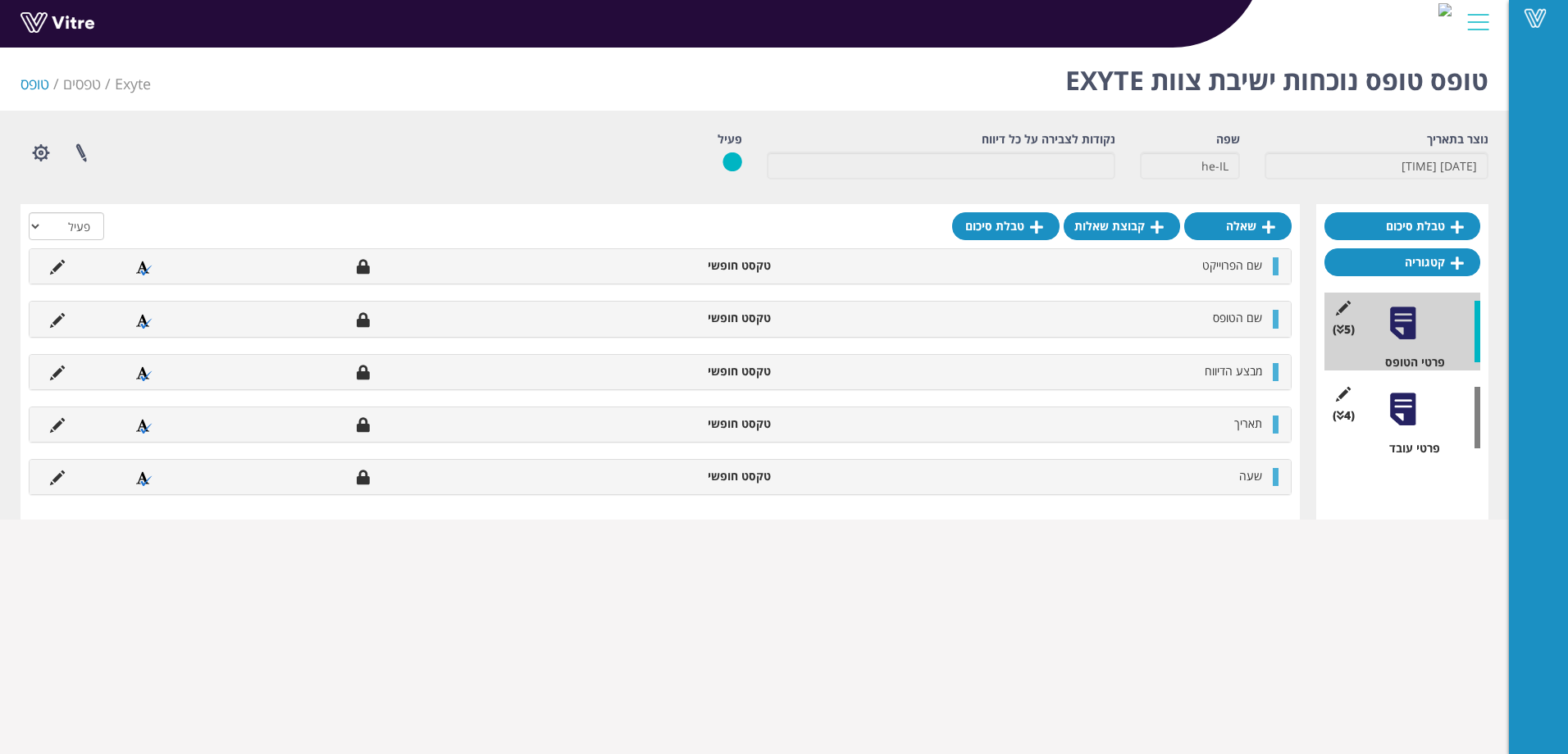 click at bounding box center (1402, 409) 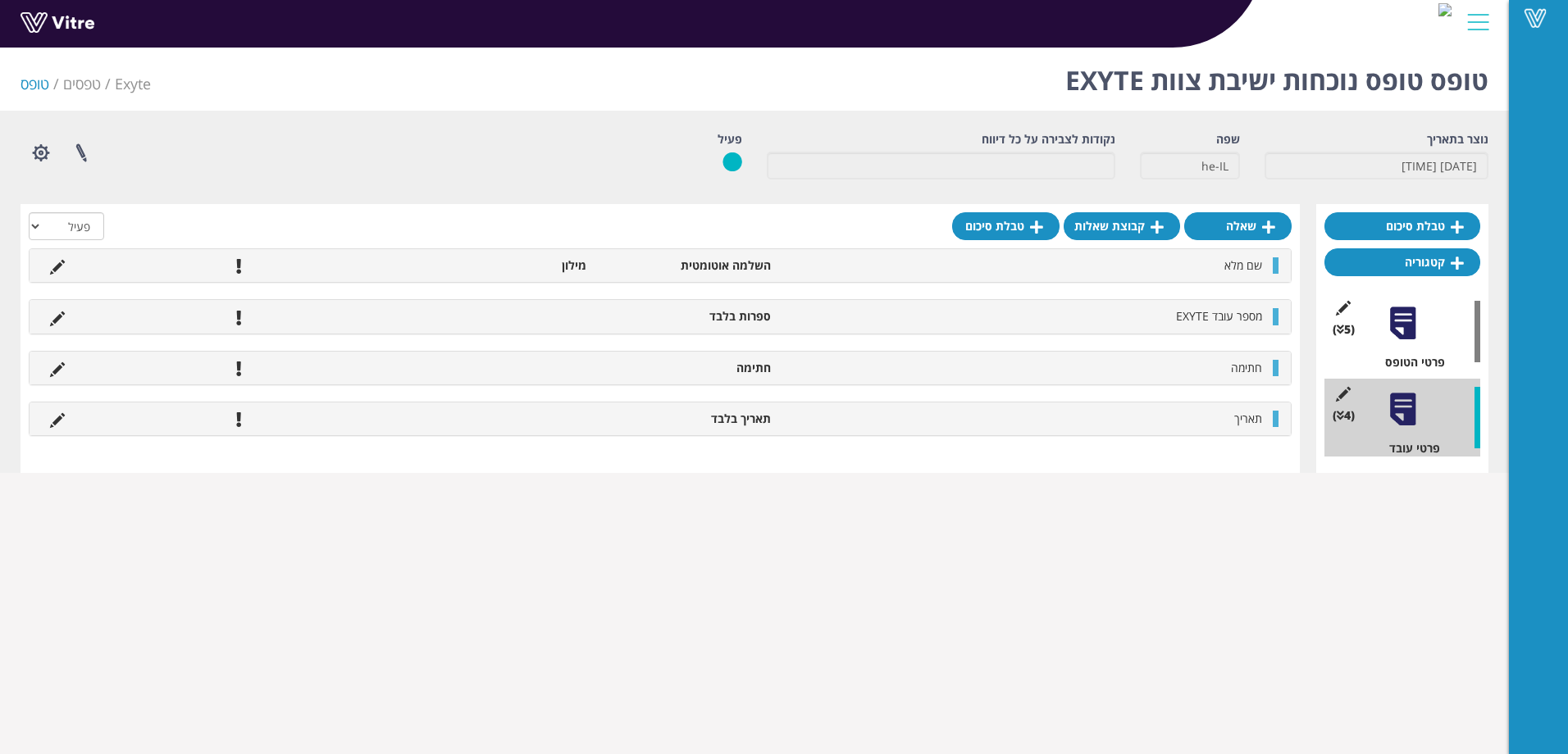click on "Vitre
טופס טופס נוכחות ישיבת צוות EXYTE Exyte טפסים טופס
נוצר בתאריך [DATE] [TIME]
שפה he-IL
נקודות לצבירה על כל דיווח
פעיל
פרוייקטים מקושרים הגדרת משתמשים ניהול תבניות שכפול טופס שכפול קטגוריה שפות נוספות
(5" at bounding box center [784, 247] 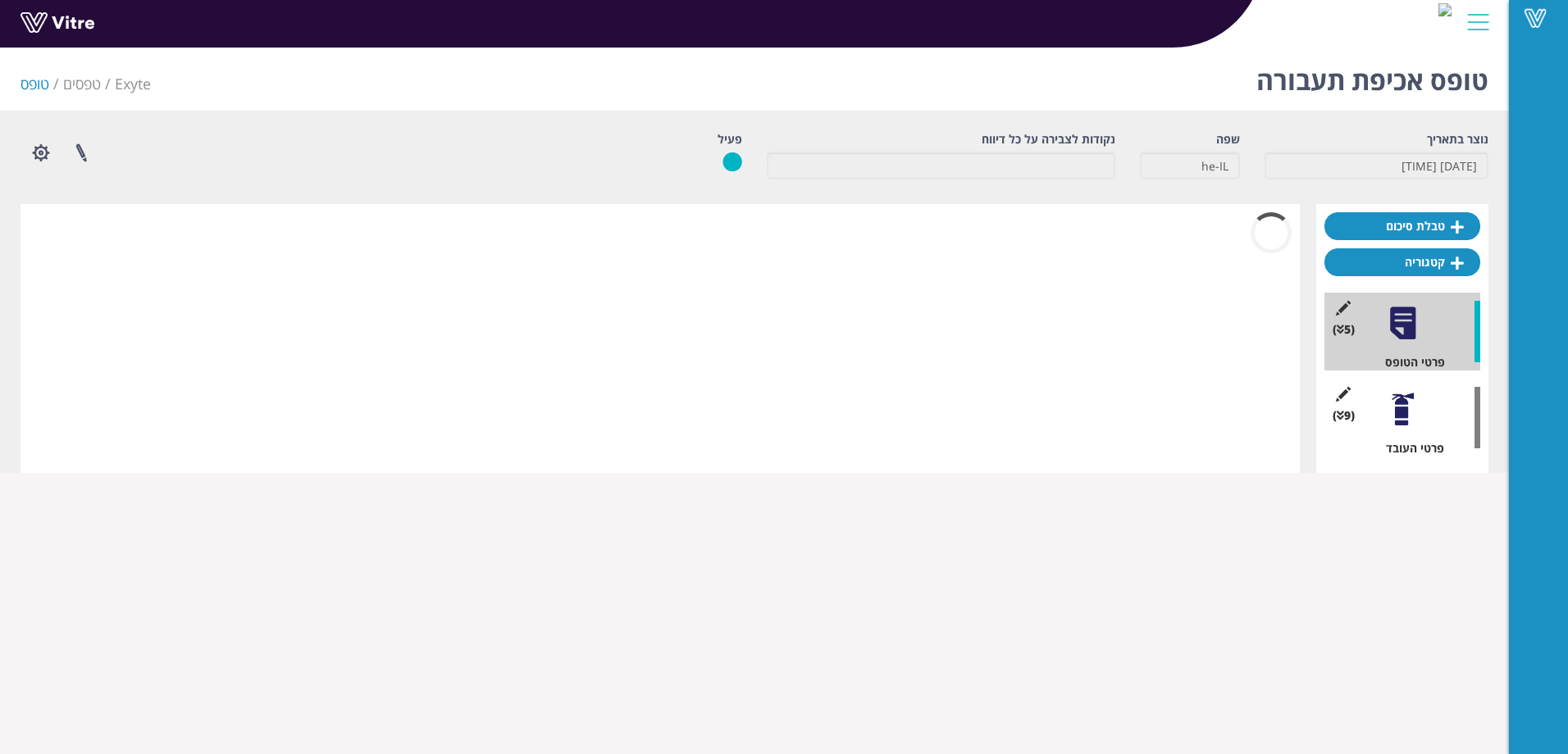 scroll, scrollTop: 0, scrollLeft: 0, axis: both 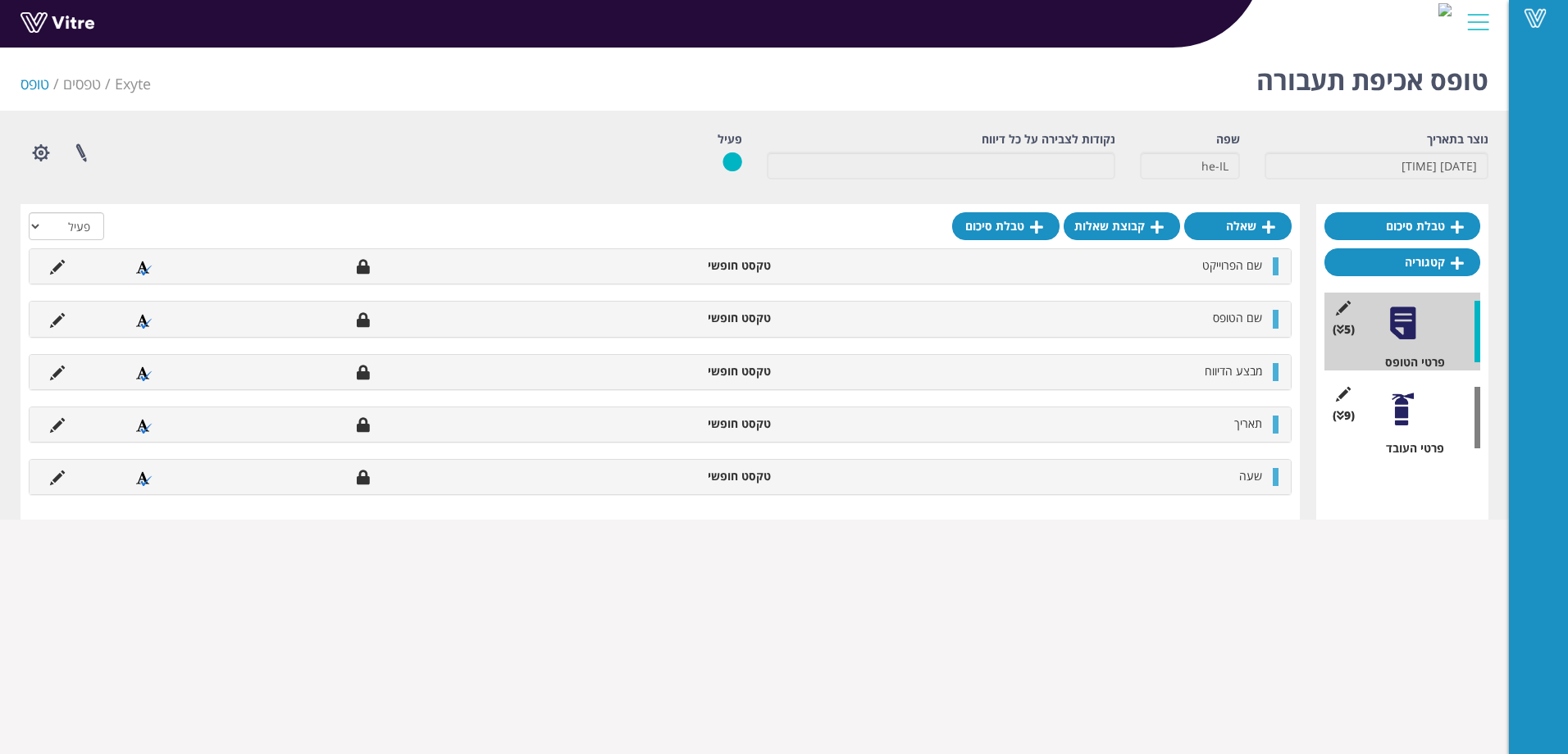 click at bounding box center (1402, 409) 